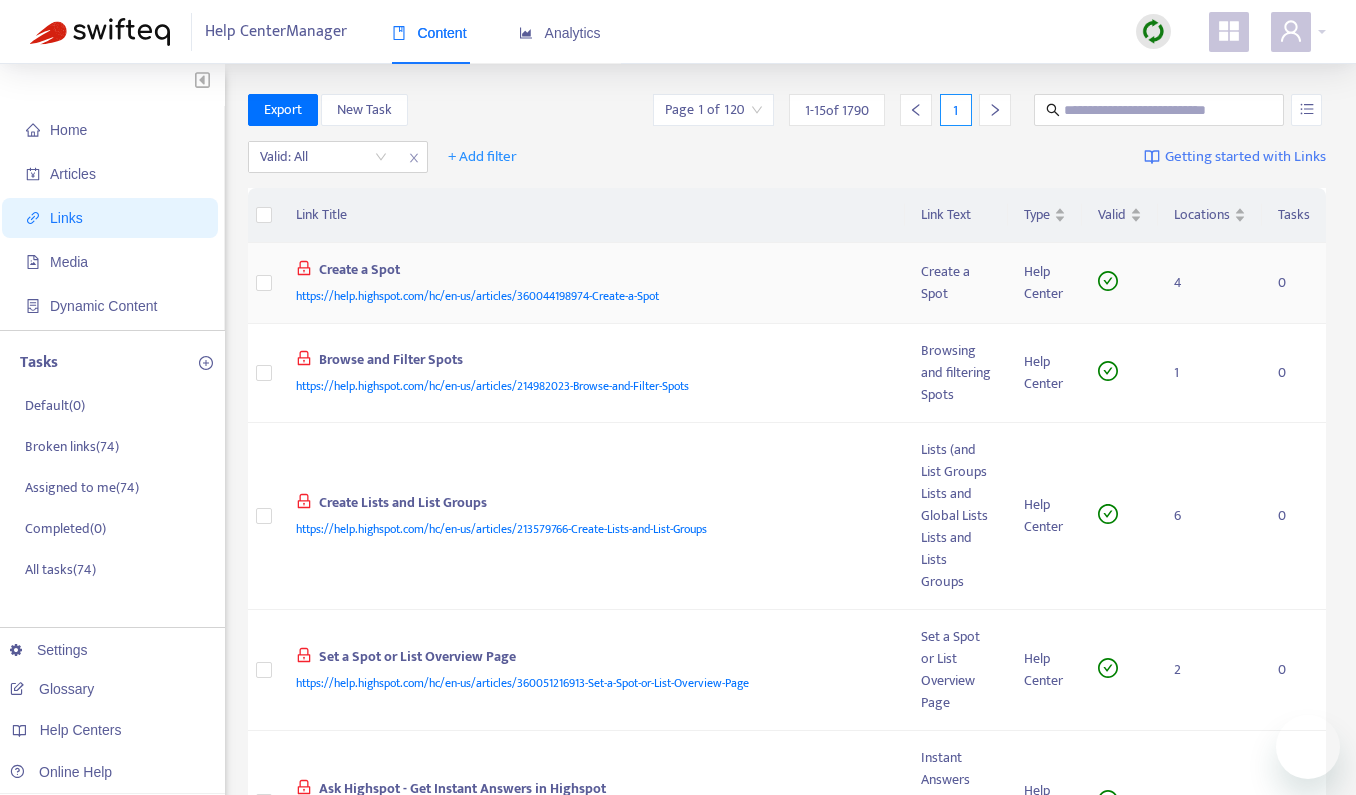 scroll, scrollTop: 0, scrollLeft: 0, axis: both 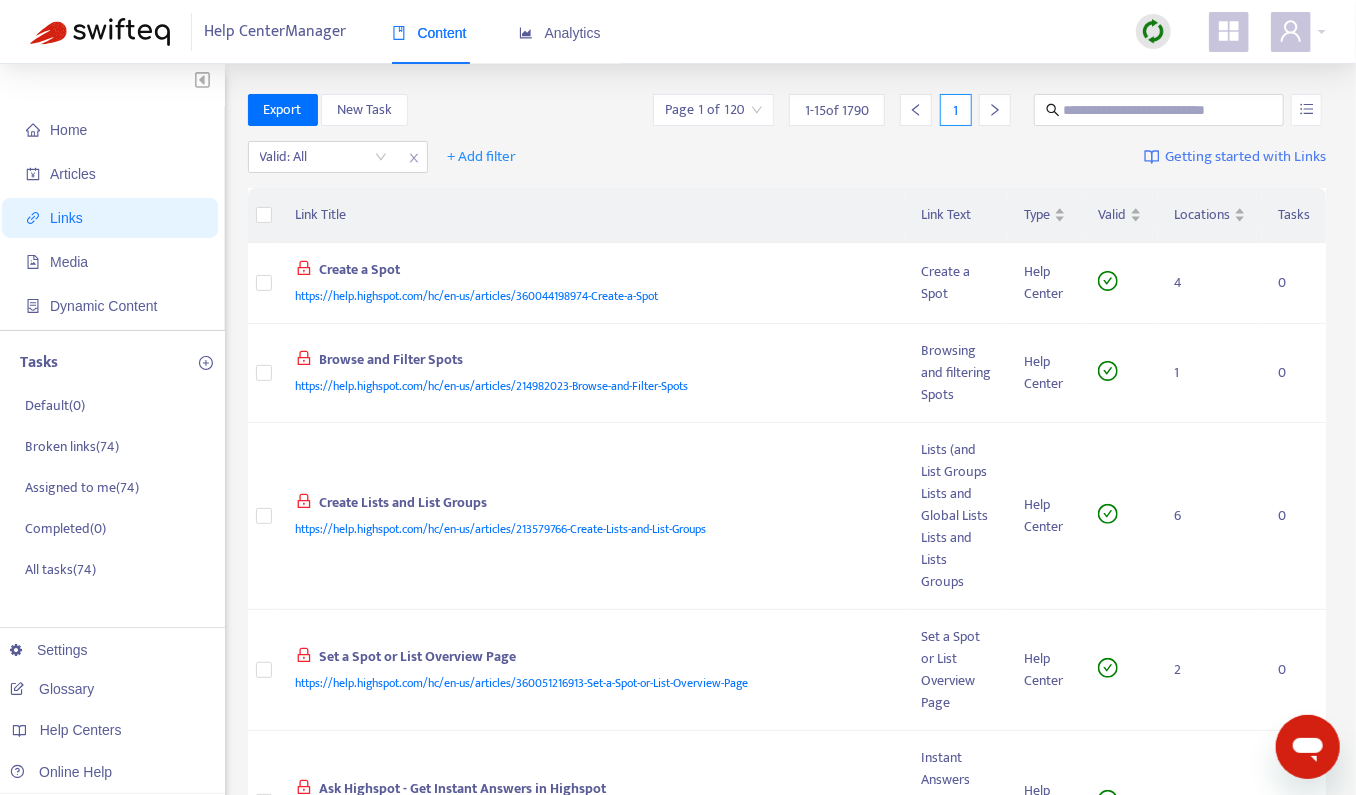 click on "Links" at bounding box center [114, 218] 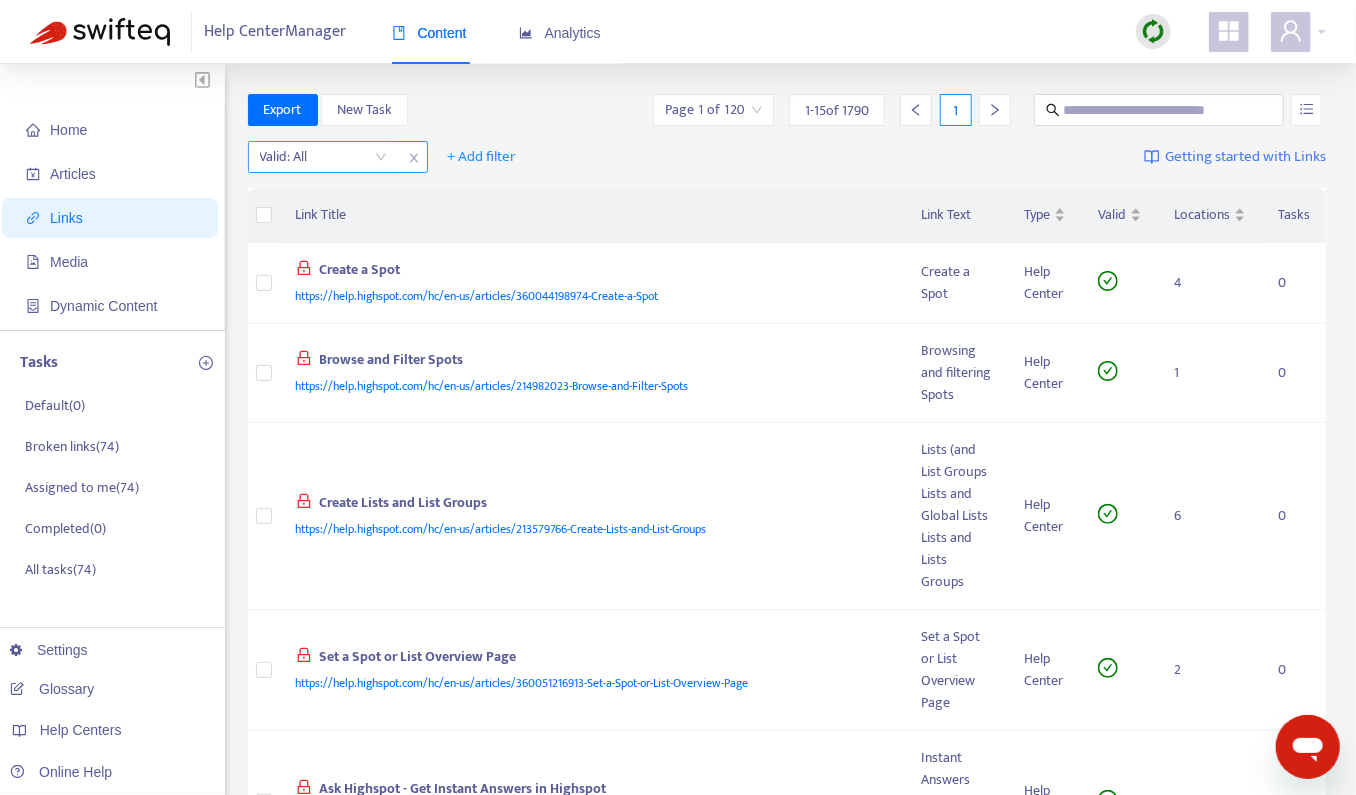 click at bounding box center [323, 157] 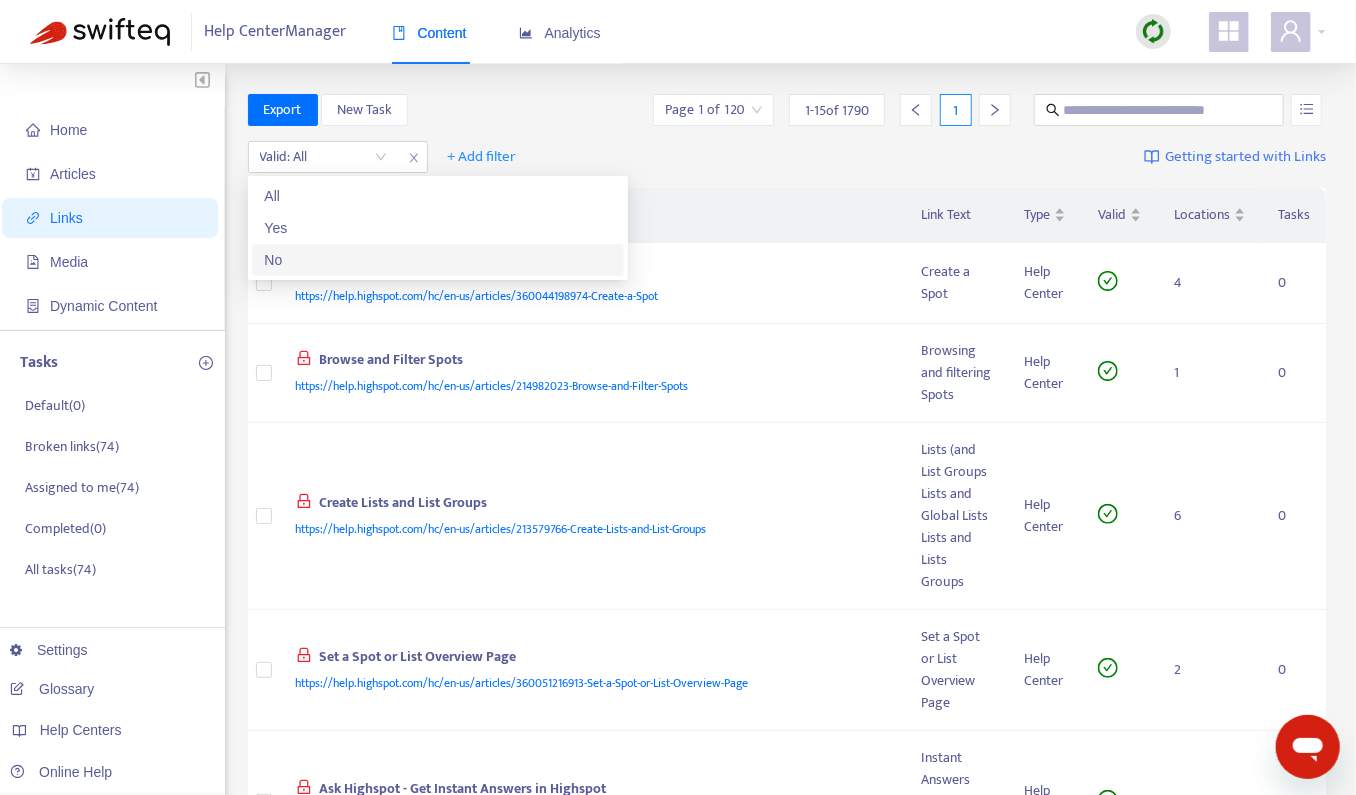 click on "No" at bounding box center [438, 260] 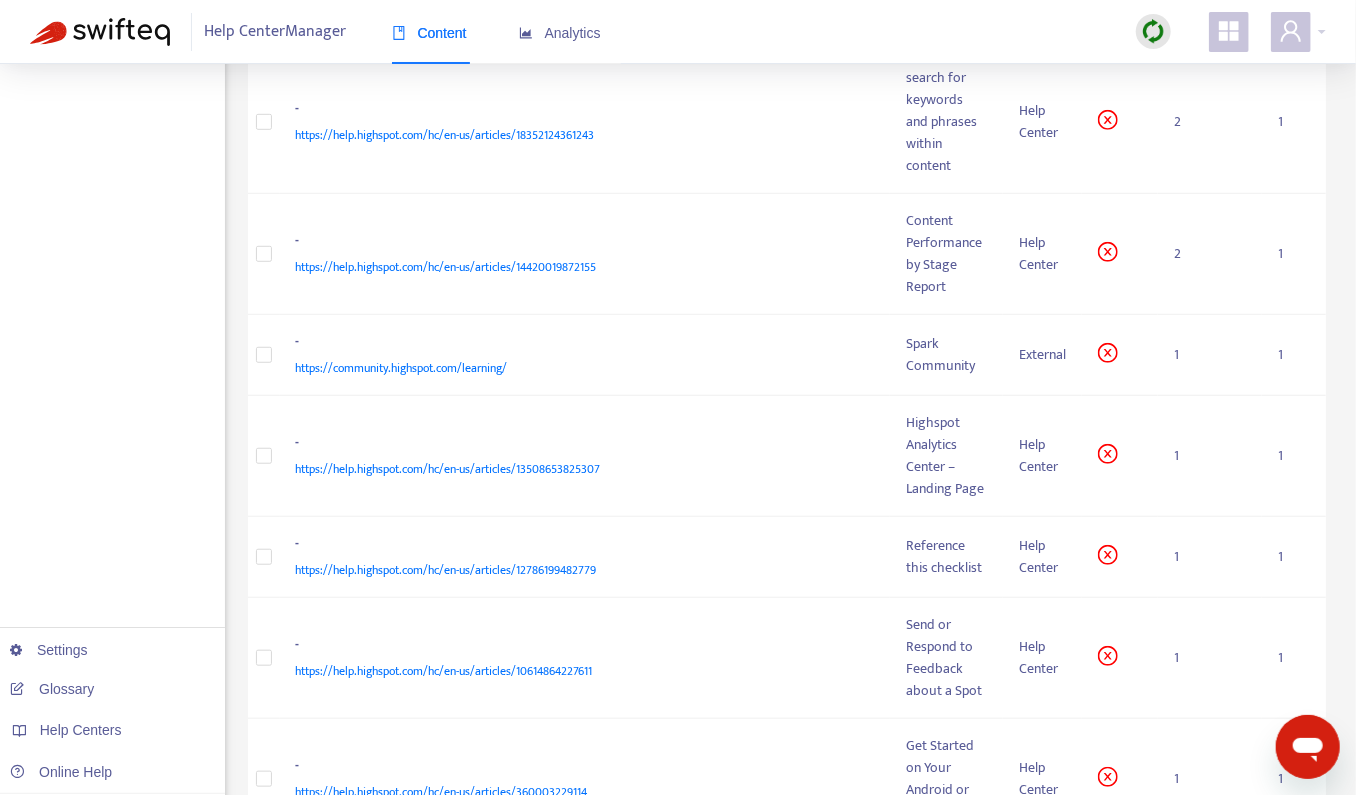 scroll, scrollTop: 1215, scrollLeft: 0, axis: vertical 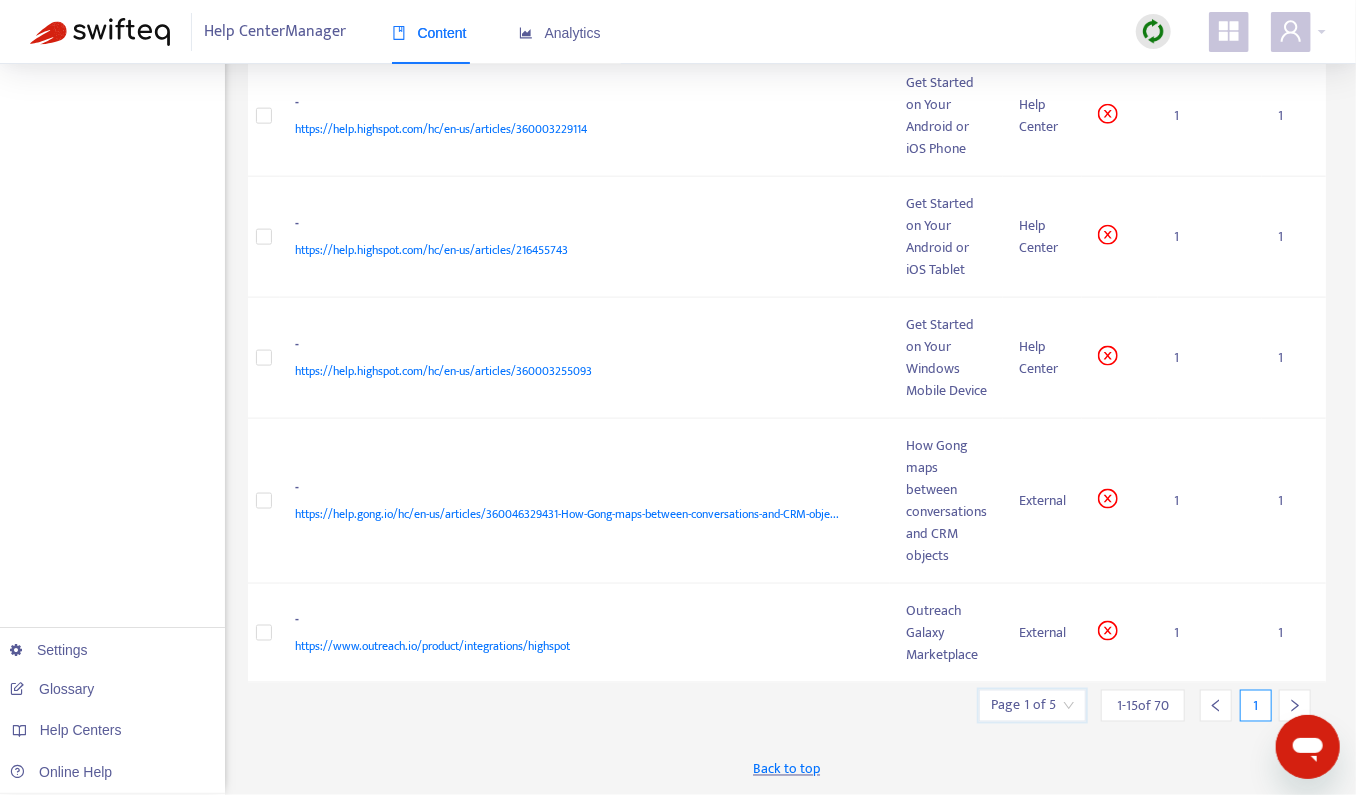 click at bounding box center [1032, 706] 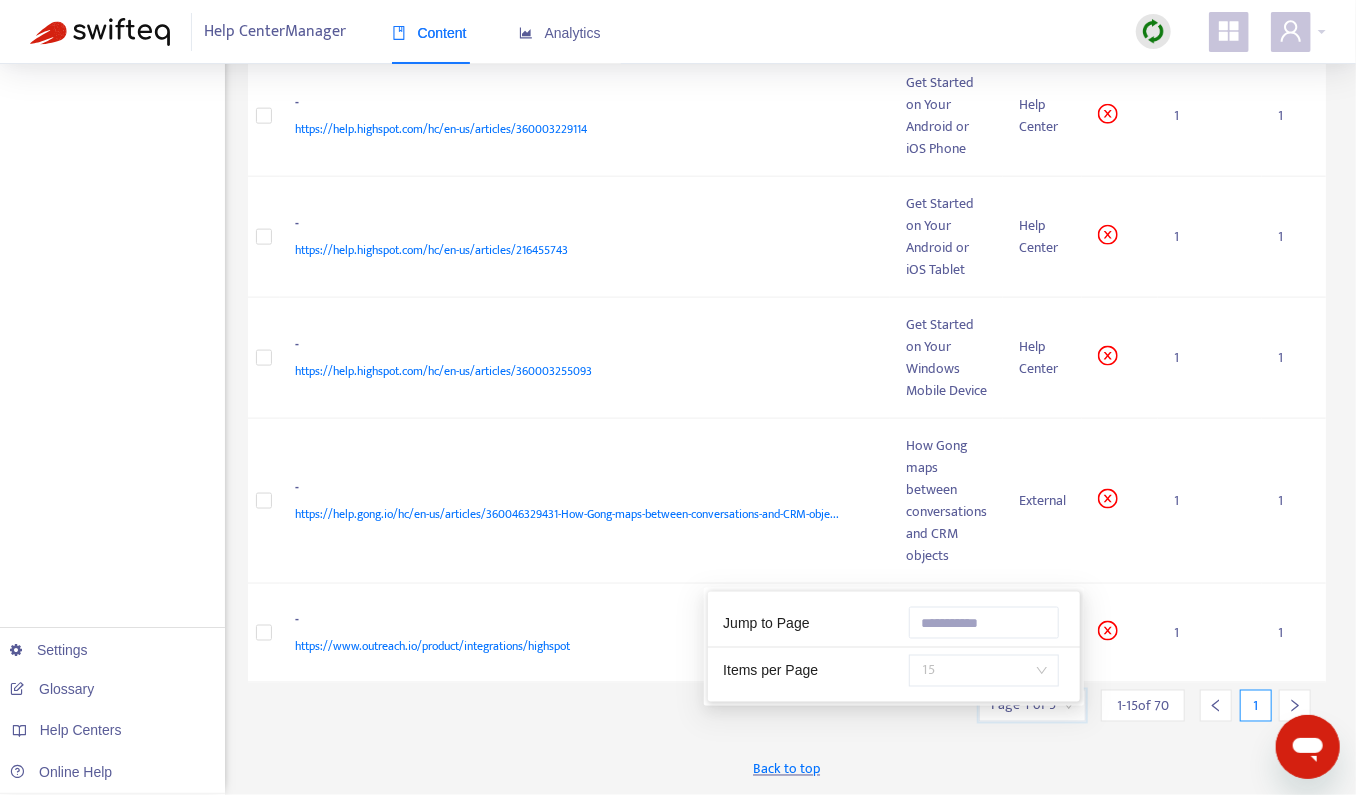 click on "15" at bounding box center [984, 671] 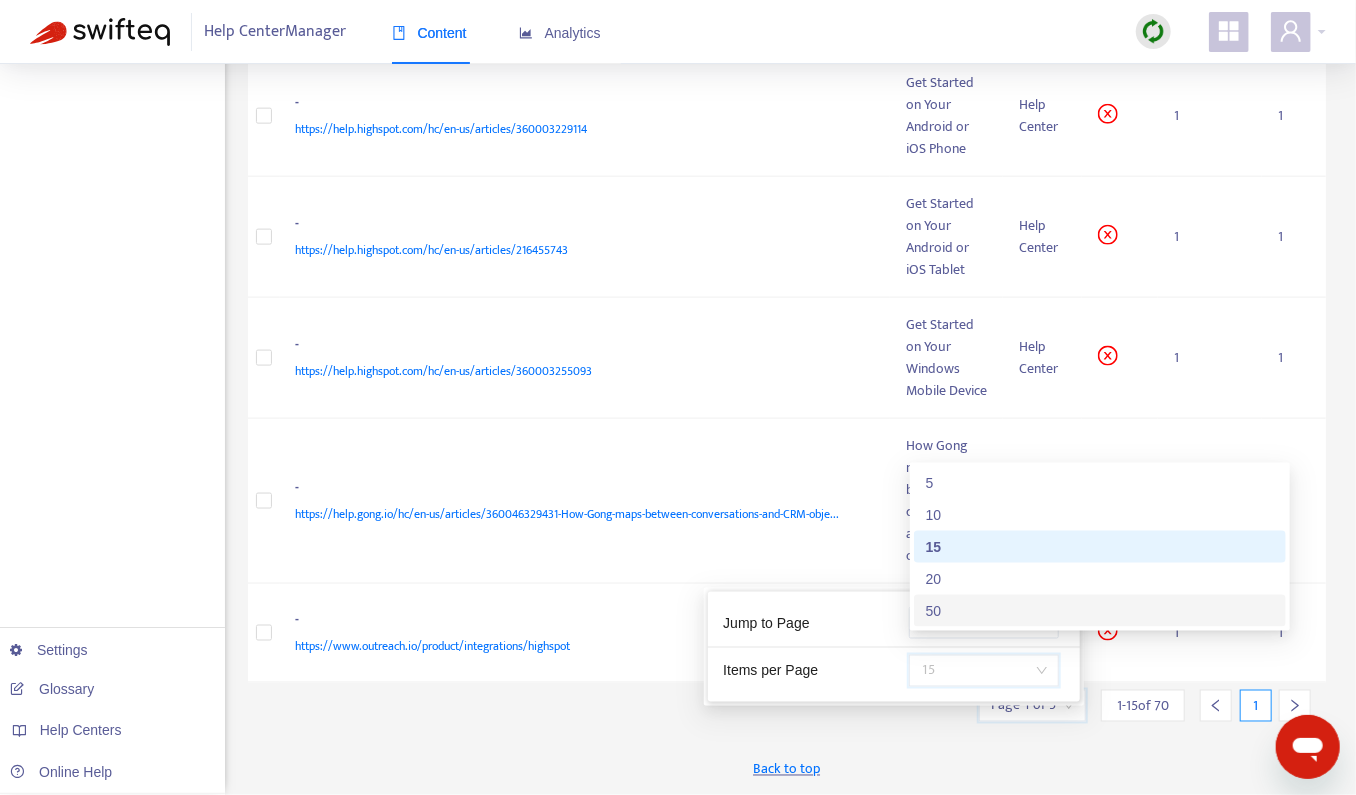 click on "50" at bounding box center [1100, 611] 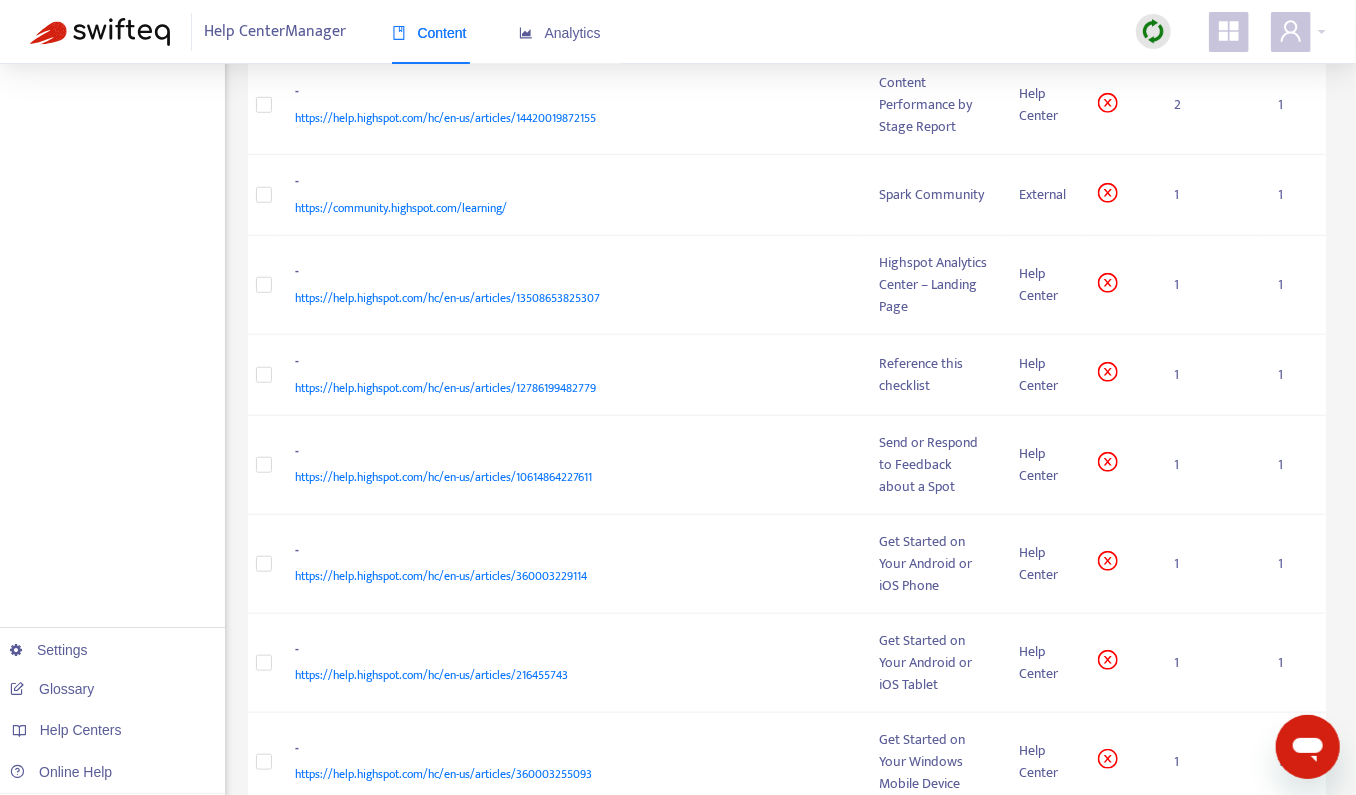 scroll, scrollTop: 0, scrollLeft: 0, axis: both 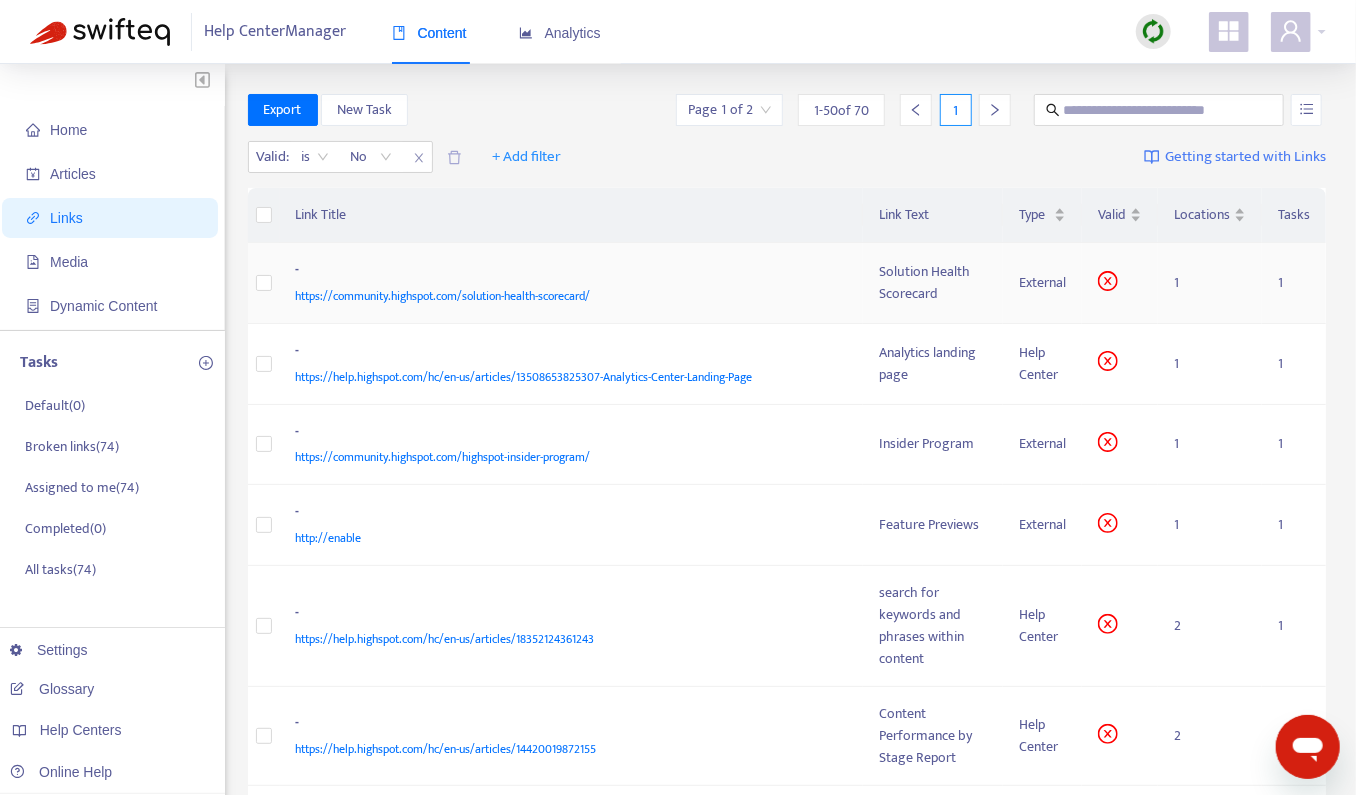 click on "https://community.highspot.com/solution-health-scorecard/" at bounding box center (568, 296) 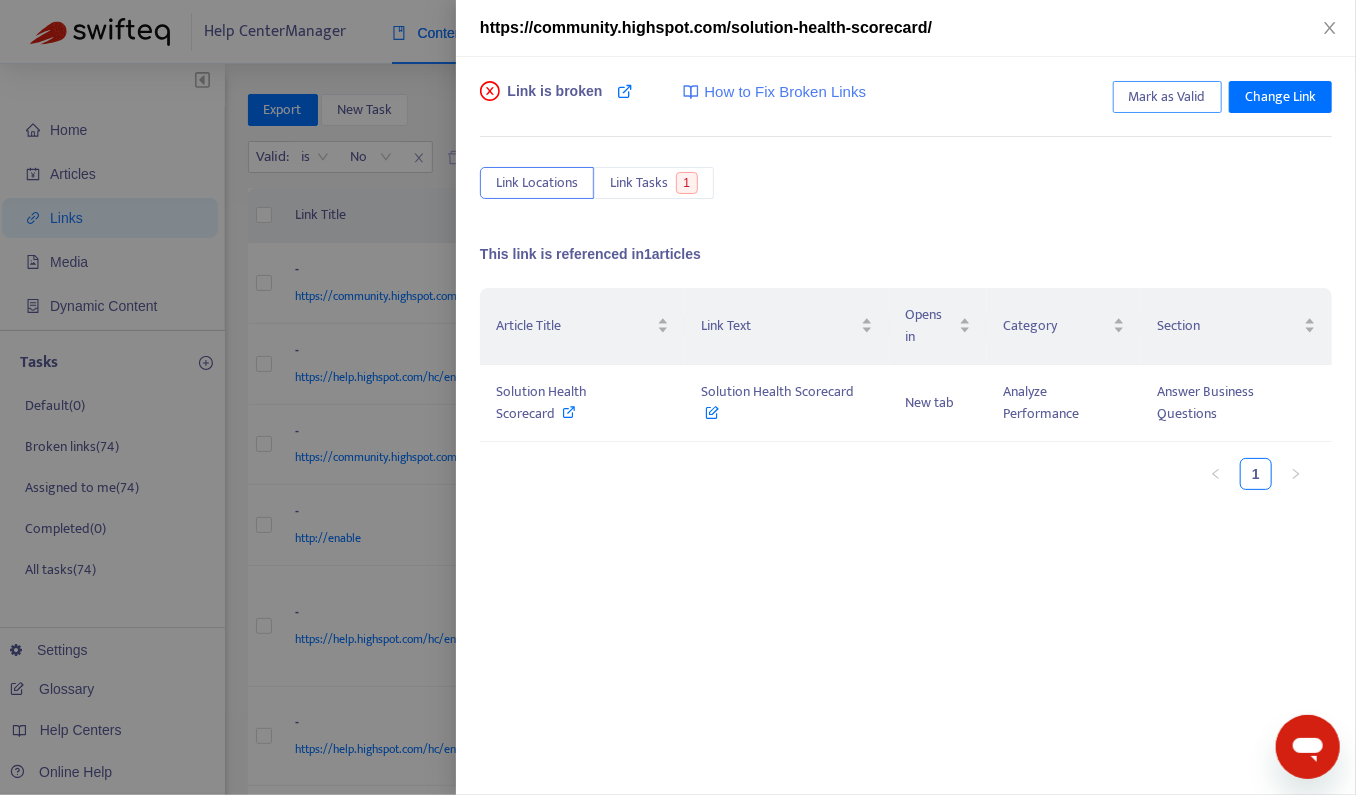 click on "Mark as Valid" at bounding box center (1167, 97) 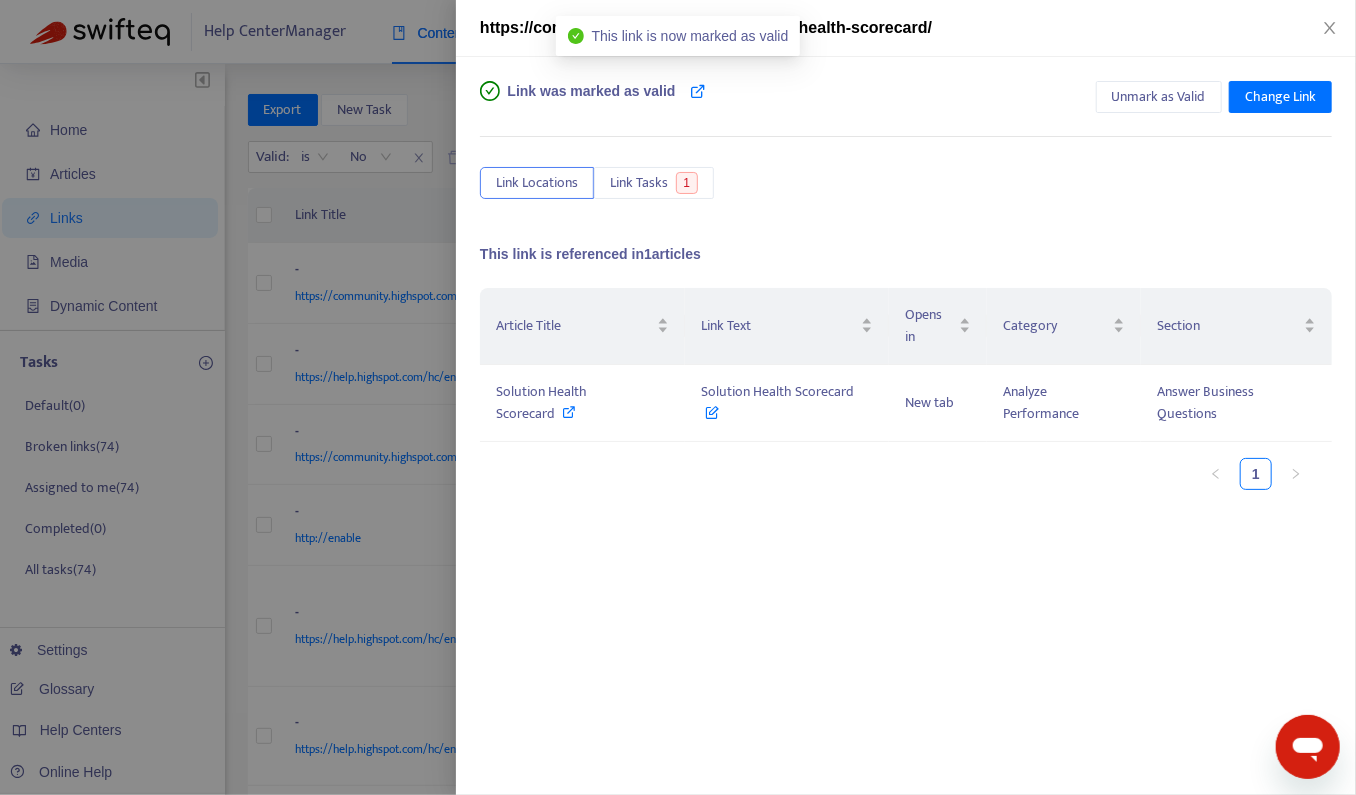 click at bounding box center [678, 397] 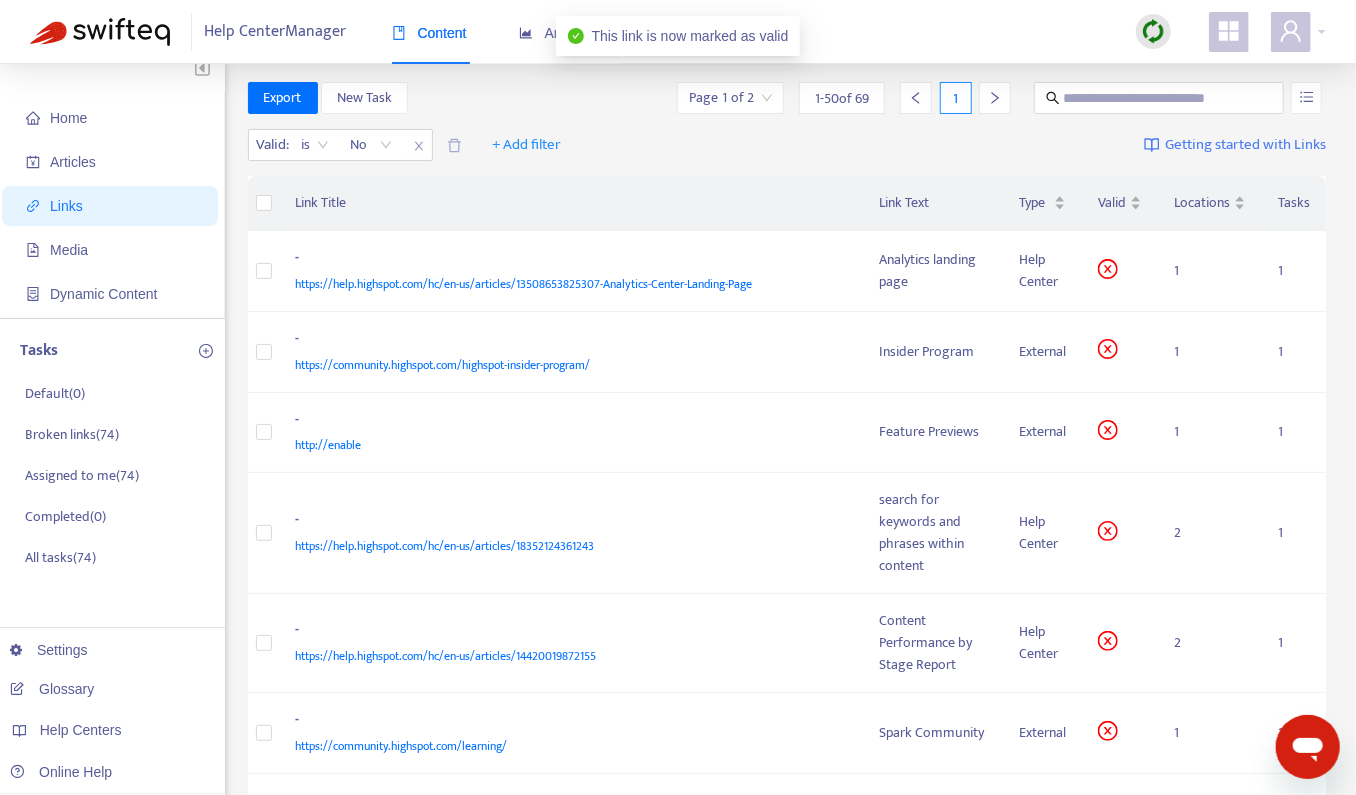 scroll, scrollTop: 14, scrollLeft: 0, axis: vertical 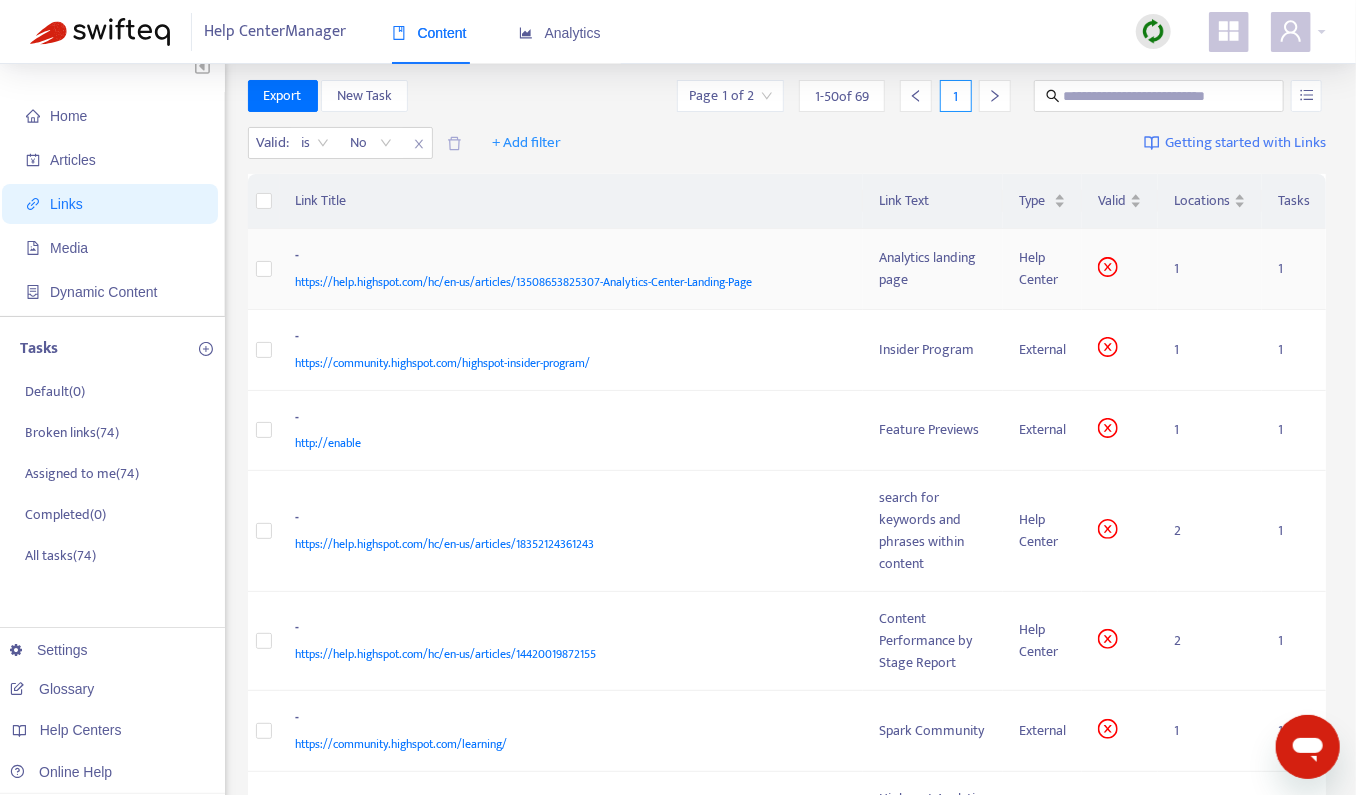 click on "-" at bounding box center [568, 258] 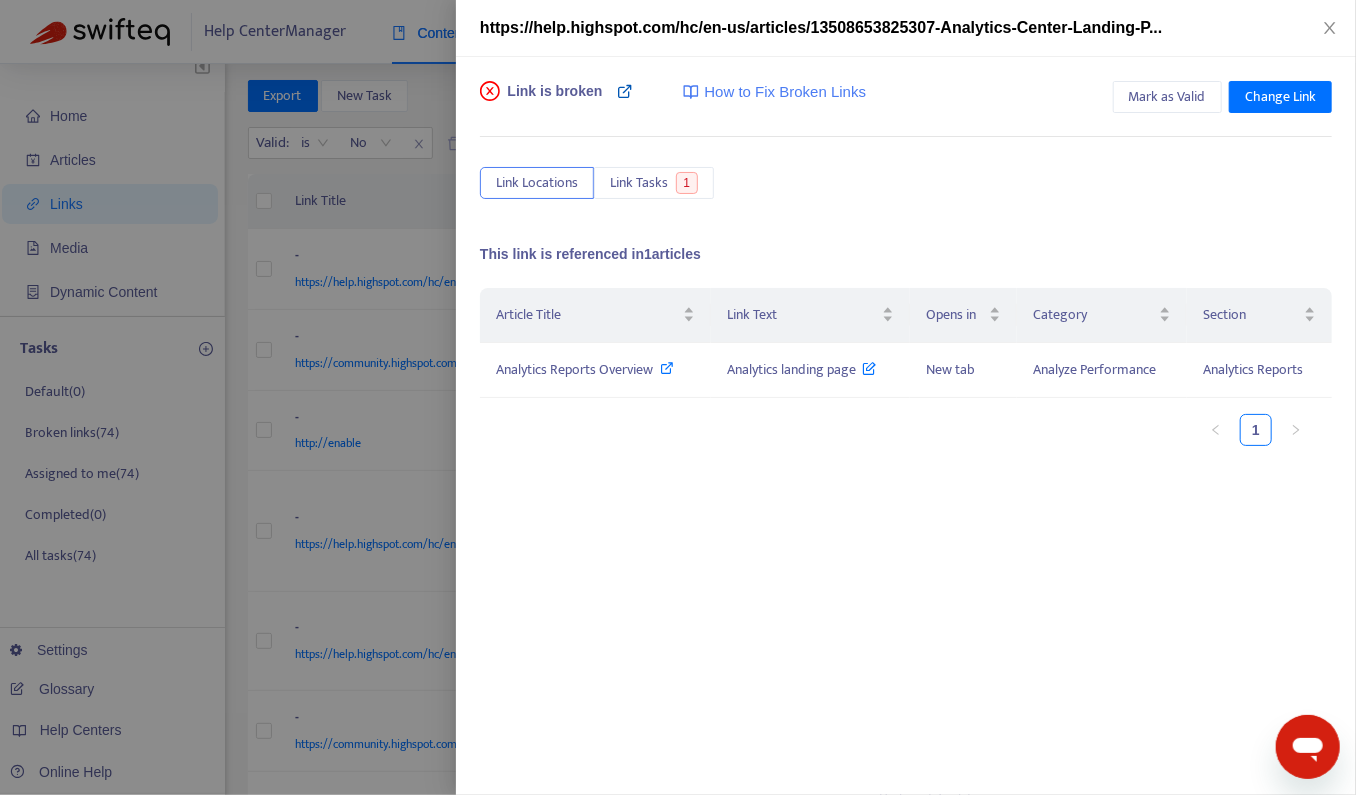 click at bounding box center (625, 91) 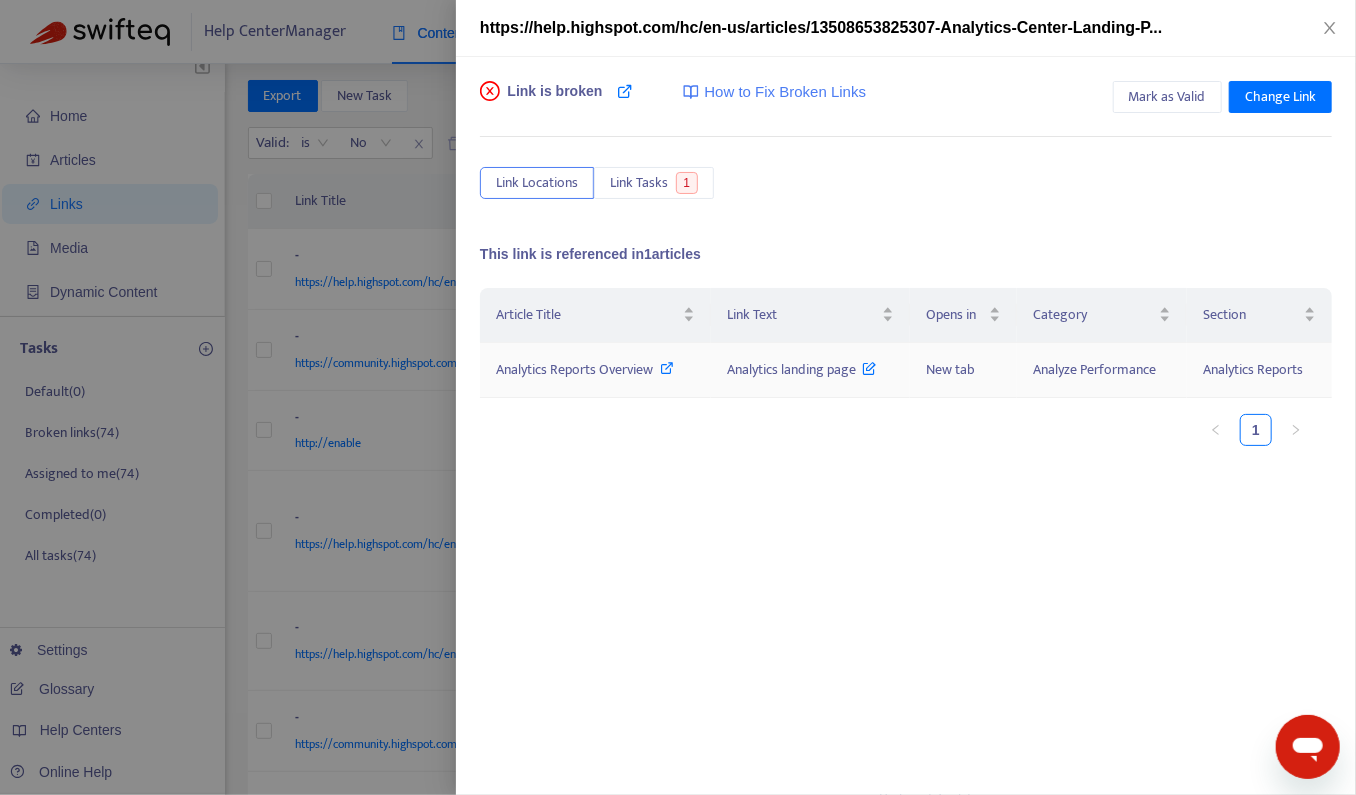 click at bounding box center [869, 364] 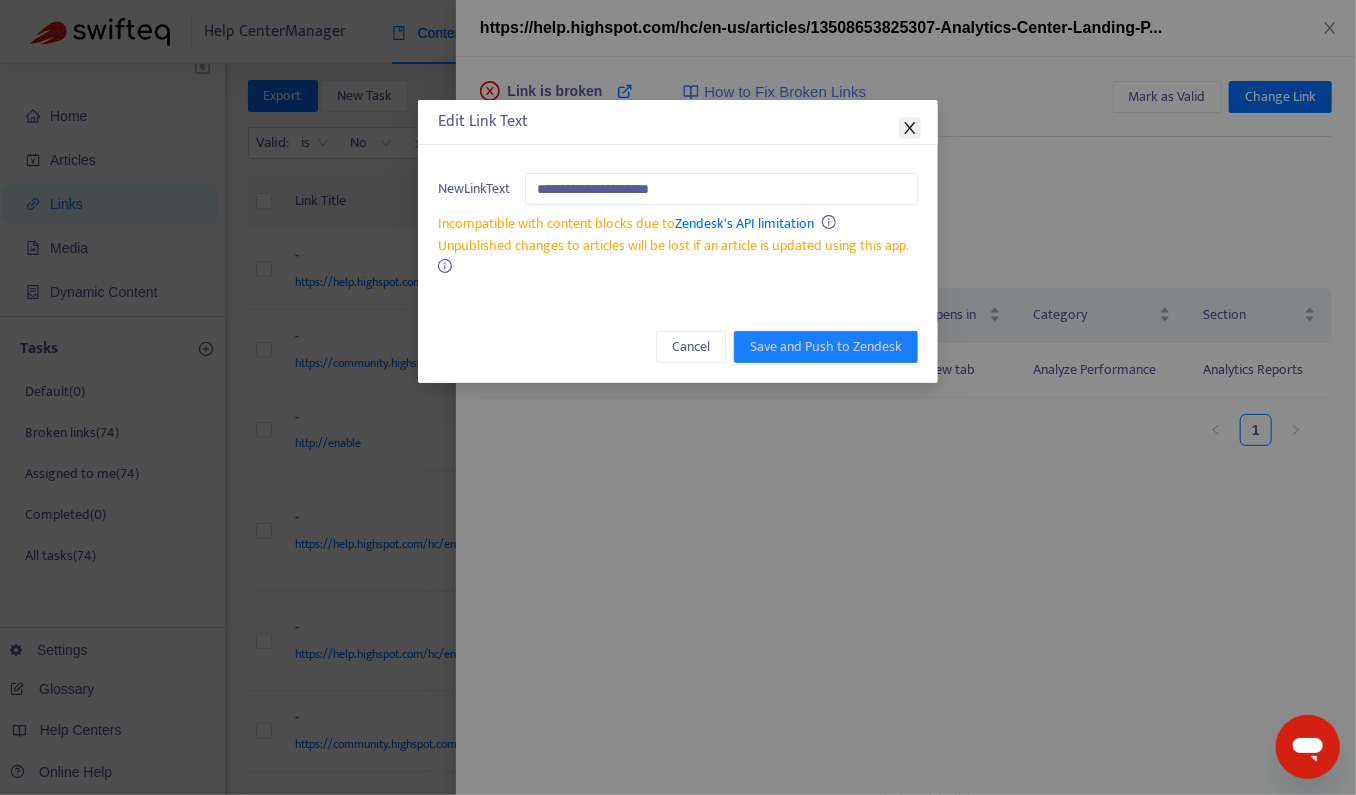 click at bounding box center [910, 128] 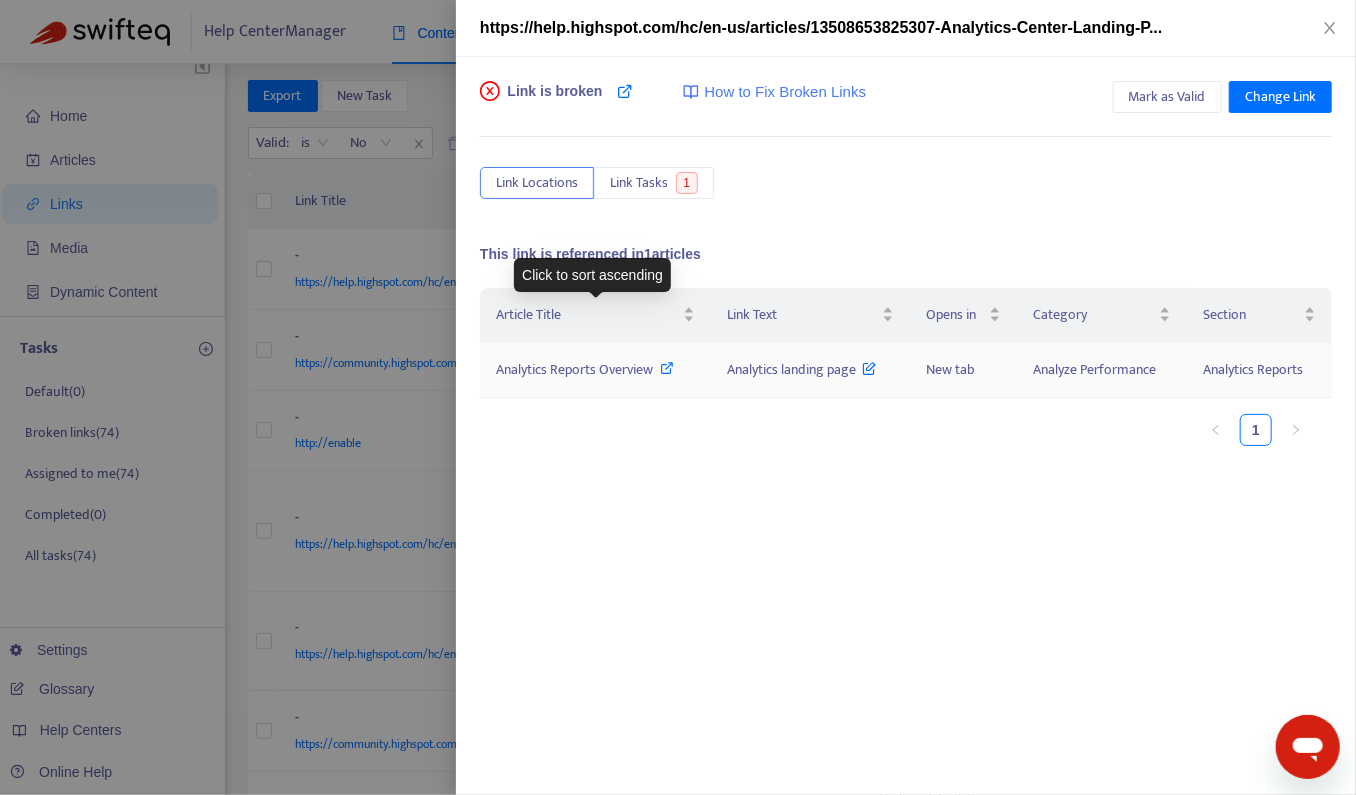 click at bounding box center (668, 368) 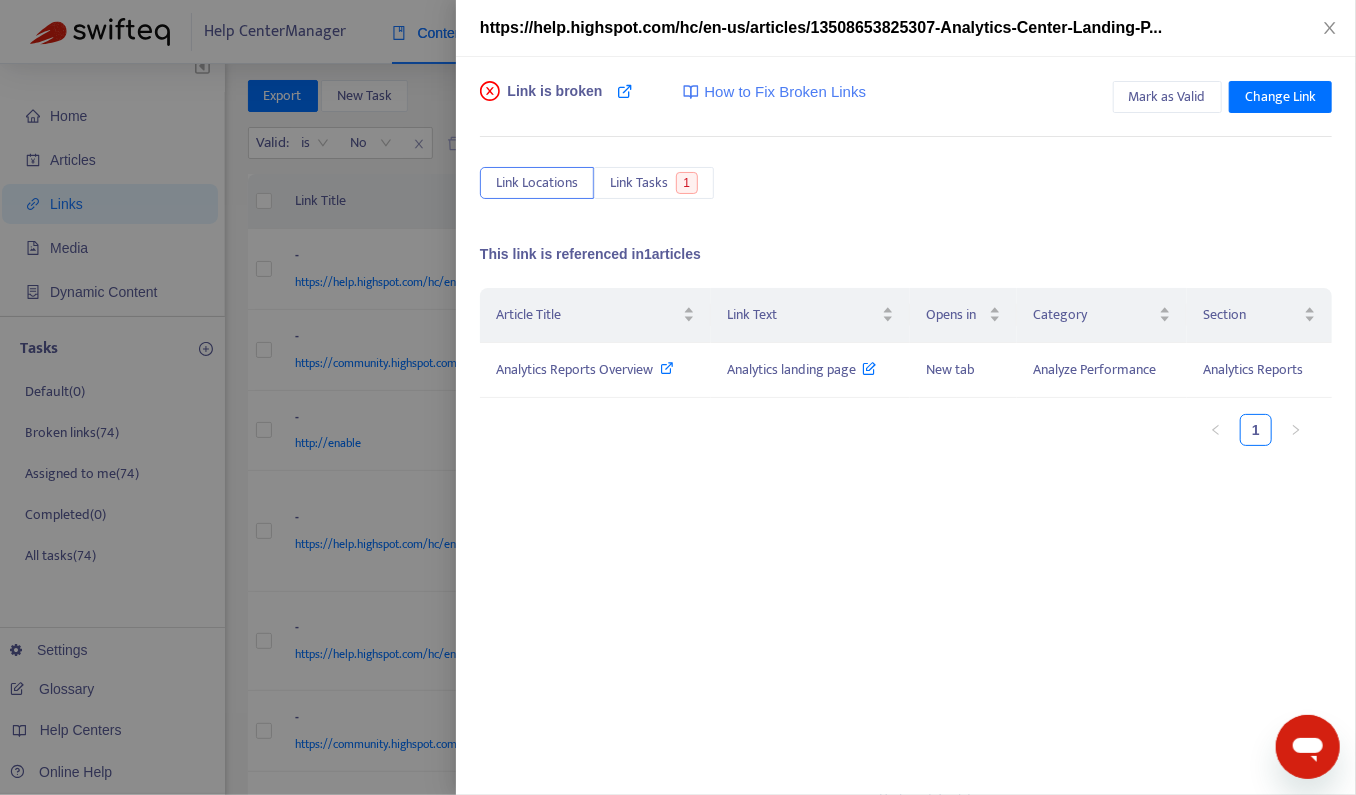 click at bounding box center (678, 397) 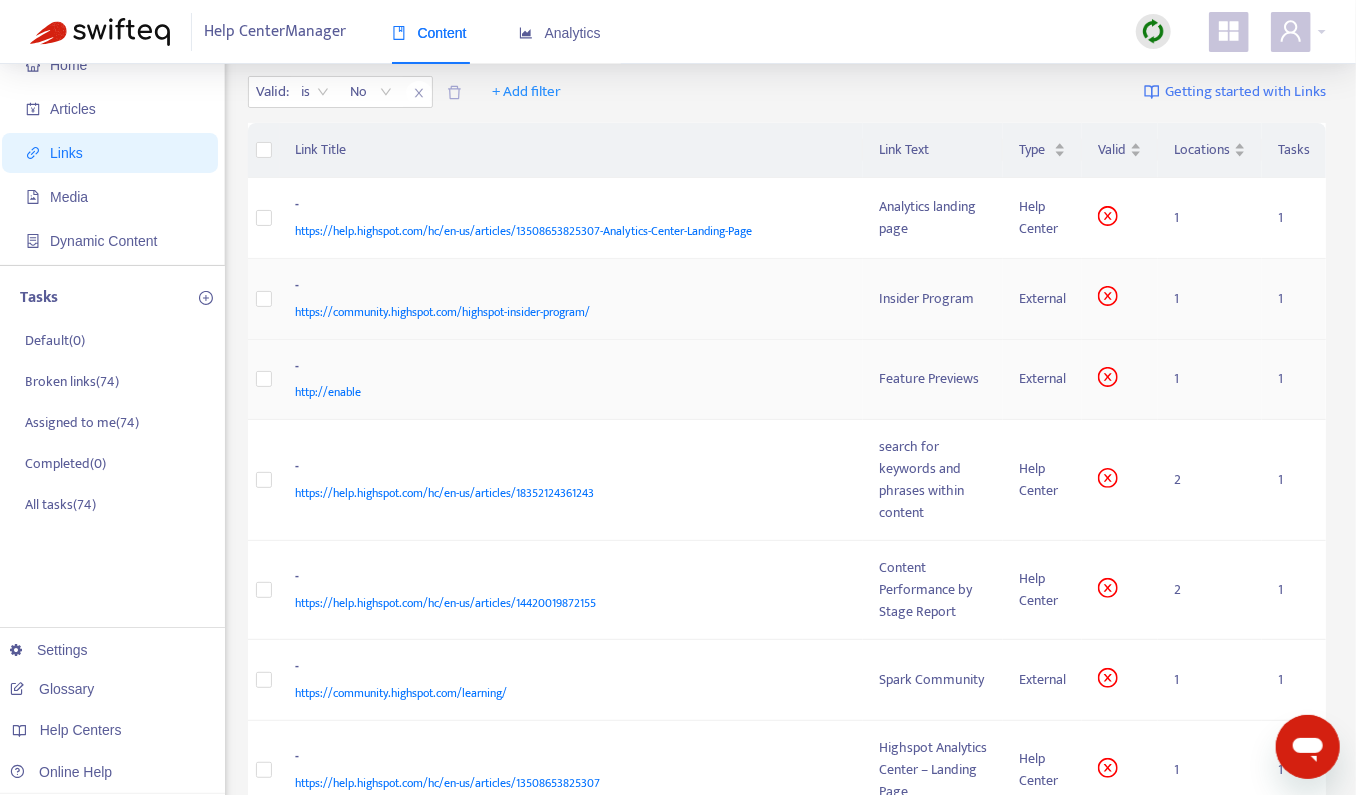 scroll, scrollTop: 66, scrollLeft: 0, axis: vertical 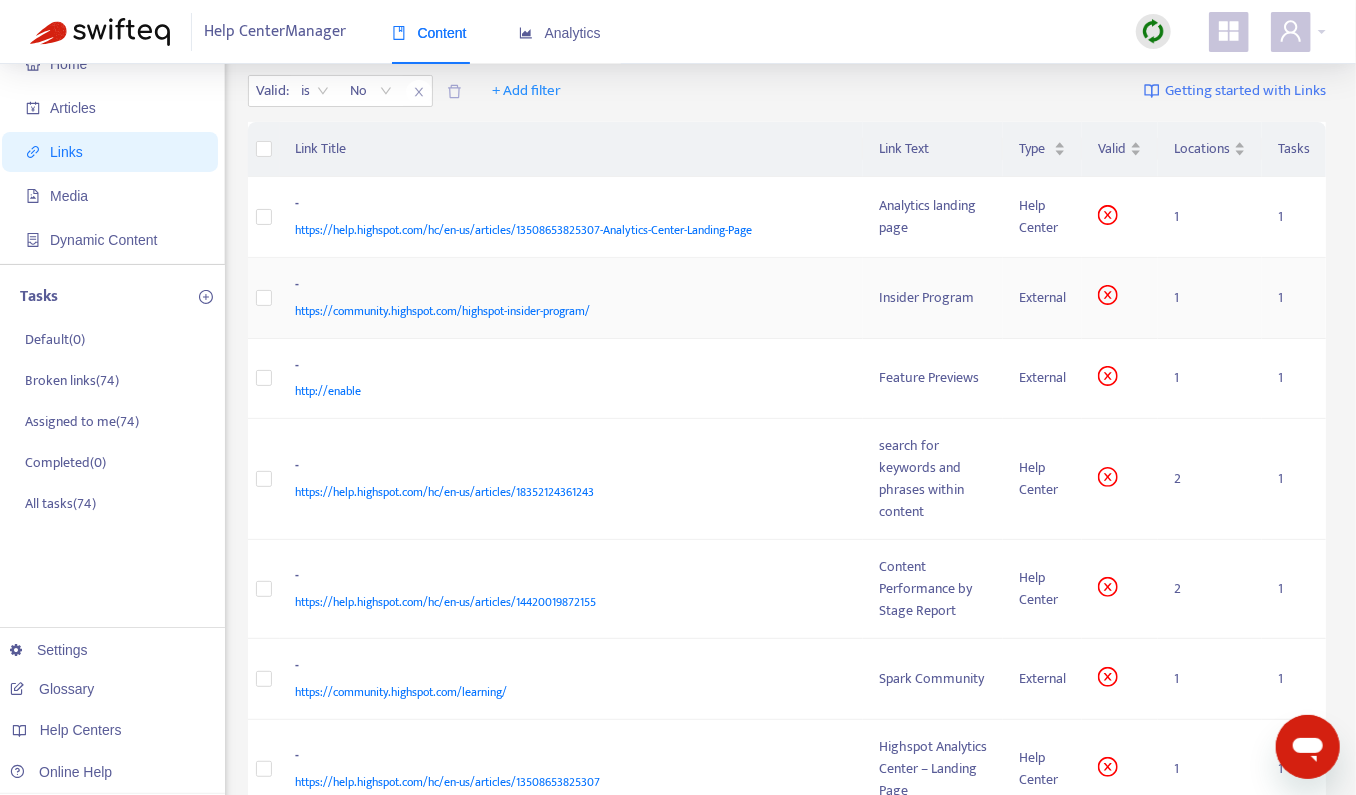 click on "https://community.highspot.com/highspot-insider-program/" at bounding box center (568, 311) 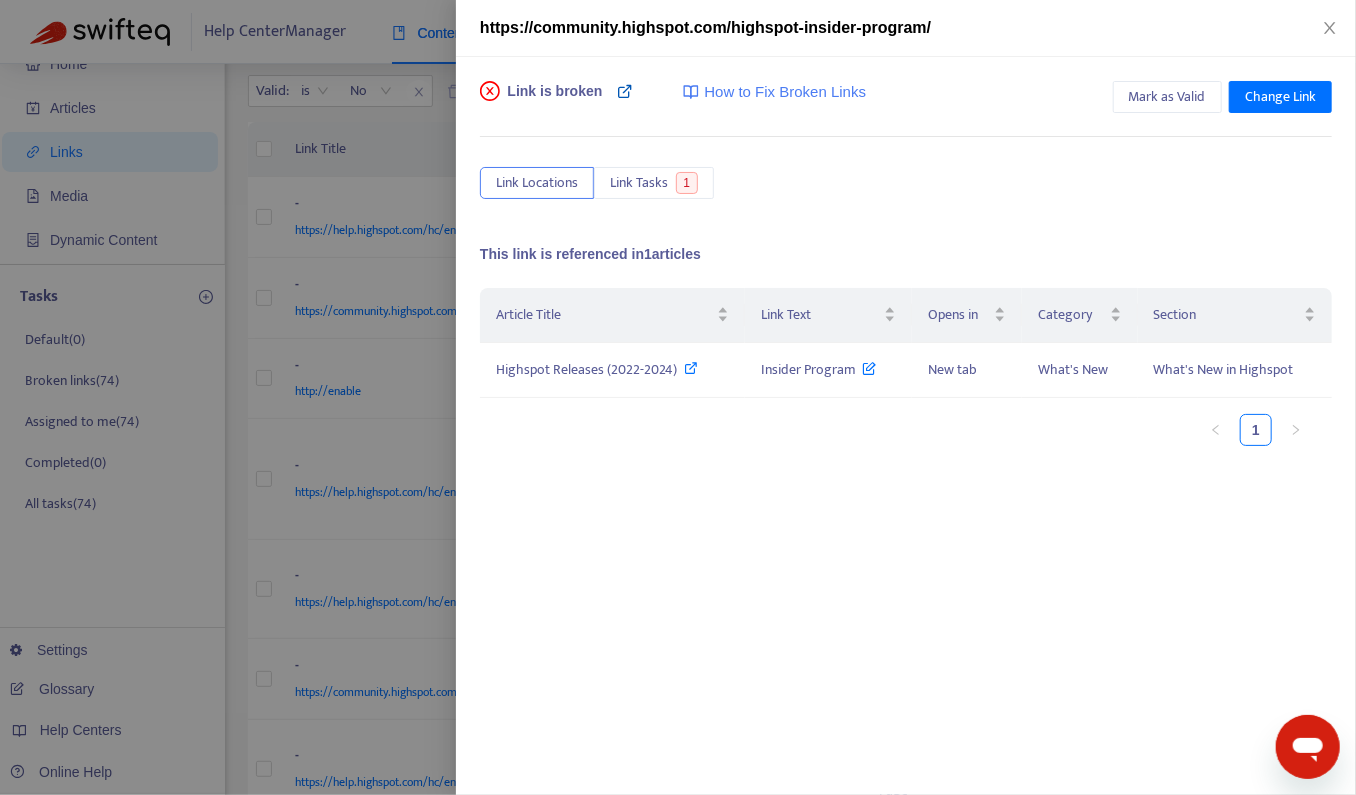 click at bounding box center (625, 91) 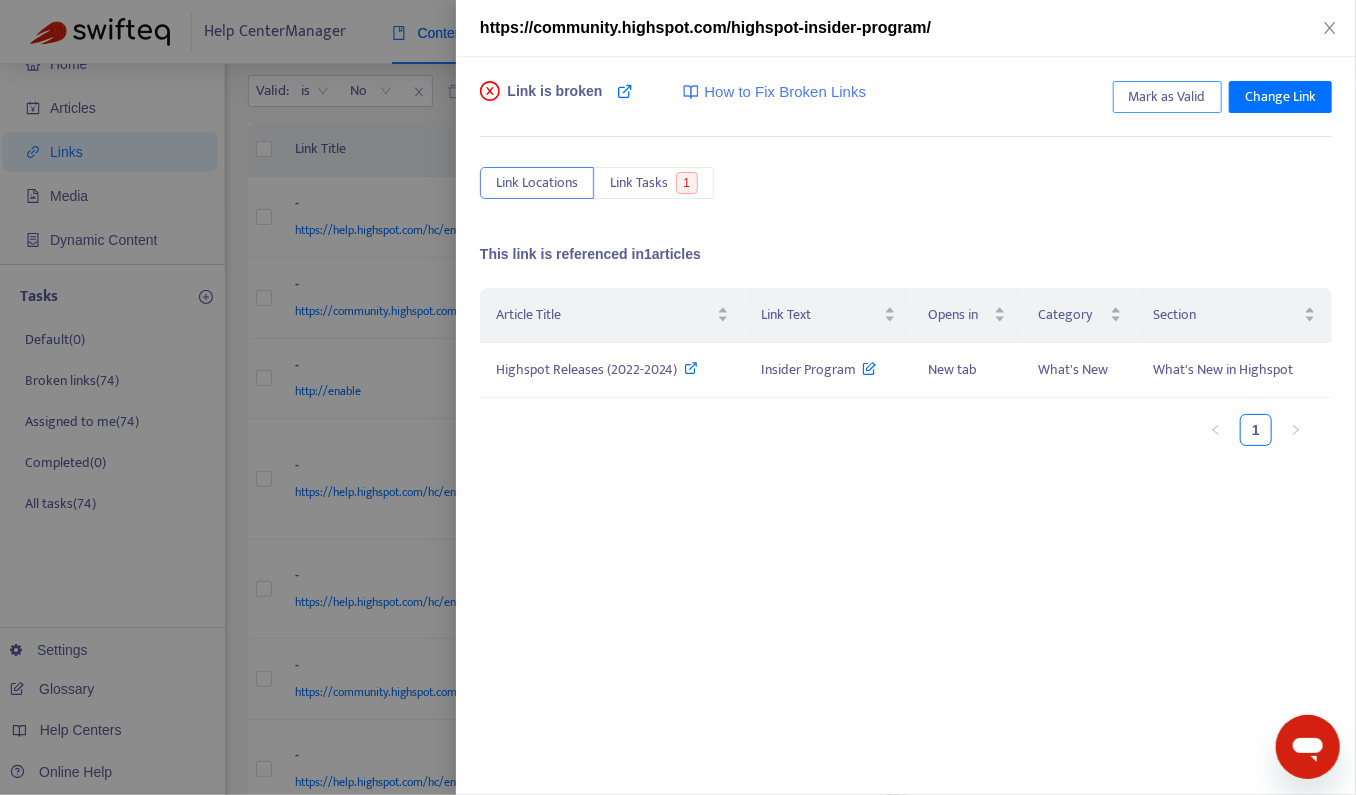 click on "Mark as Valid" at bounding box center [1167, 97] 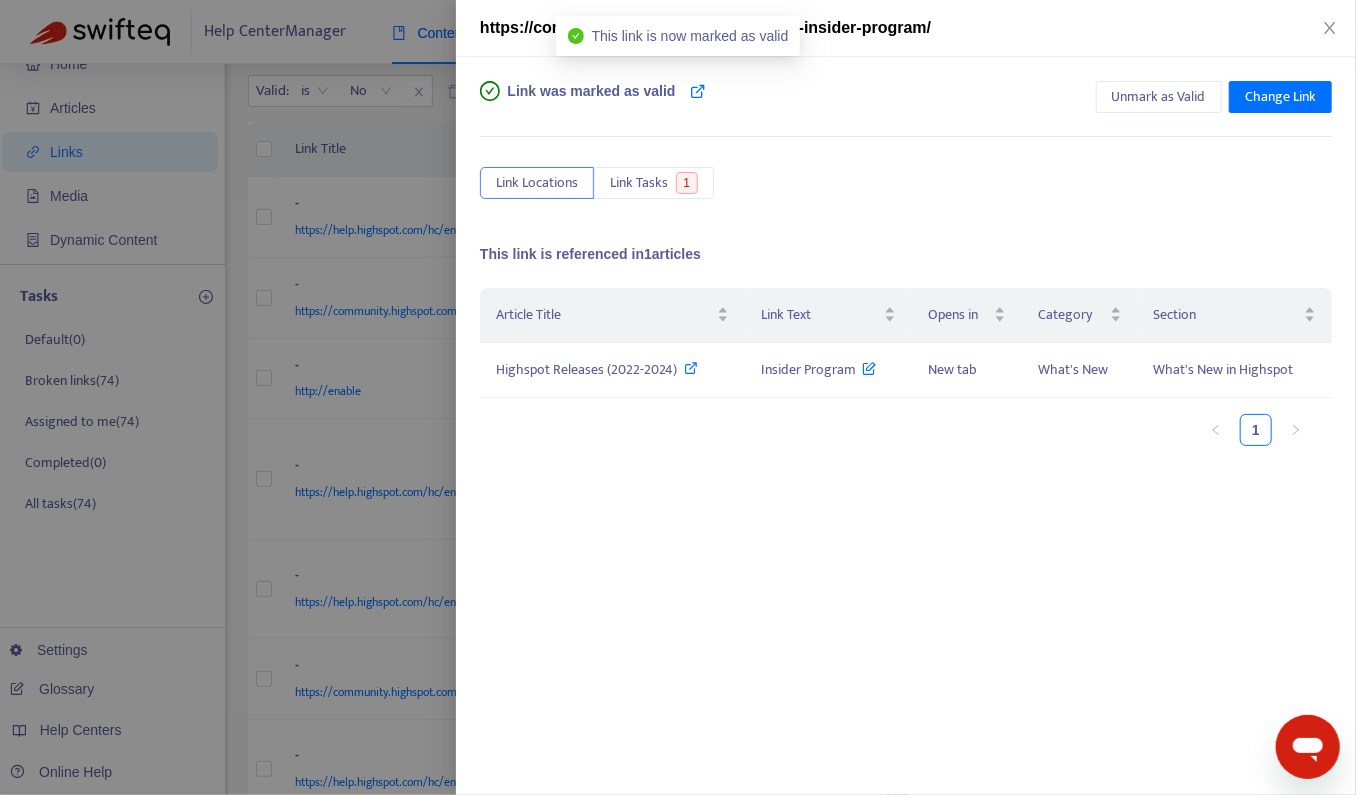 click at bounding box center (678, 397) 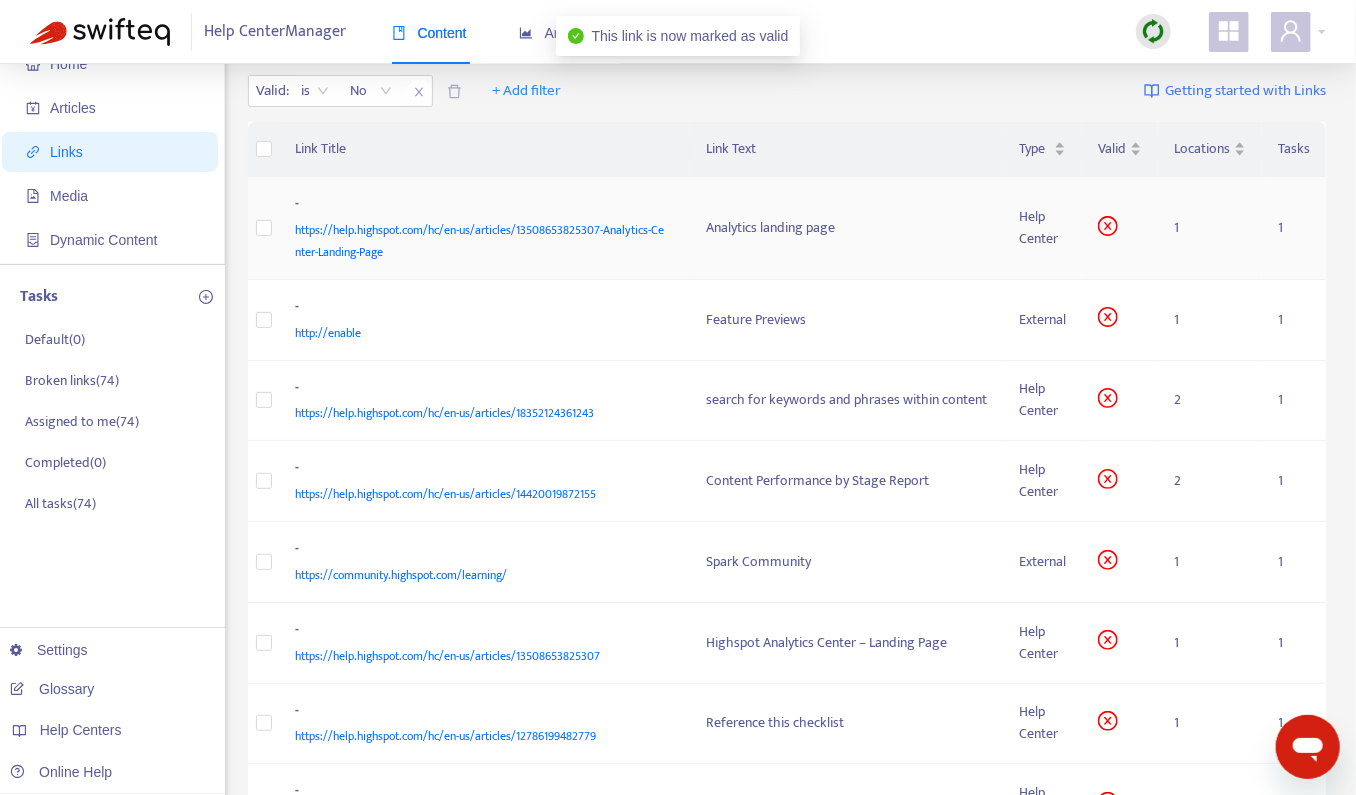 click on "- https://help.highspot.com/hc/en-us/articles/13508653825307-Analytics-Center-Landing-Page" at bounding box center [485, 228] 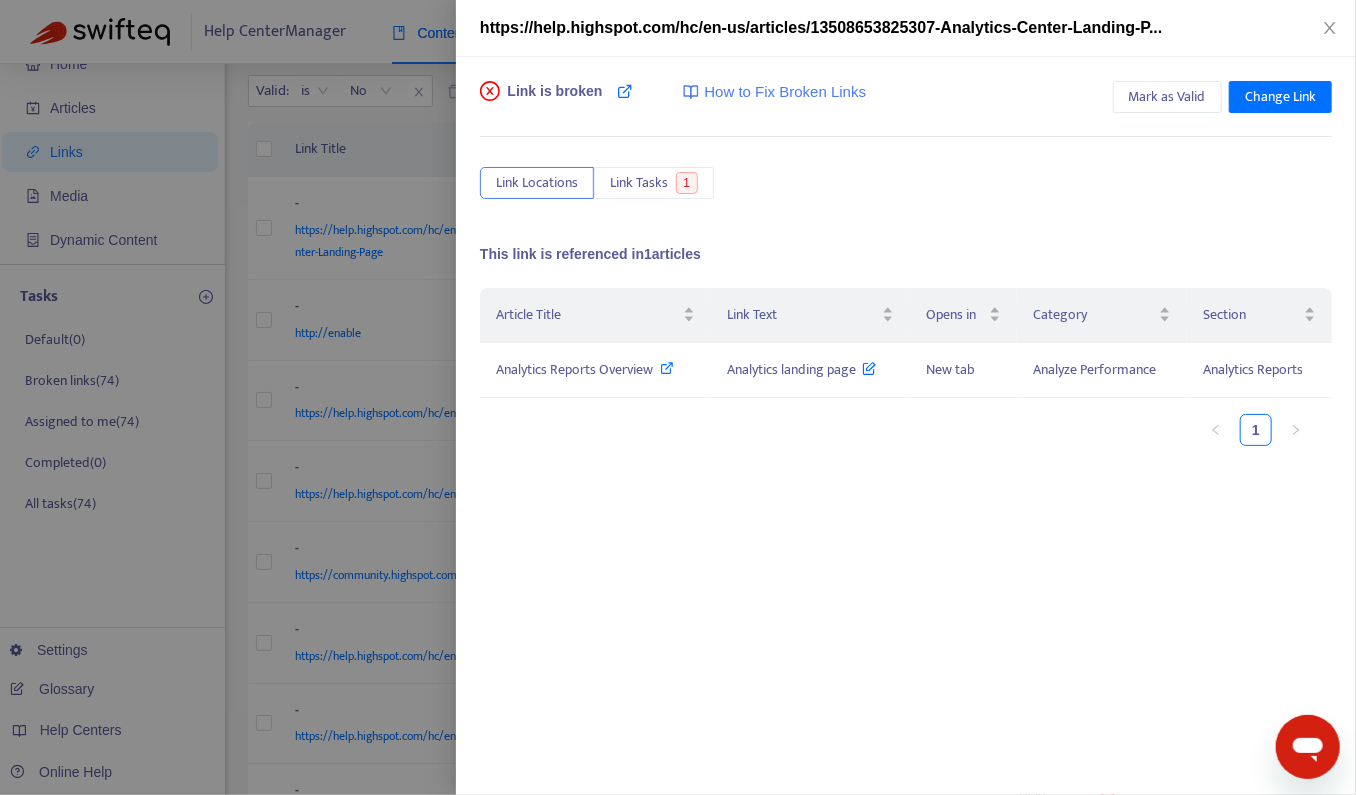 click on "Link is broken How to Fix Broken Links Mark as Valid Change Link Link Locations Link Tasks 1 This link is referenced in  1  articles Article Title Link Text Opens in Category Section Analytics Reports Overview Analytics landing page   New tab Analyze Performance Analytics Reports 1" at bounding box center (906, 426) 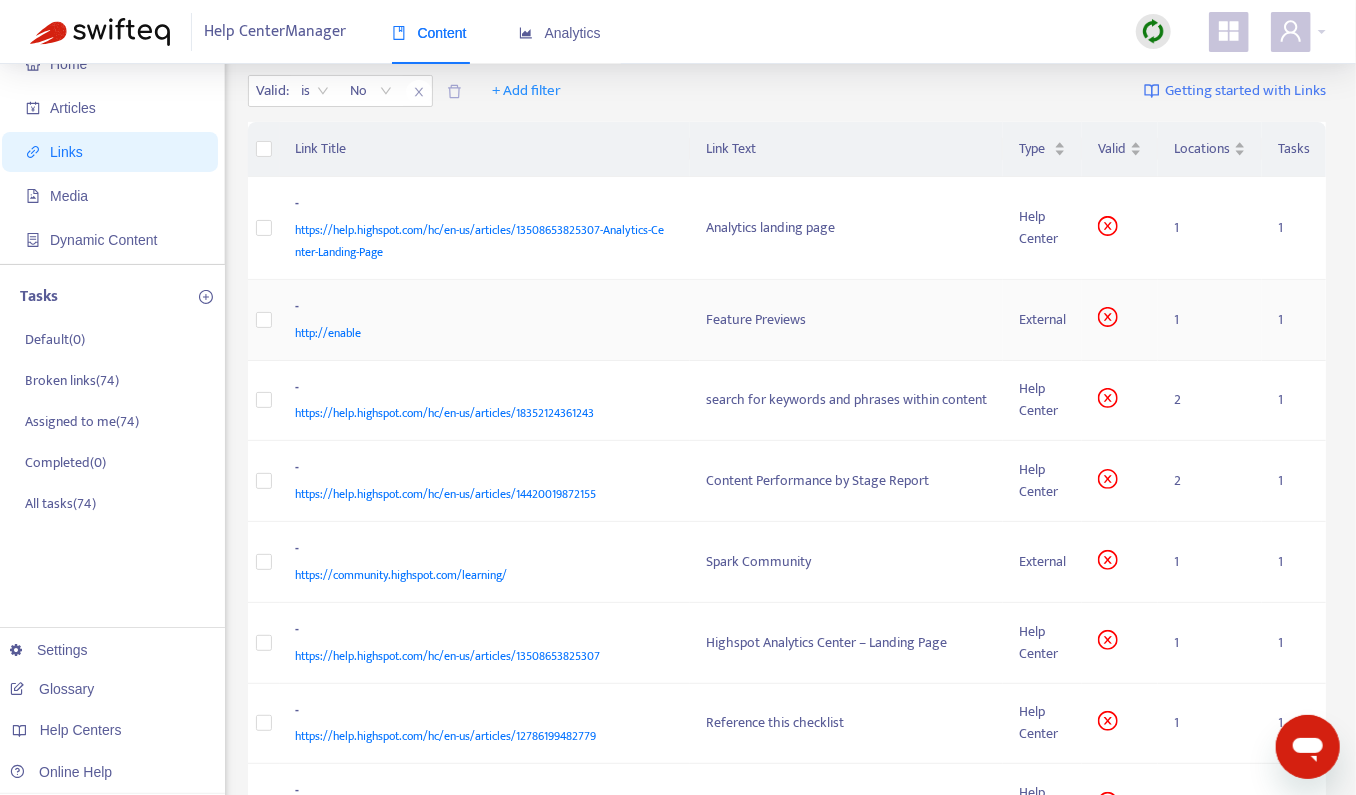 click on "http://enable" at bounding box center [481, 333] 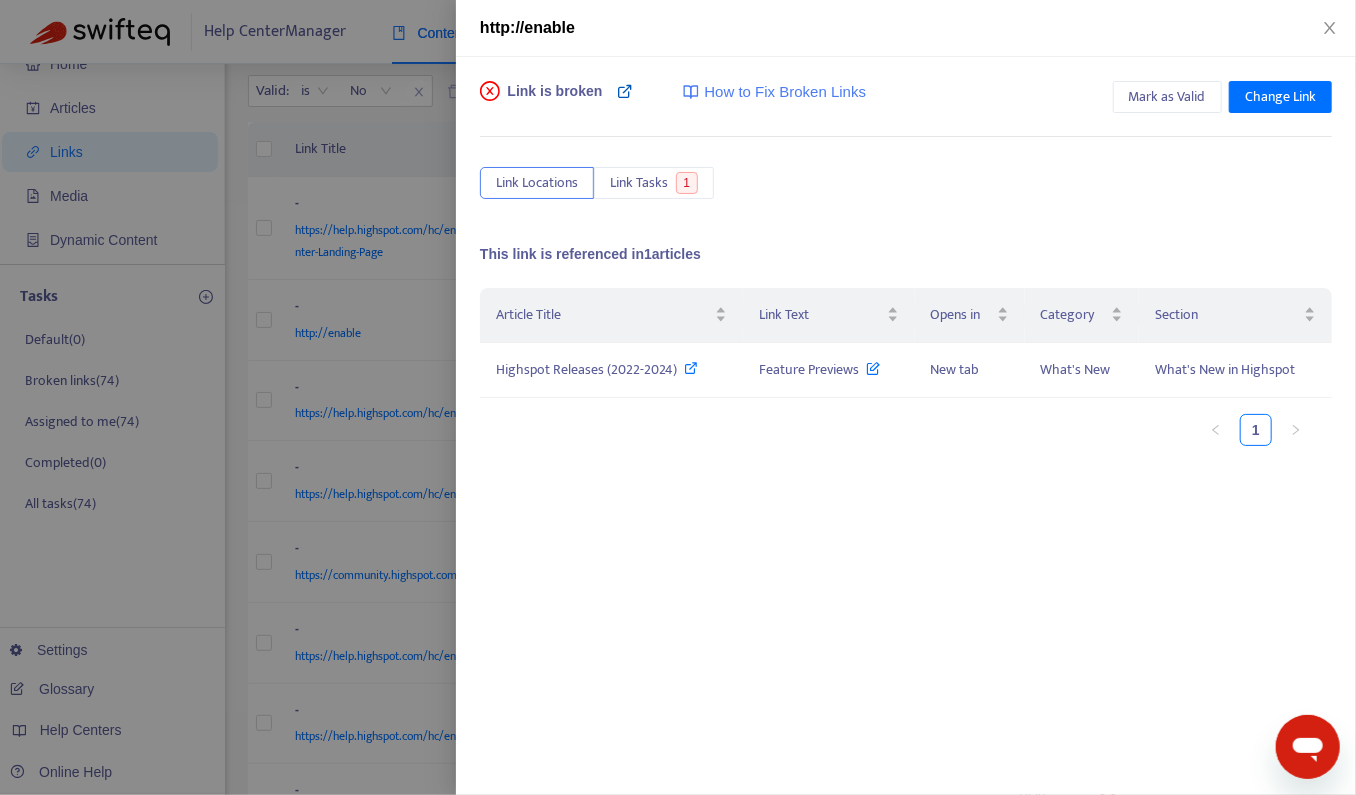 click at bounding box center (625, 91) 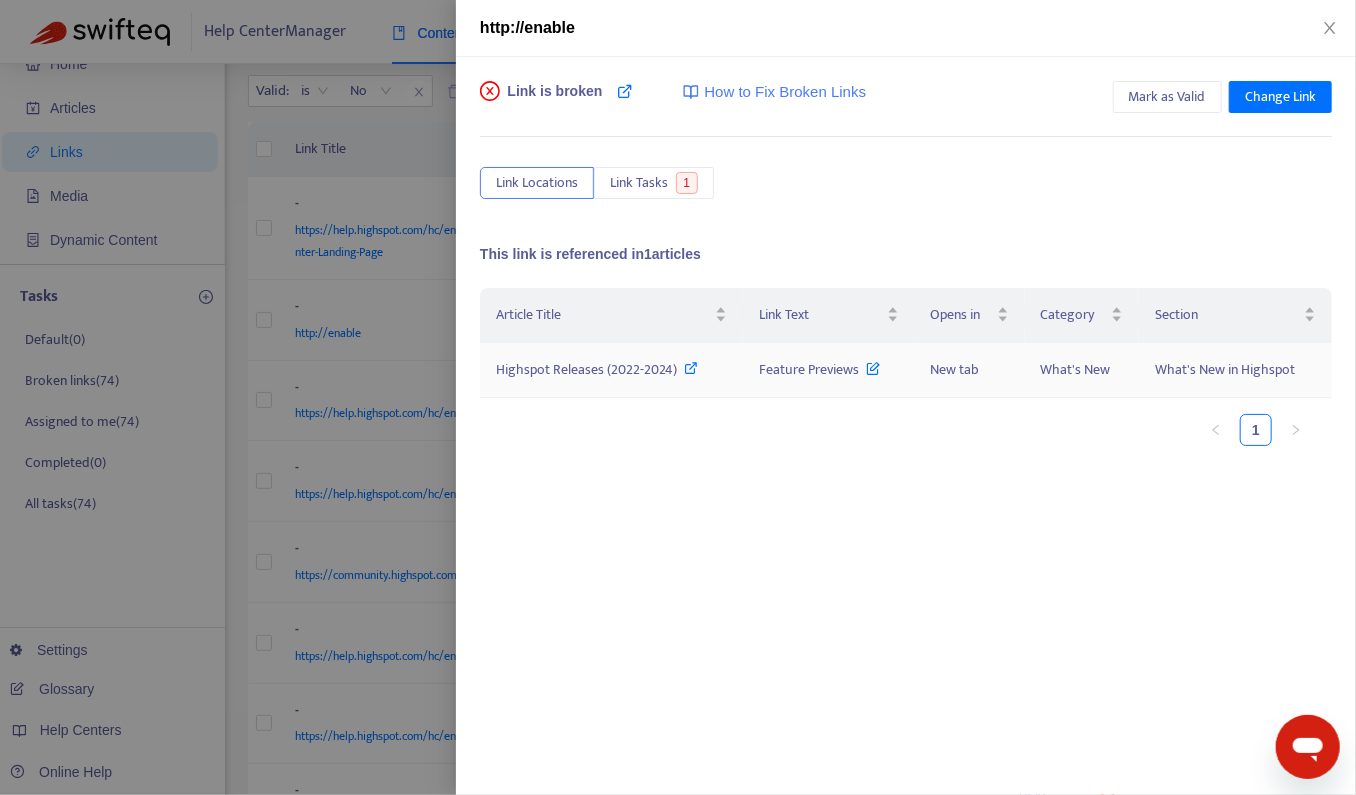 click at bounding box center (692, 368) 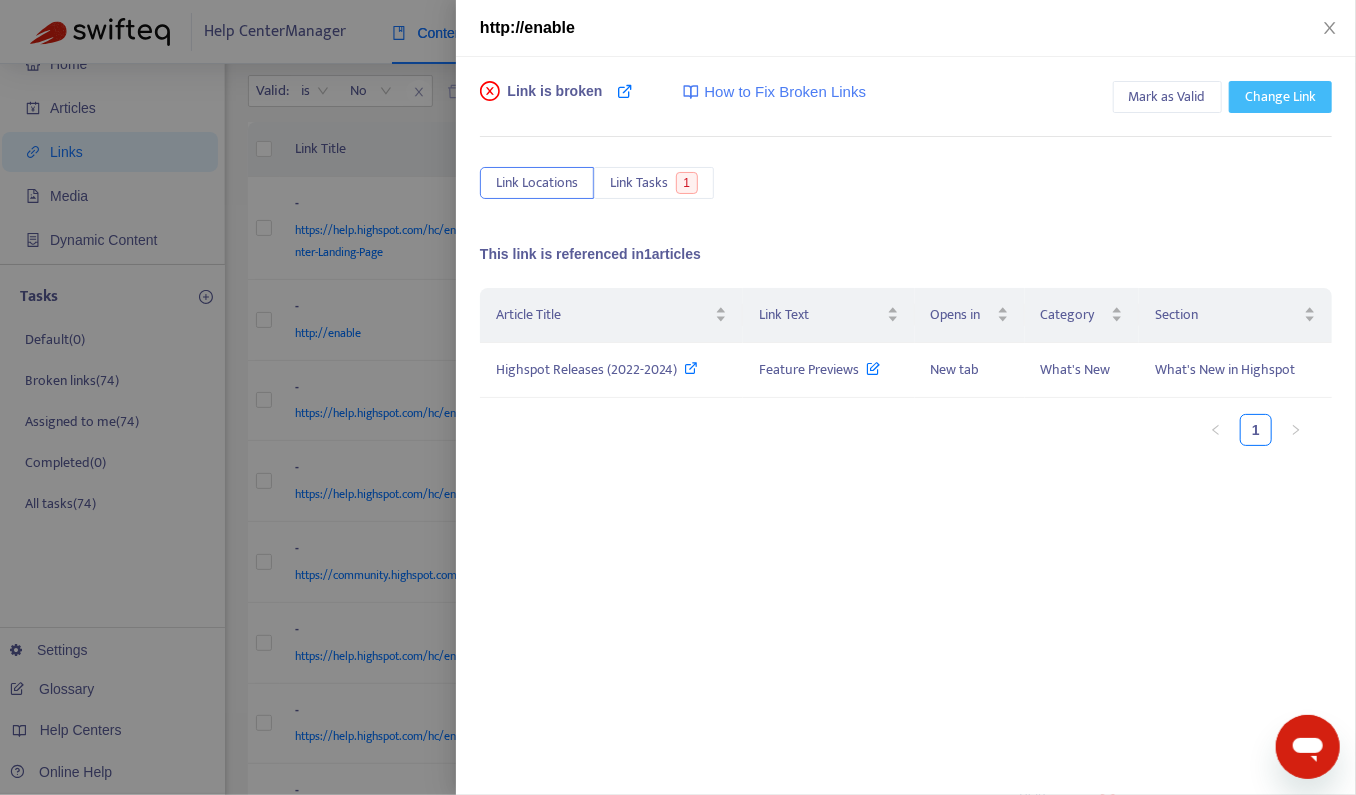 click on "Change Link" at bounding box center [1280, 97] 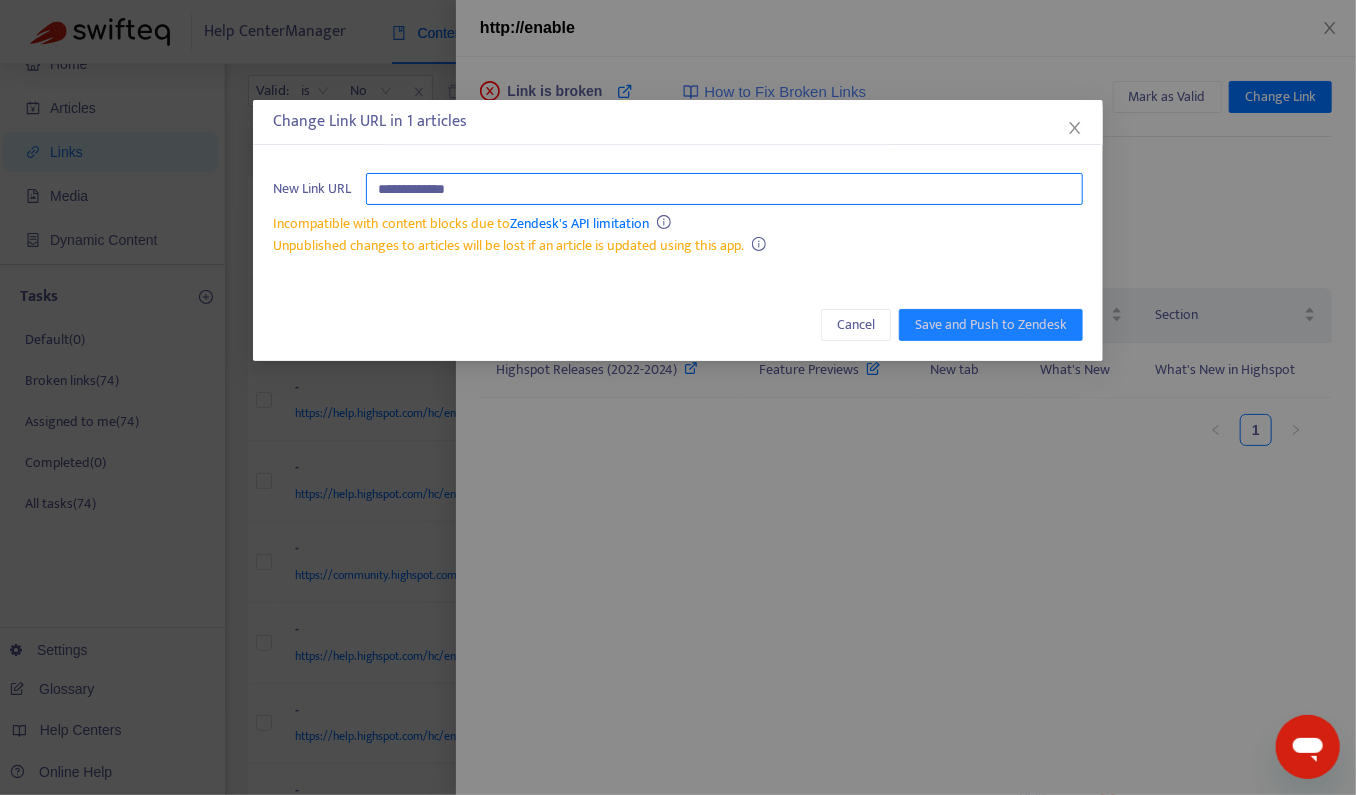 click on "**********" at bounding box center [724, 189] 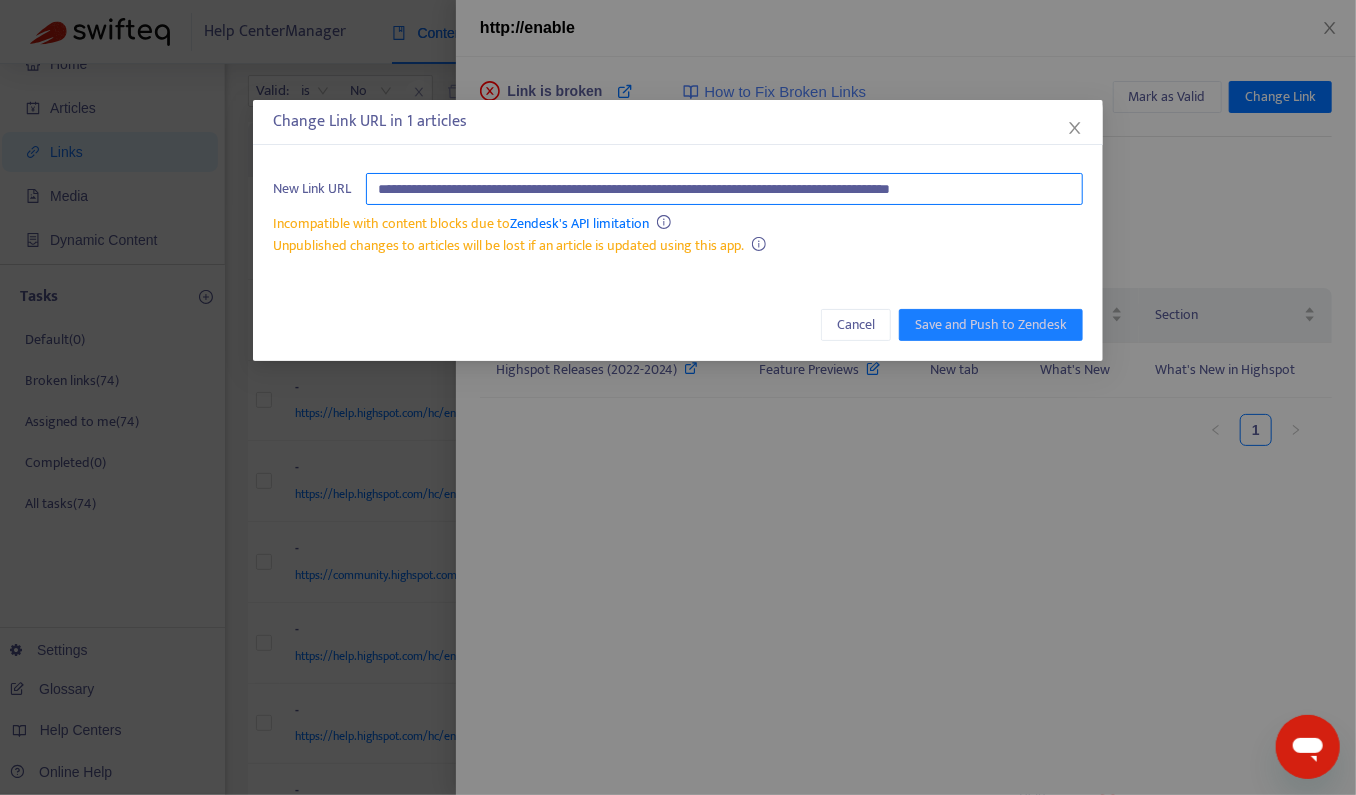 scroll, scrollTop: 0, scrollLeft: 26, axis: horizontal 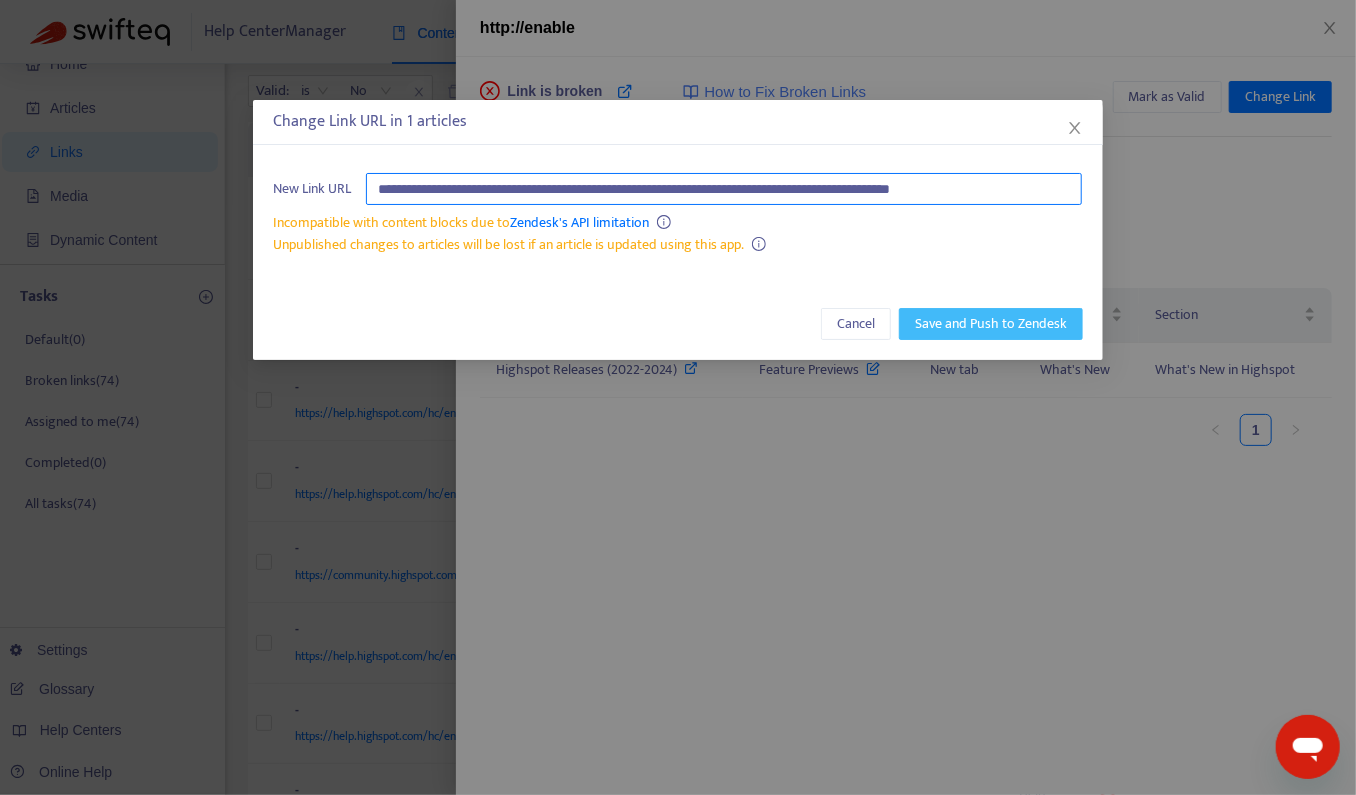 type on "**********" 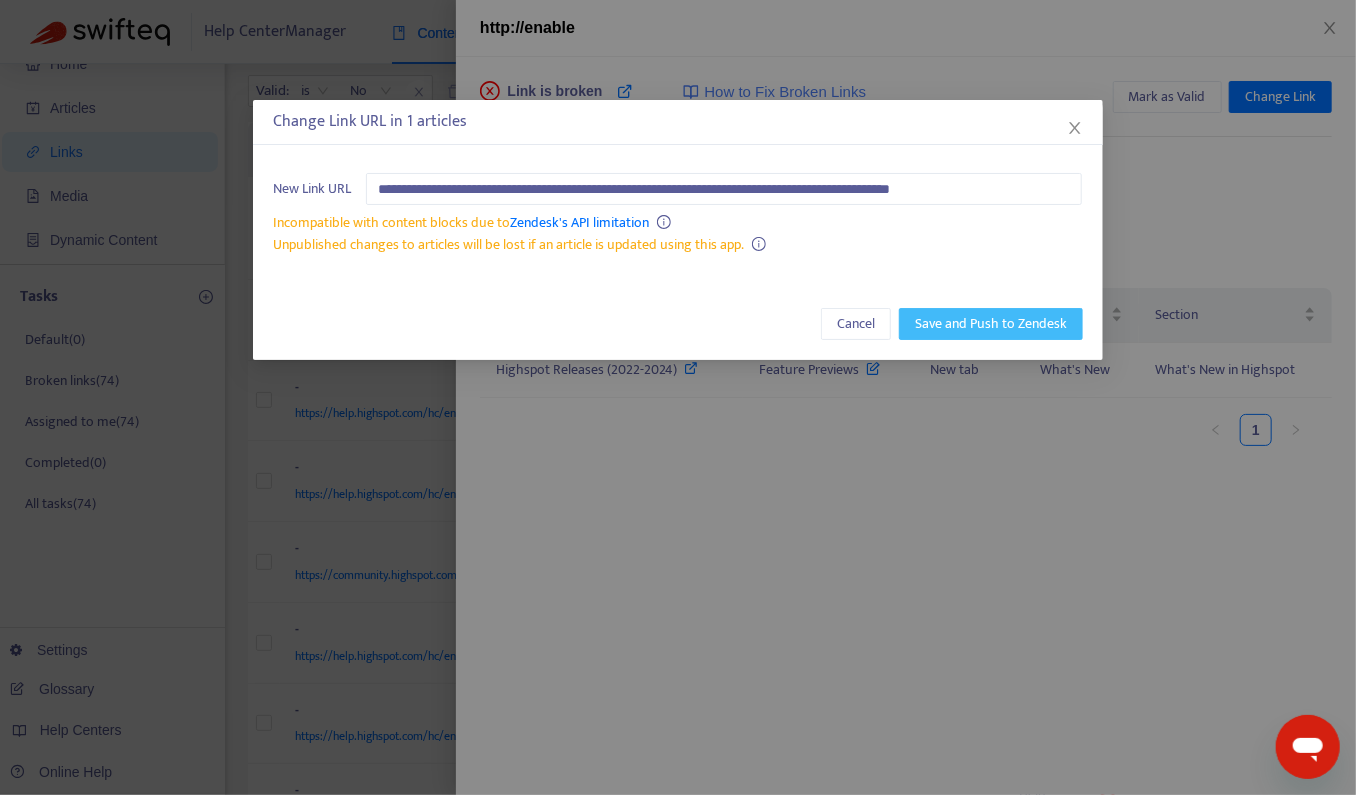 scroll, scrollTop: 0, scrollLeft: 0, axis: both 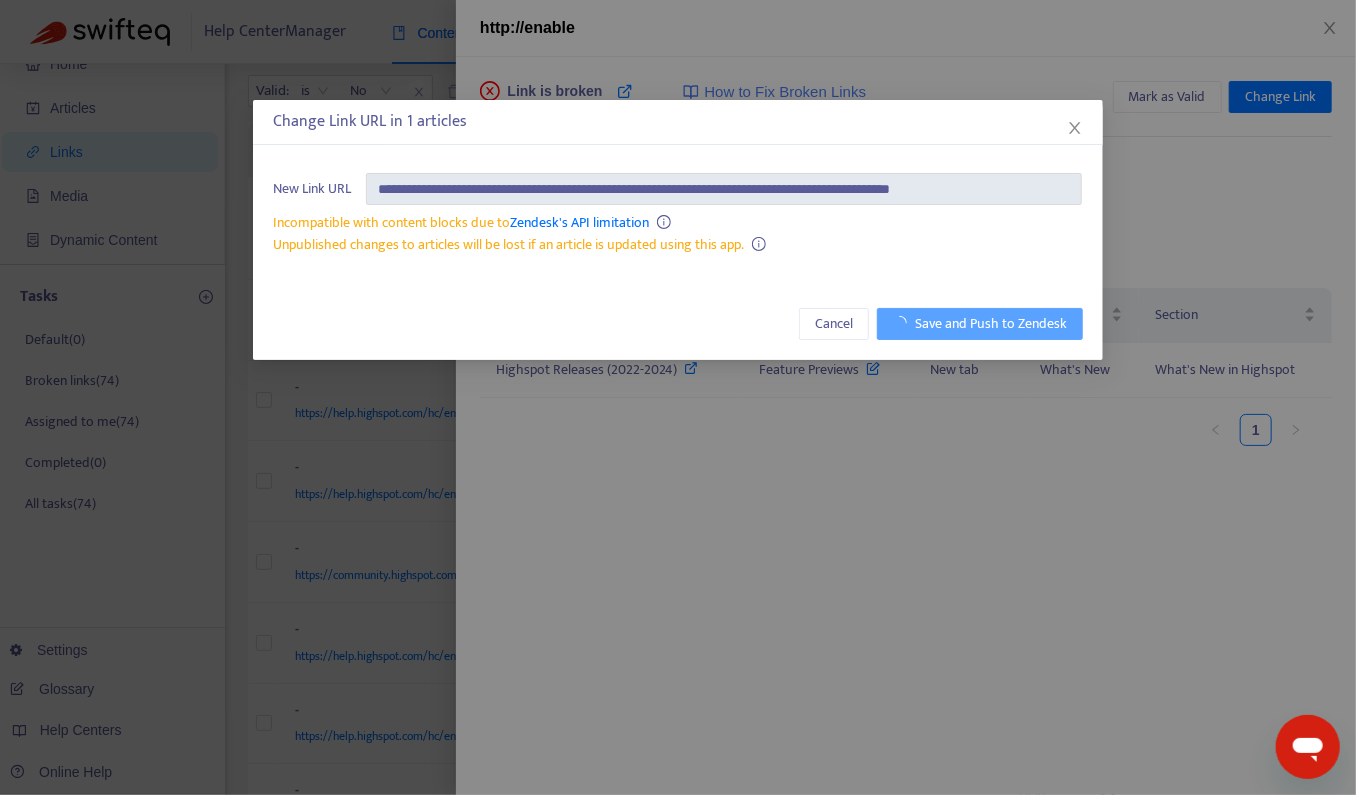 click on "**********" at bounding box center (678, 397) 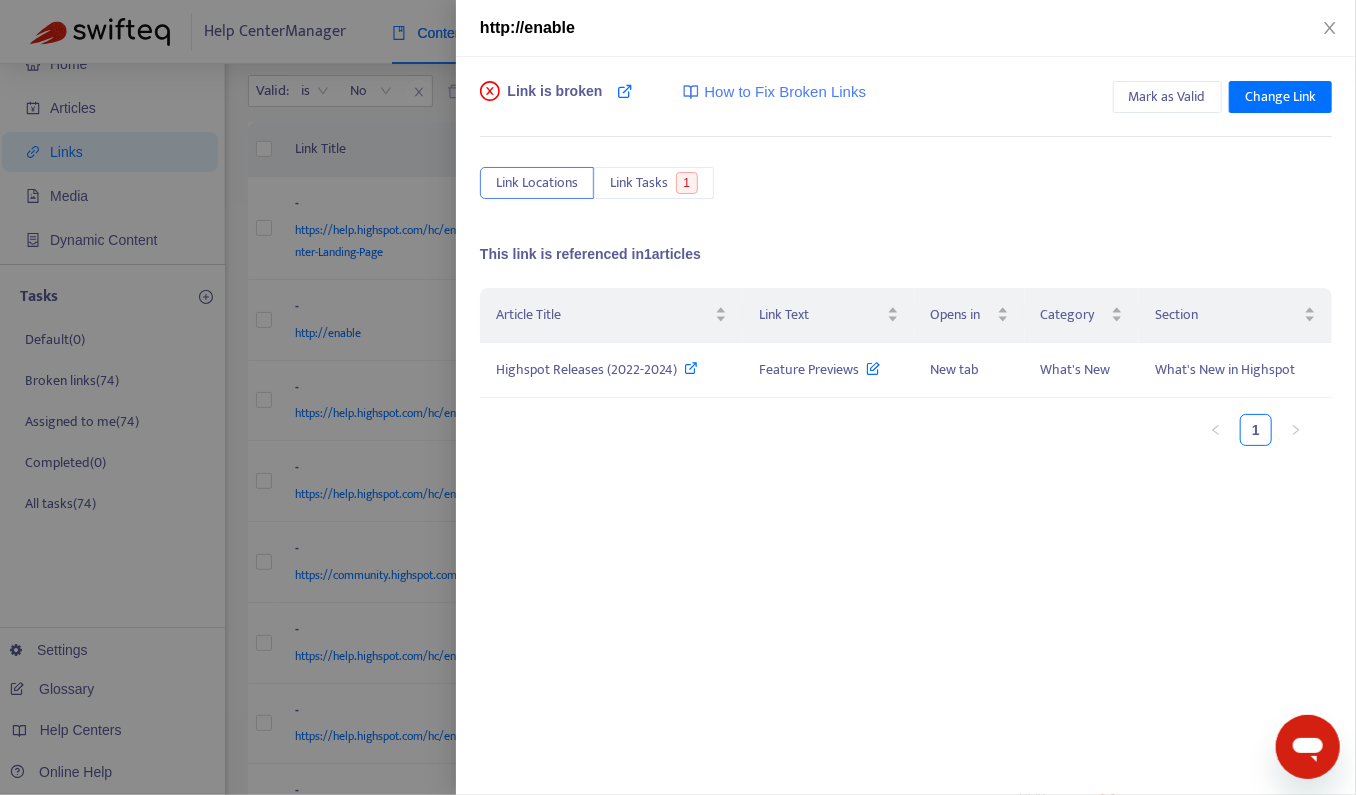 click at bounding box center (678, 397) 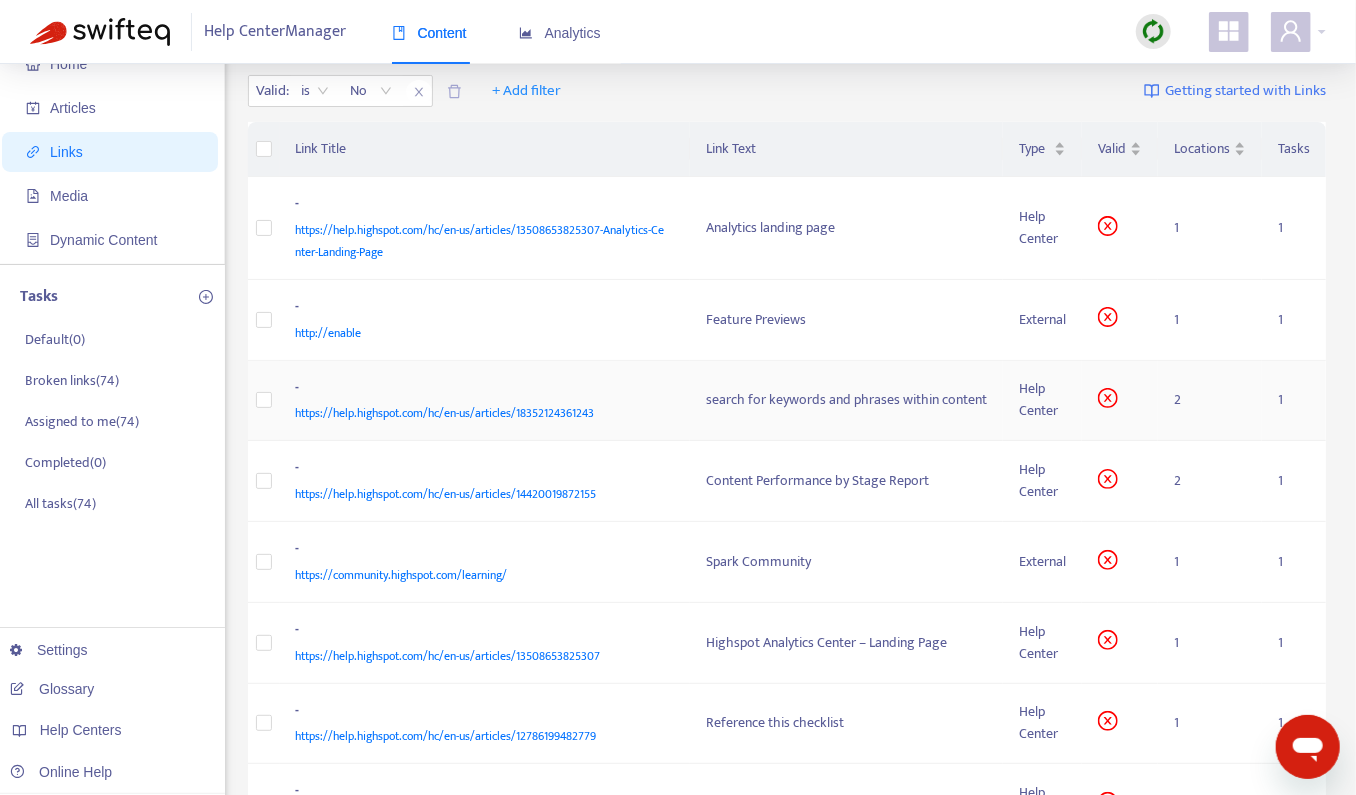click on "-" at bounding box center (481, 390) 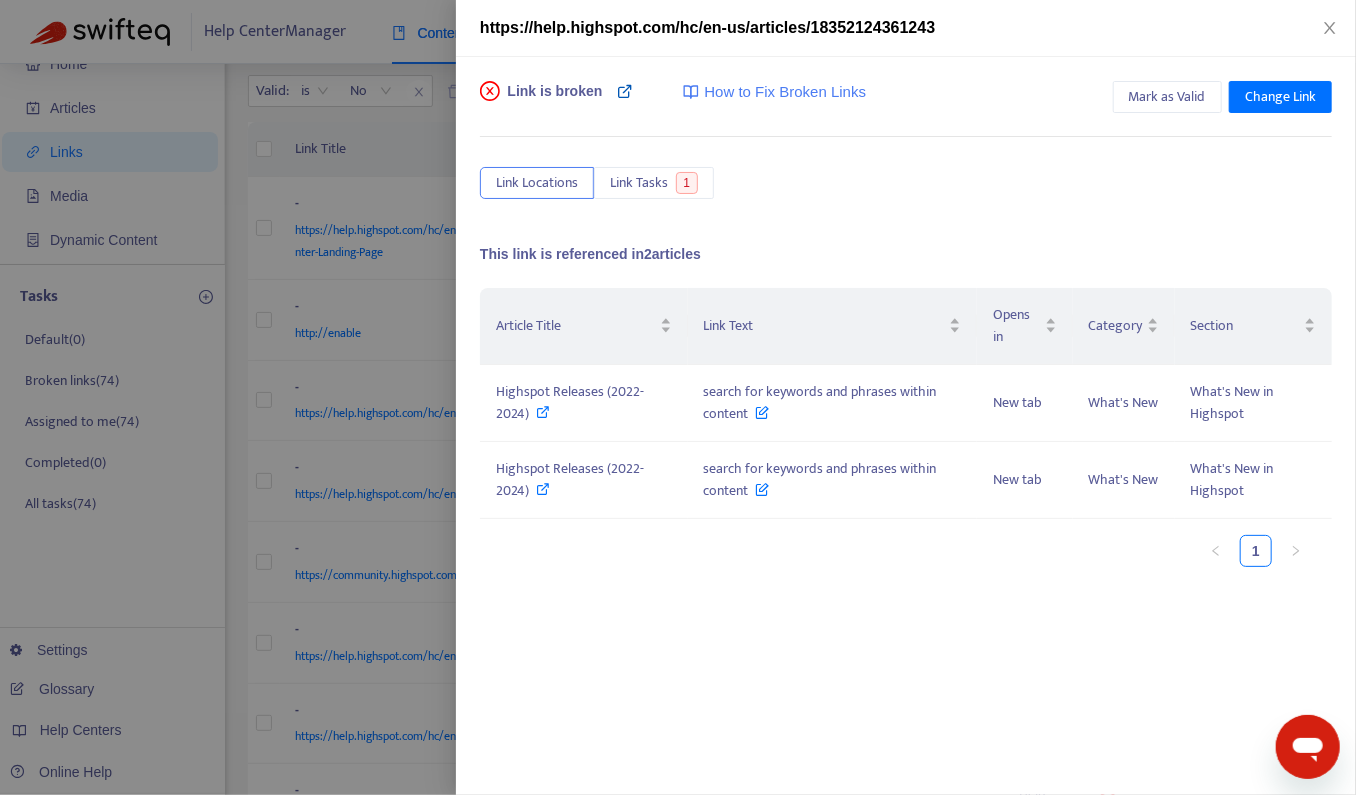 click at bounding box center [625, 91] 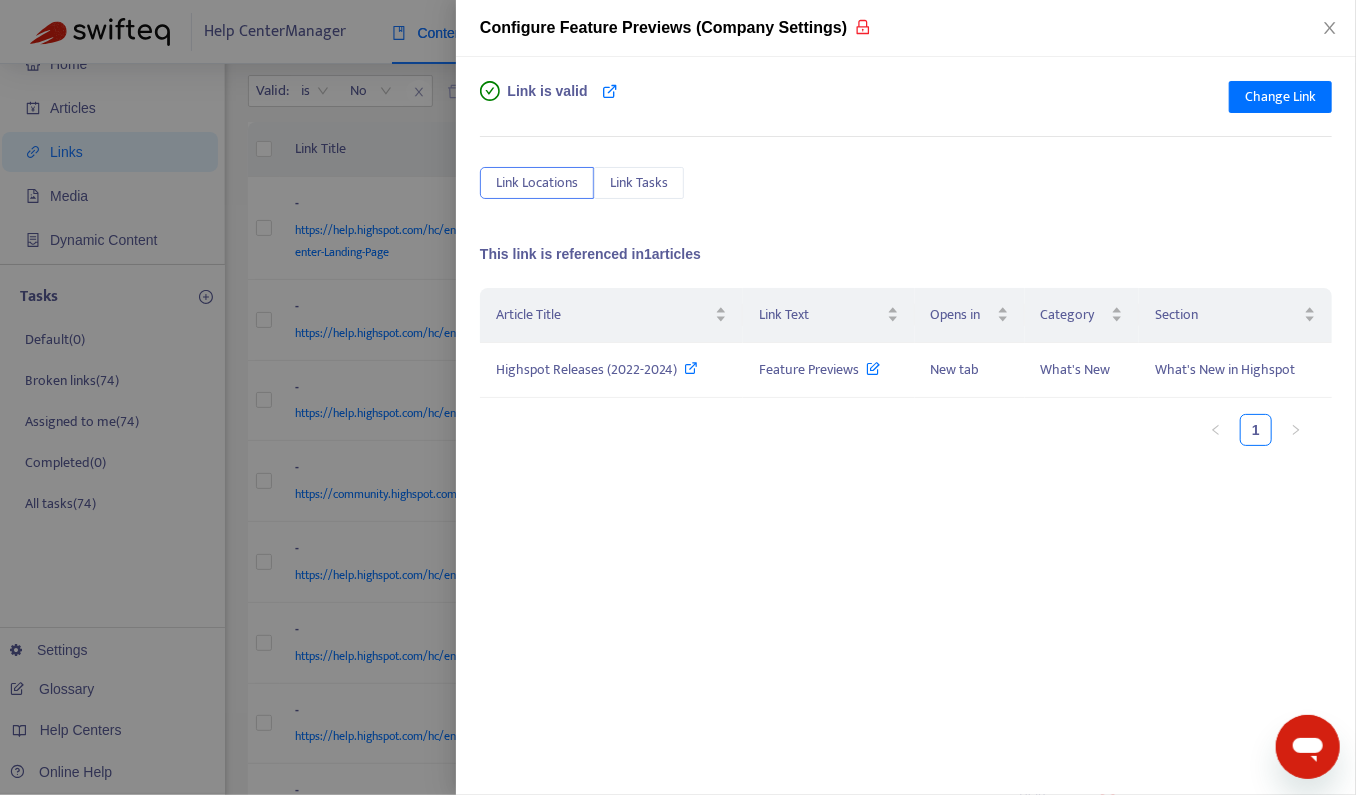 click at bounding box center (678, 397) 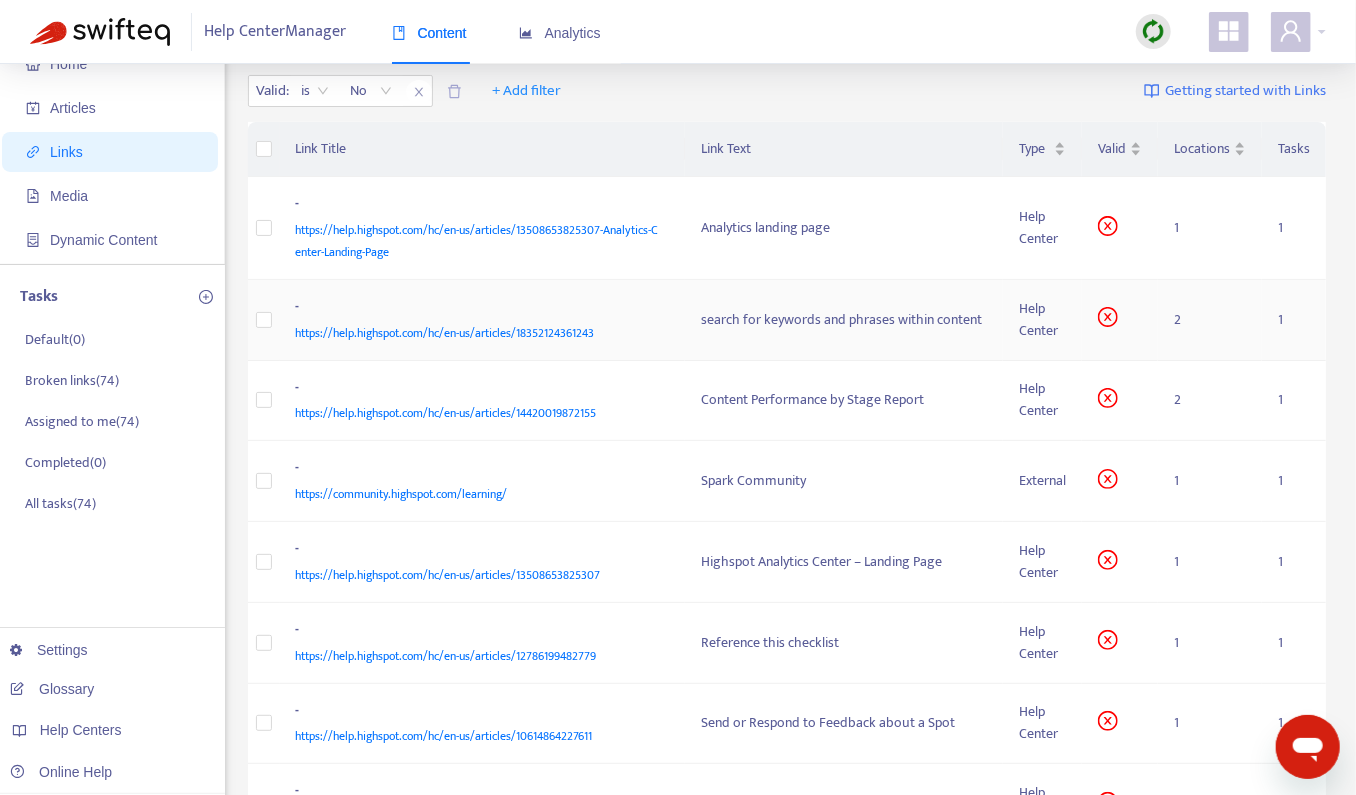 click on "https://help.highspot.com/hc/en-us/articles/18352124361243" at bounding box center [479, 333] 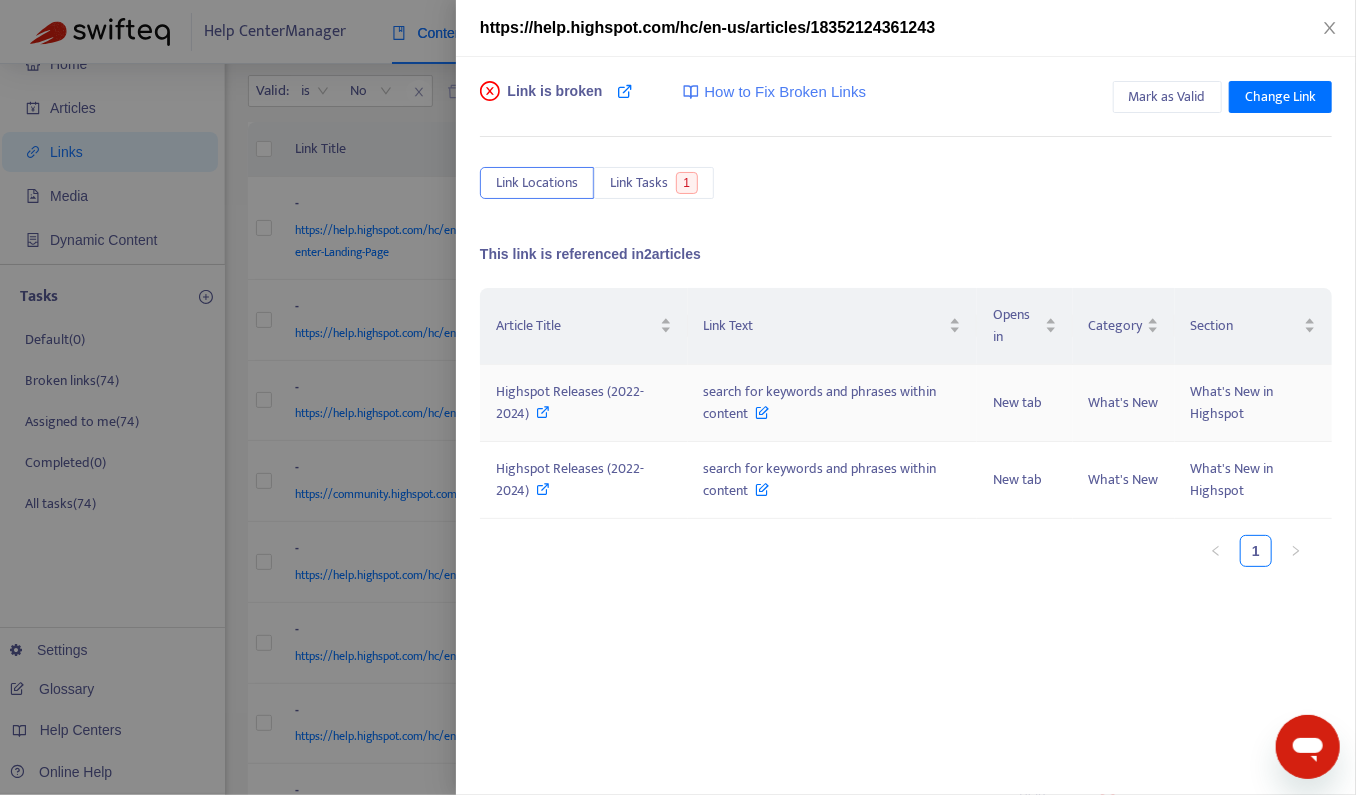 click at bounding box center (544, 412) 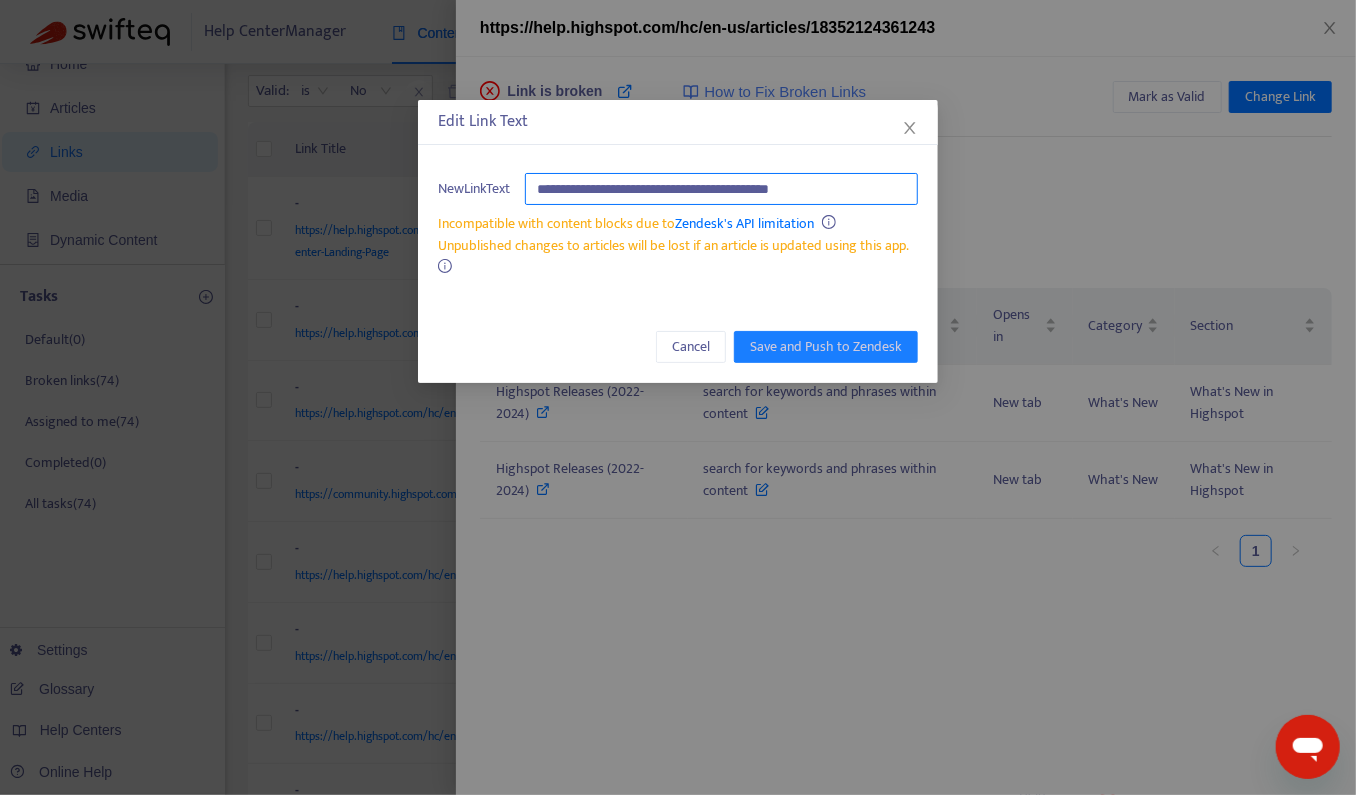 click on "**********" at bounding box center (721, 189) 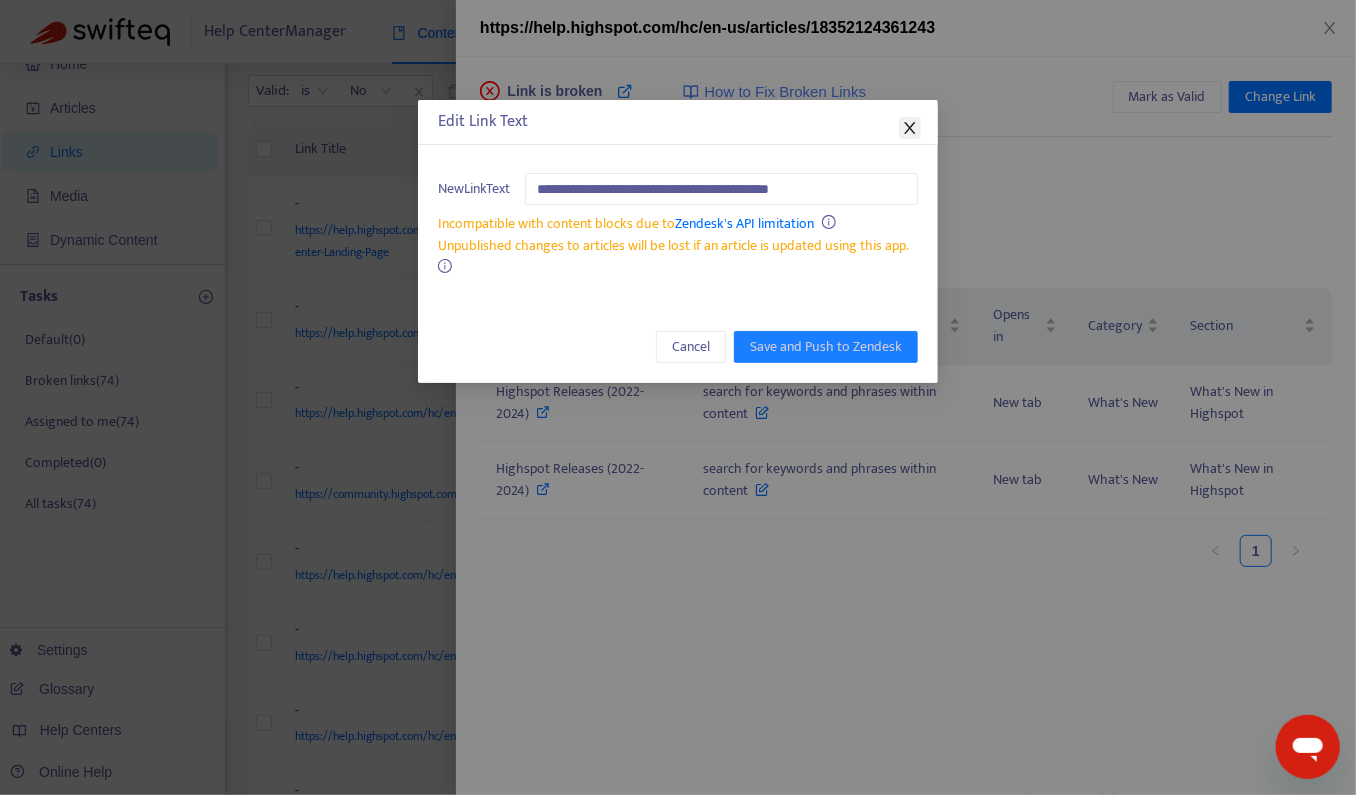 click 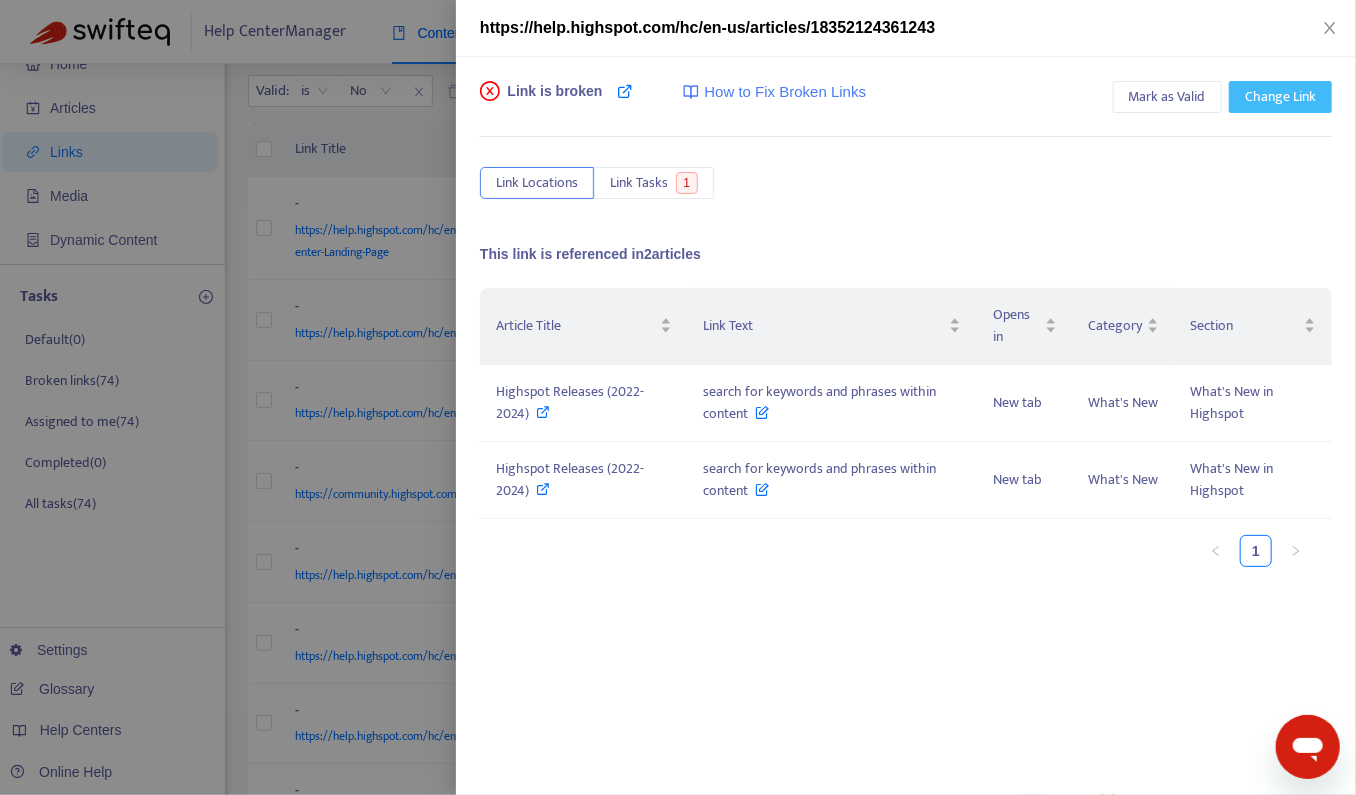 click on "Change Link" at bounding box center [1280, 97] 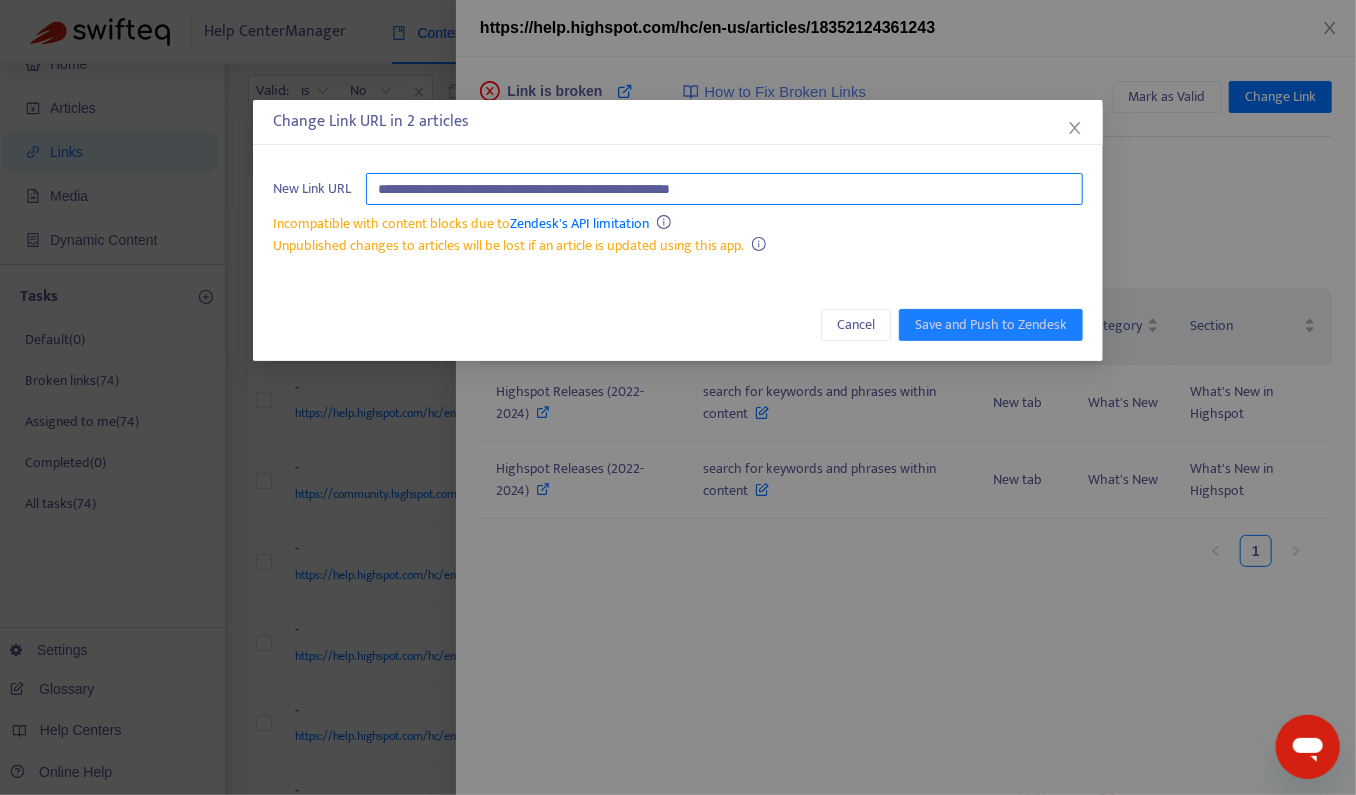 click on "**********" at bounding box center [724, 189] 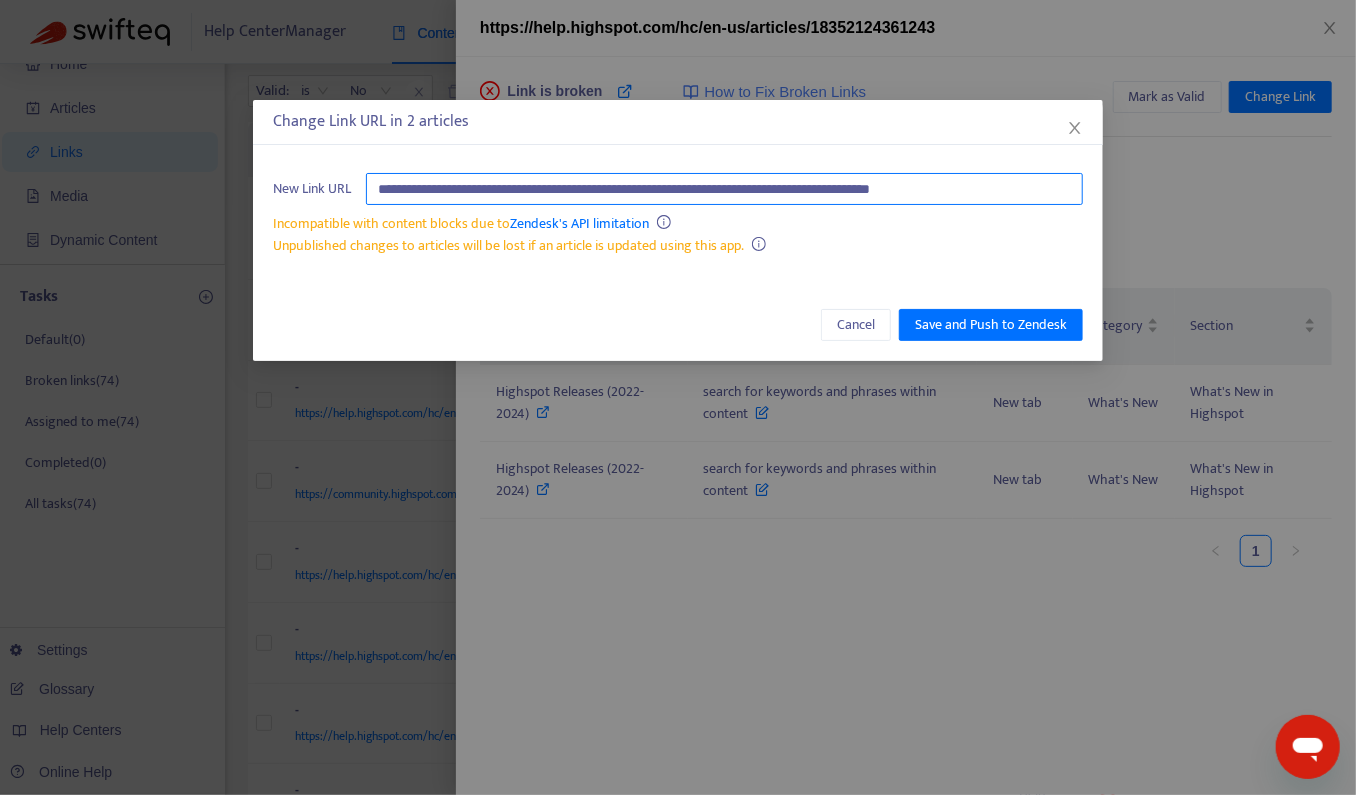 drag, startPoint x: 783, startPoint y: 188, endPoint x: 1234, endPoint y: 187, distance: 451.0011 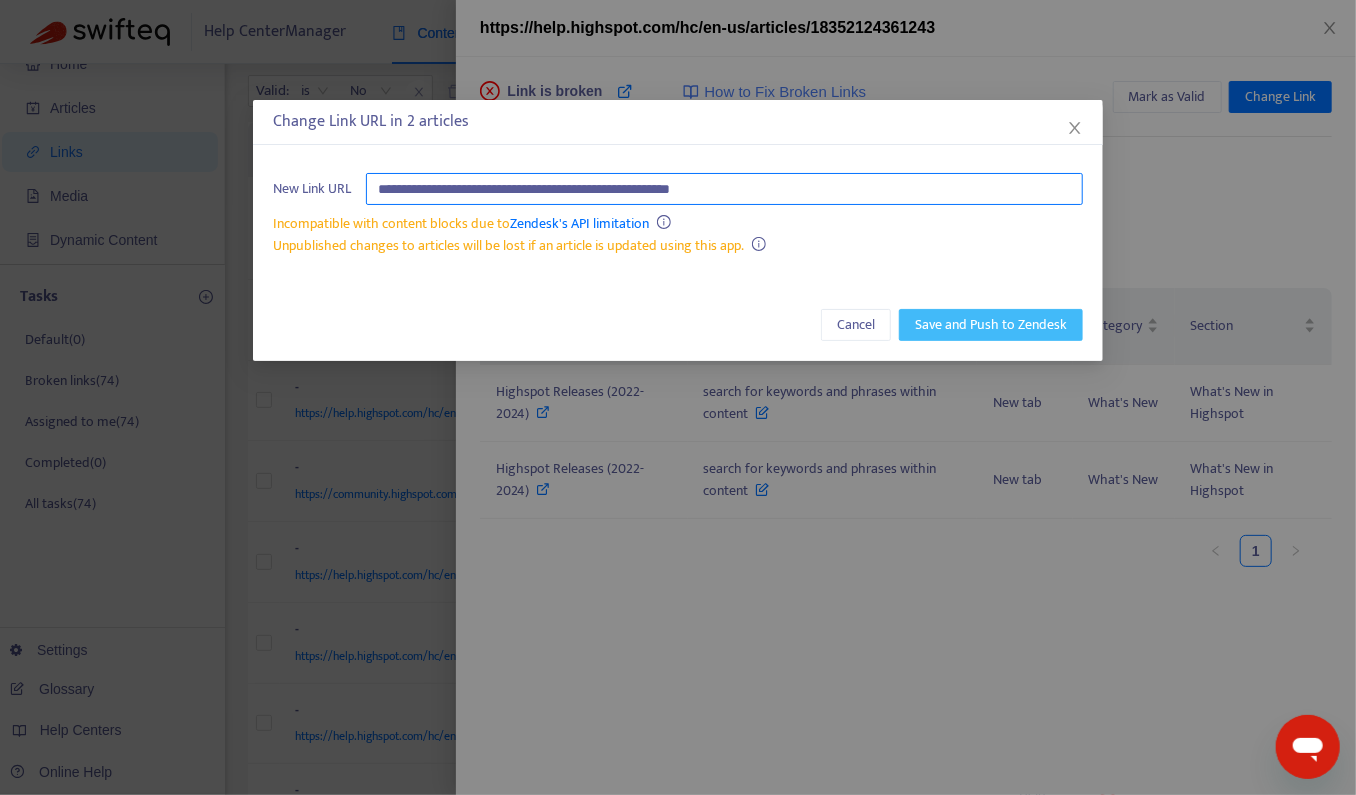 type on "**********" 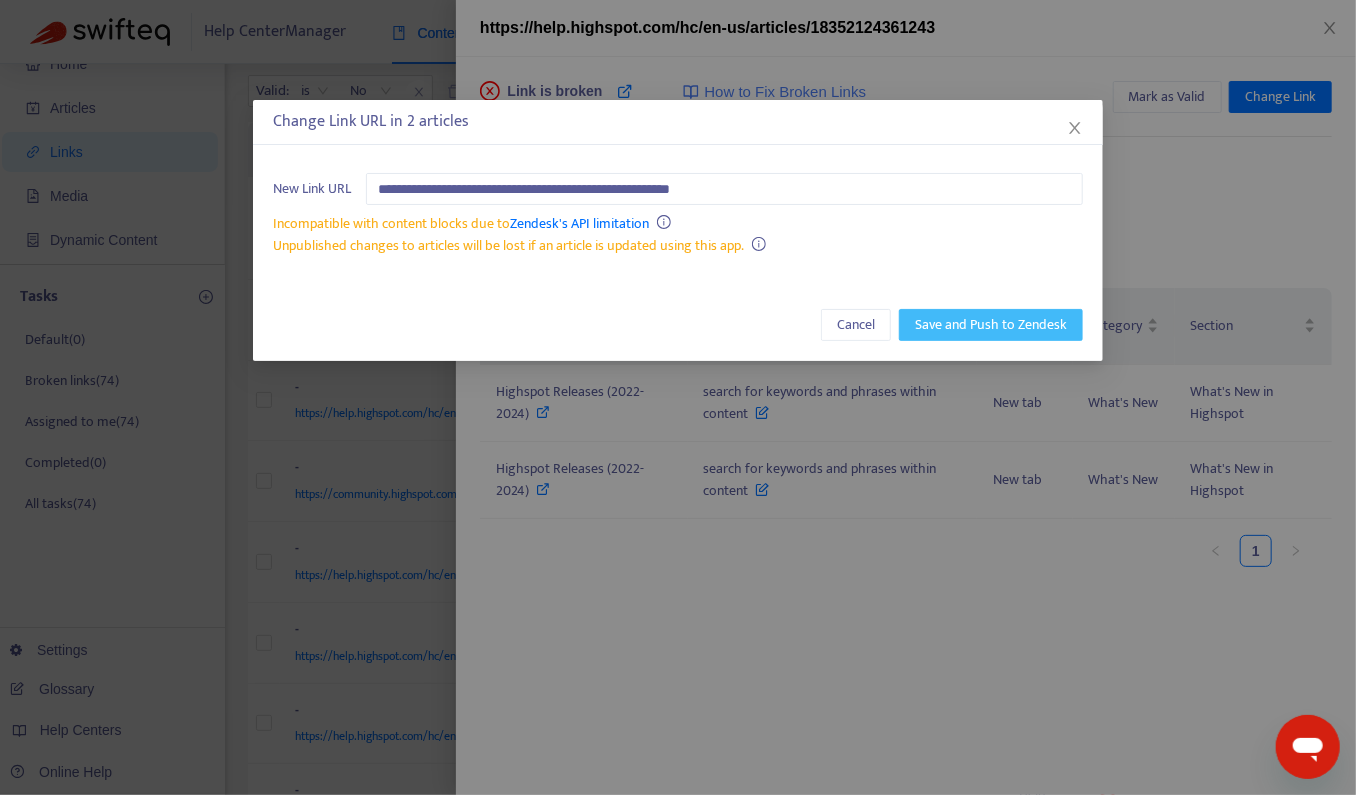click on "Save and Push to Zendesk" at bounding box center (991, 325) 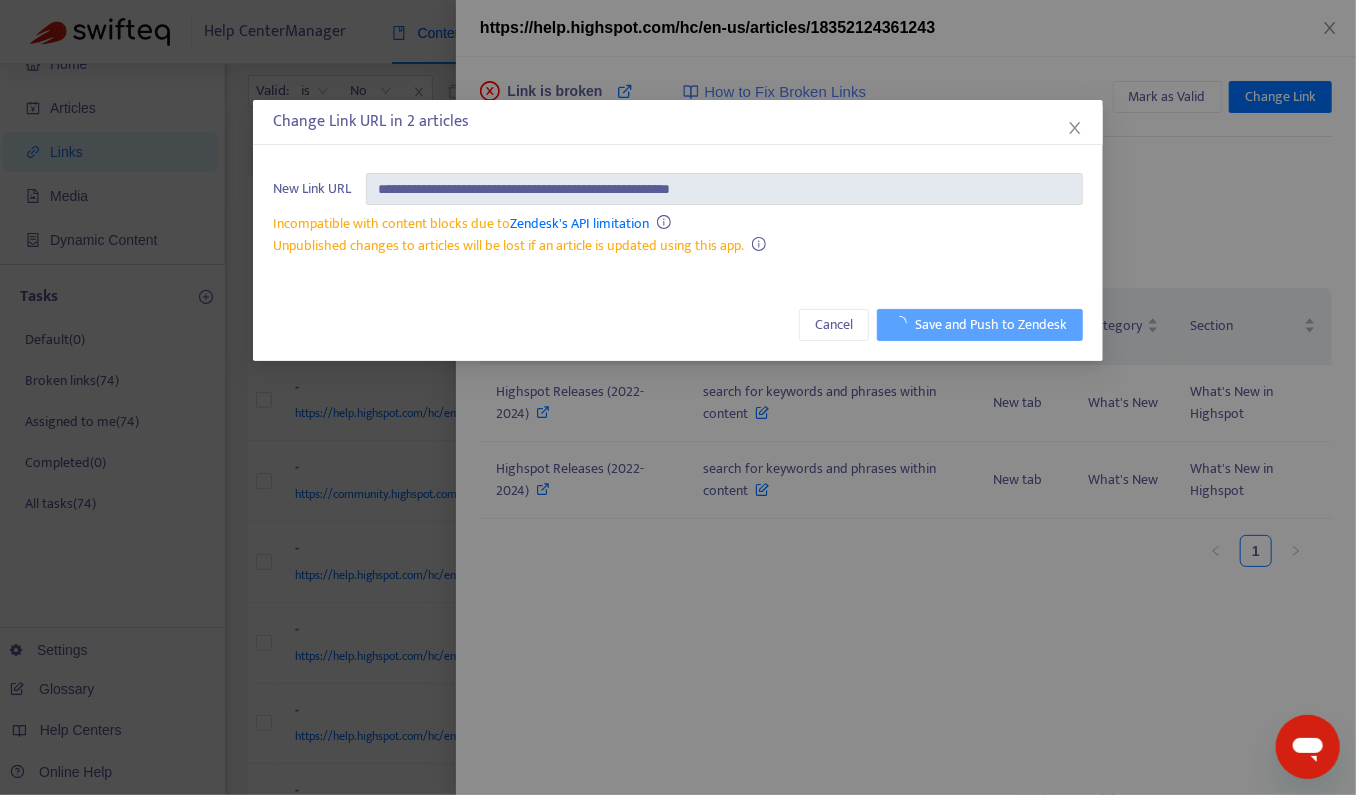 click on "**********" at bounding box center (678, 397) 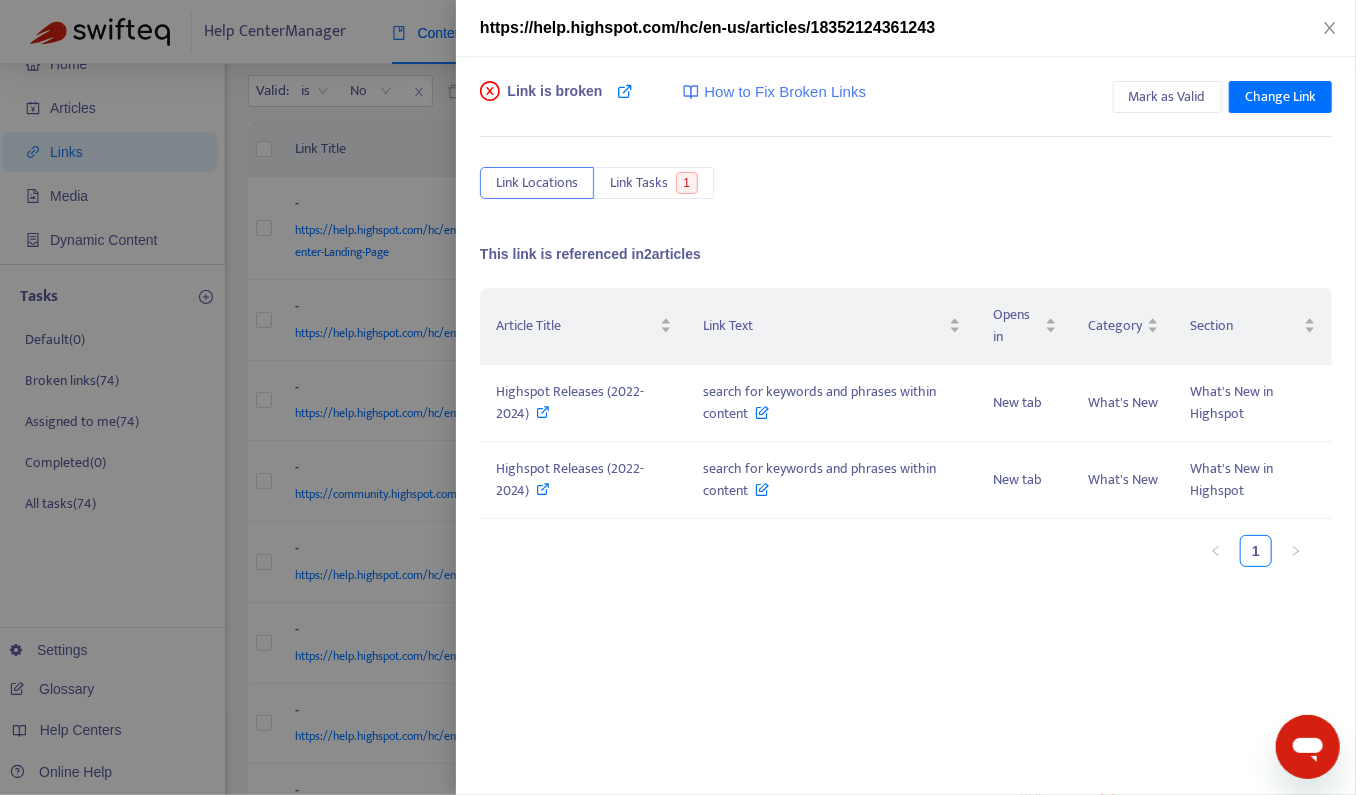 click at bounding box center (678, 397) 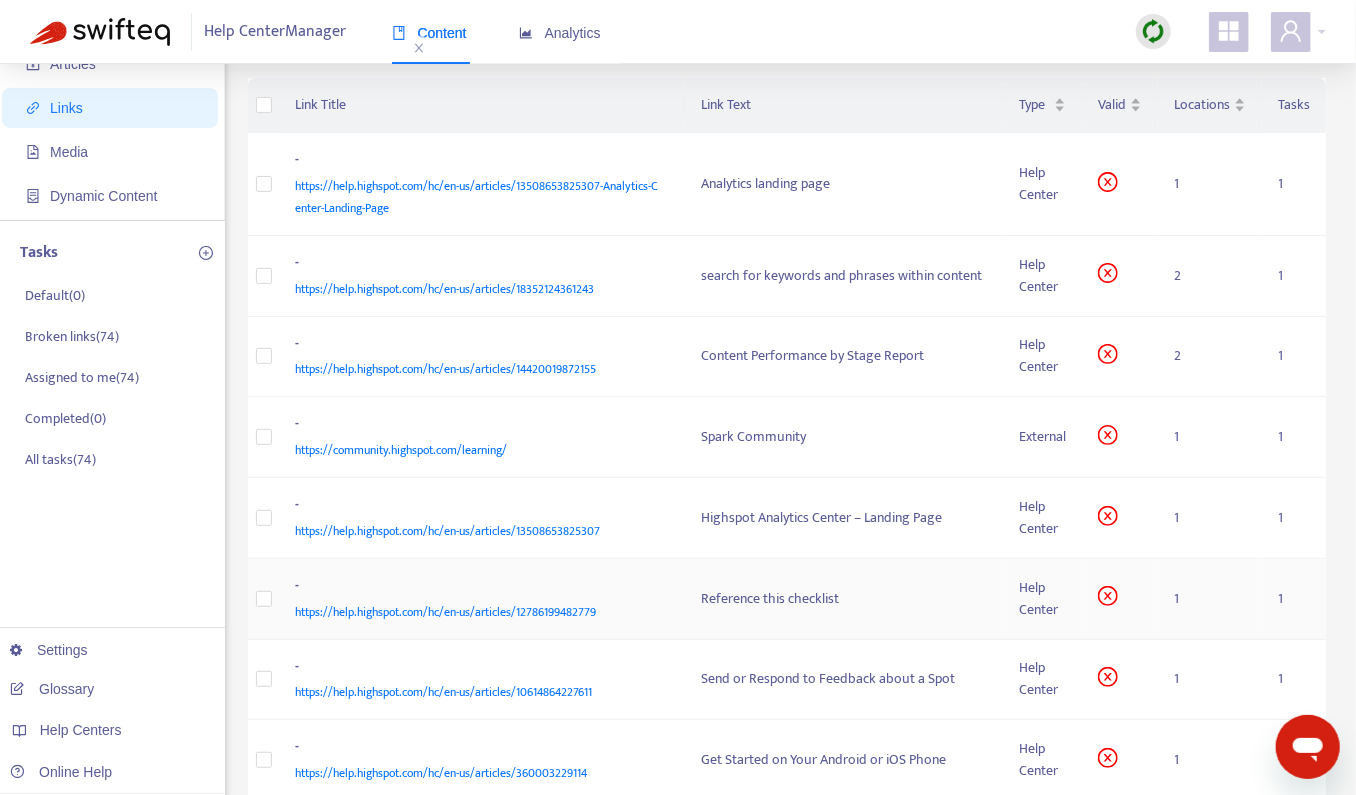 scroll, scrollTop: 114, scrollLeft: 0, axis: vertical 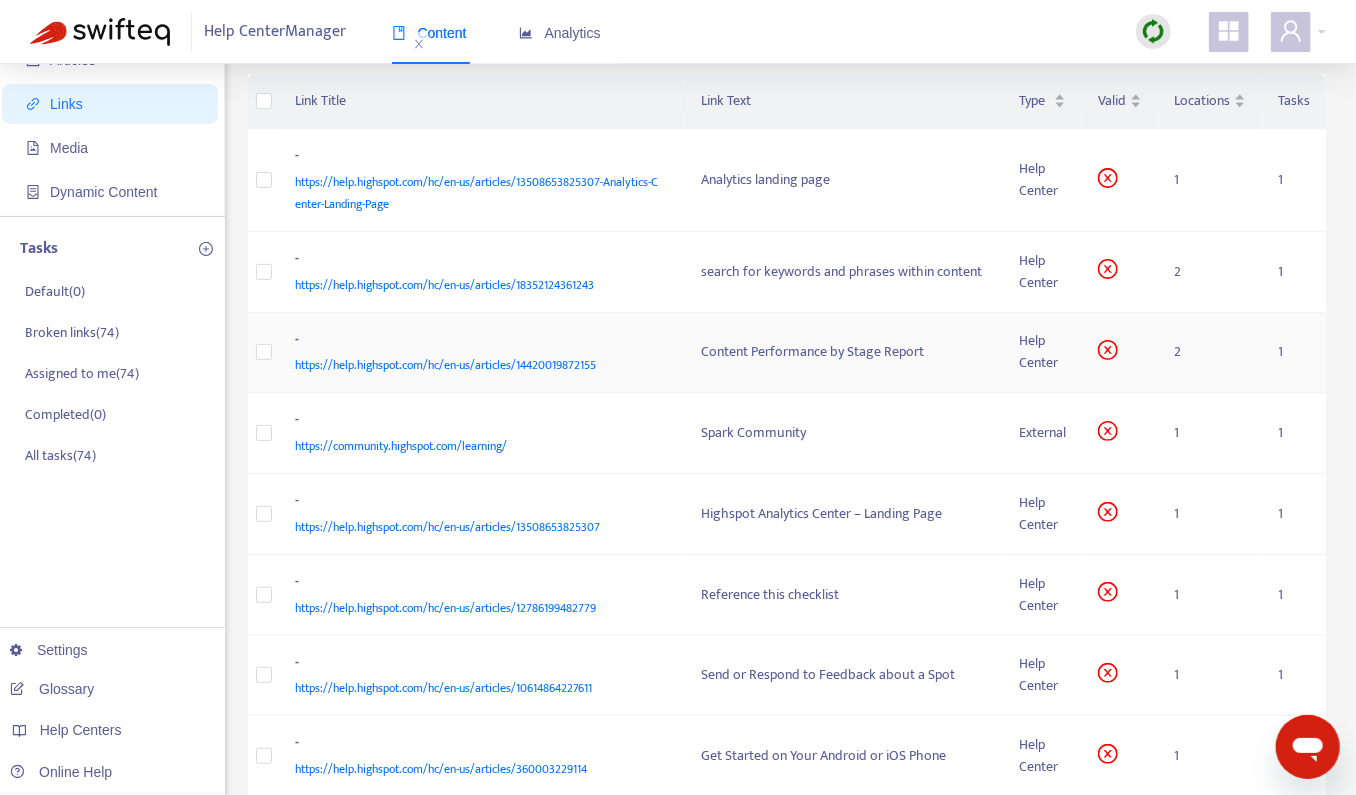 click on "- https://help.highspot.com/hc/en-us/articles/14420019872155" at bounding box center (483, 353) 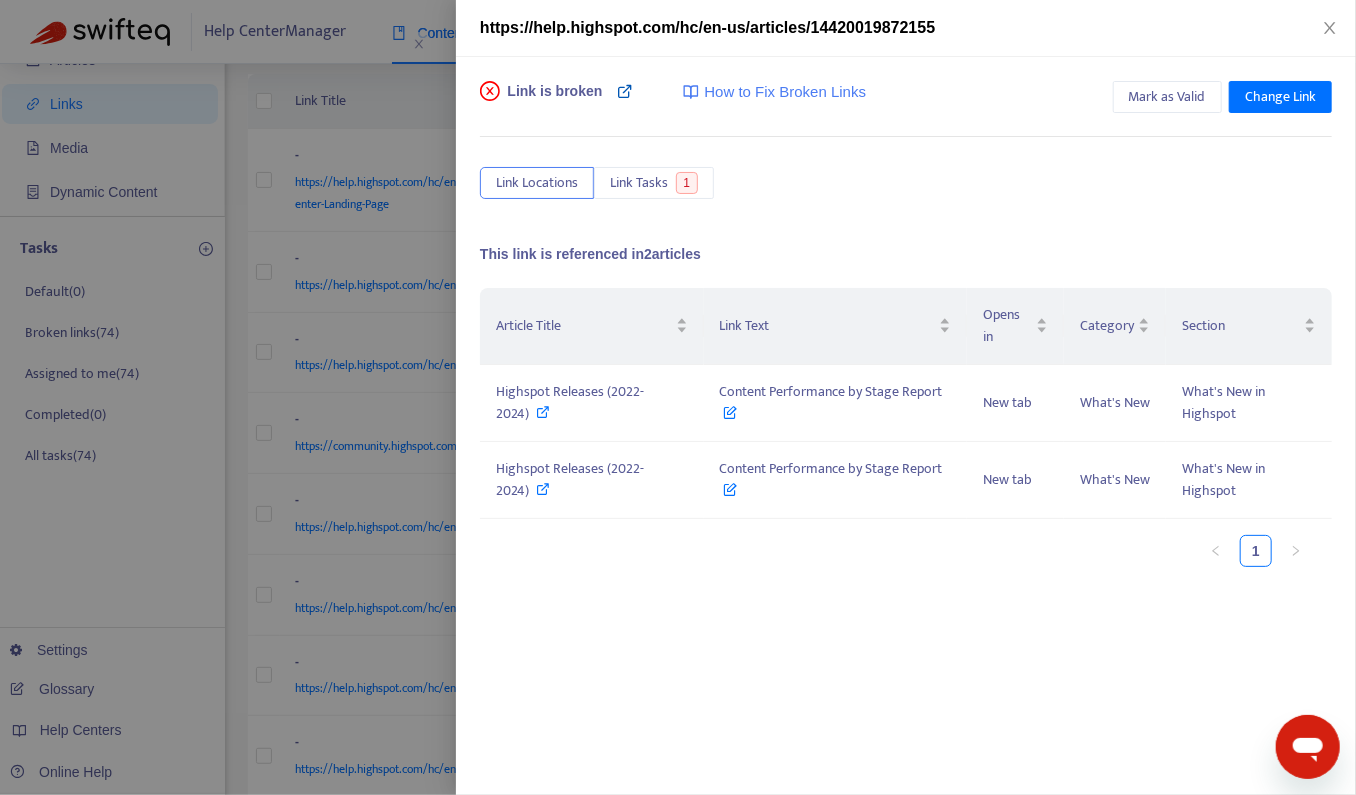 click at bounding box center (625, 91) 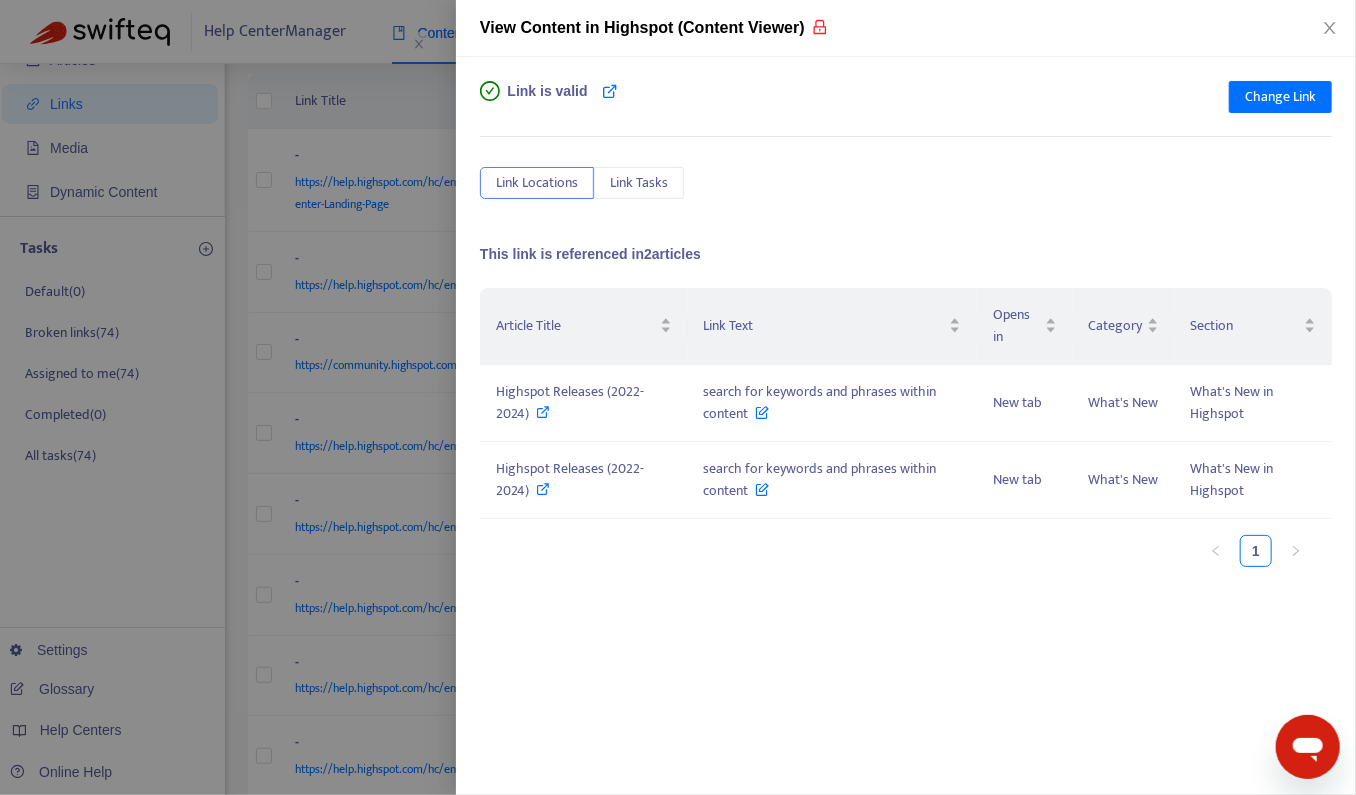 click at bounding box center [678, 397] 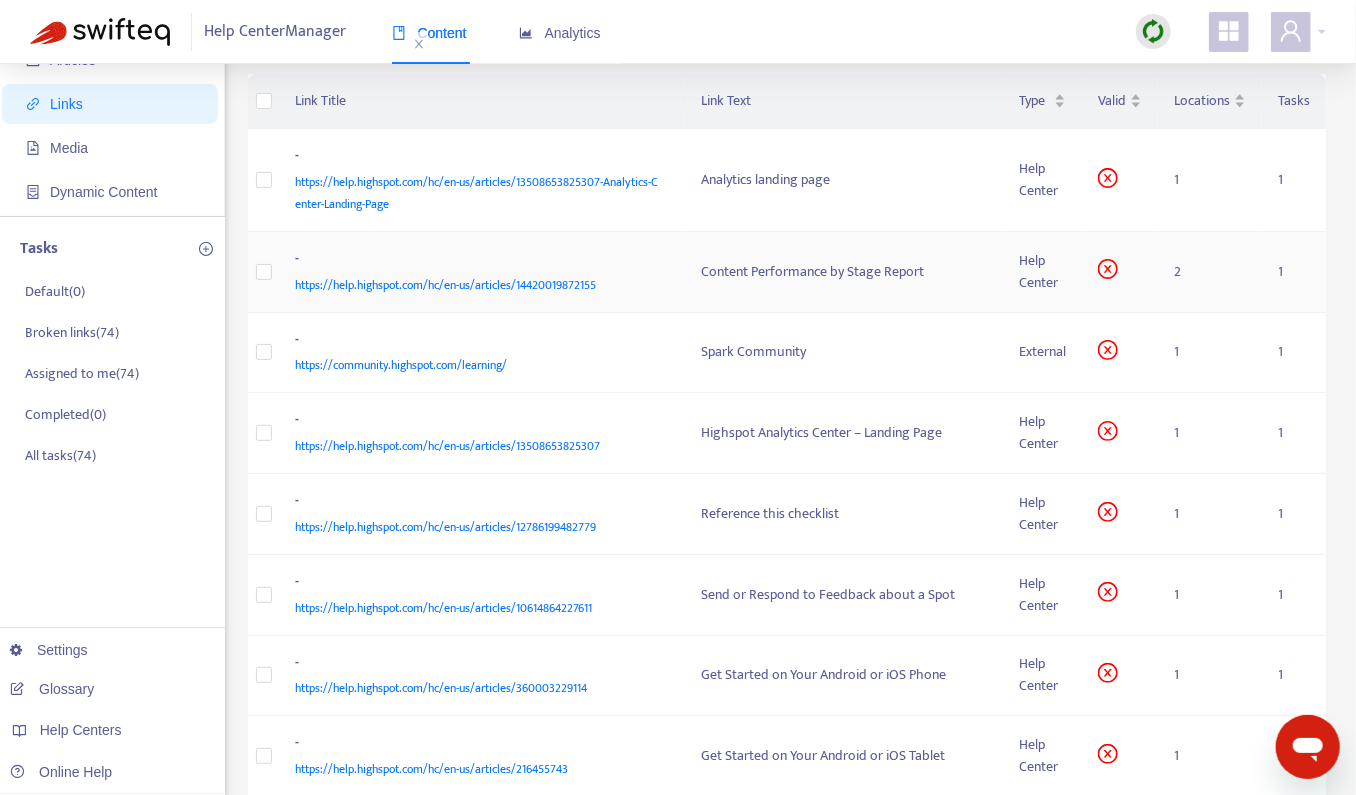 click on "- https://help.highspot.com/hc/en-us/articles/14420019872155" at bounding box center [483, 272] 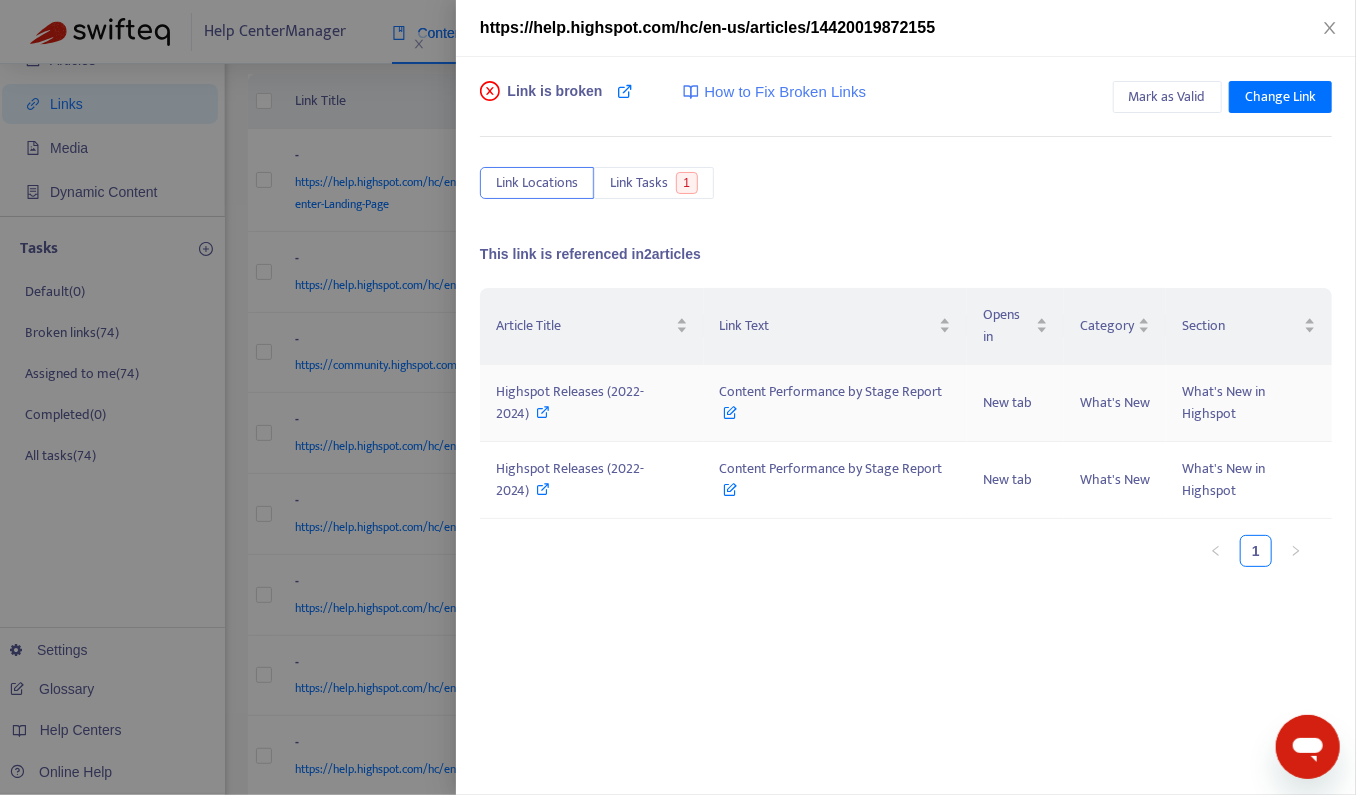 click on "Content Performance by Stage Report" at bounding box center (831, 402) 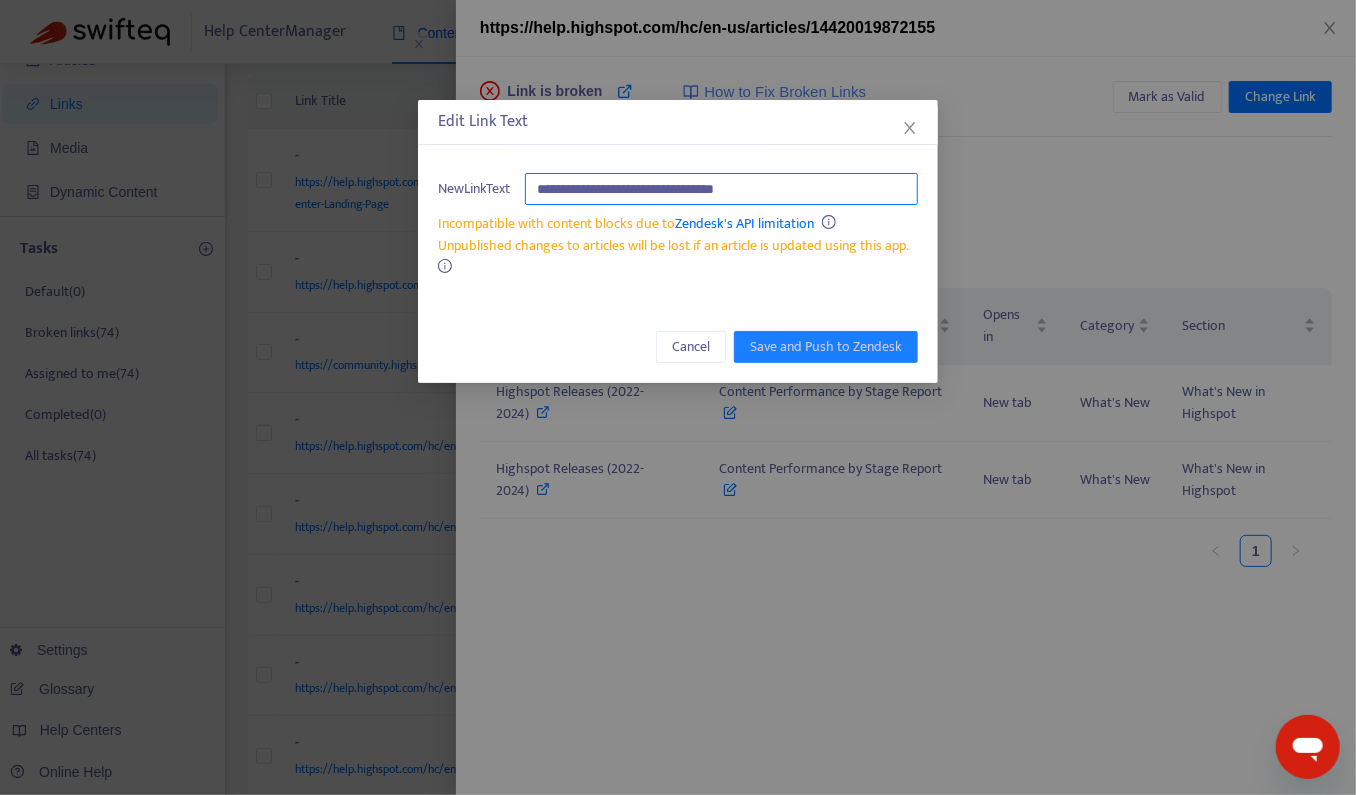 click on "**********" at bounding box center (721, 189) 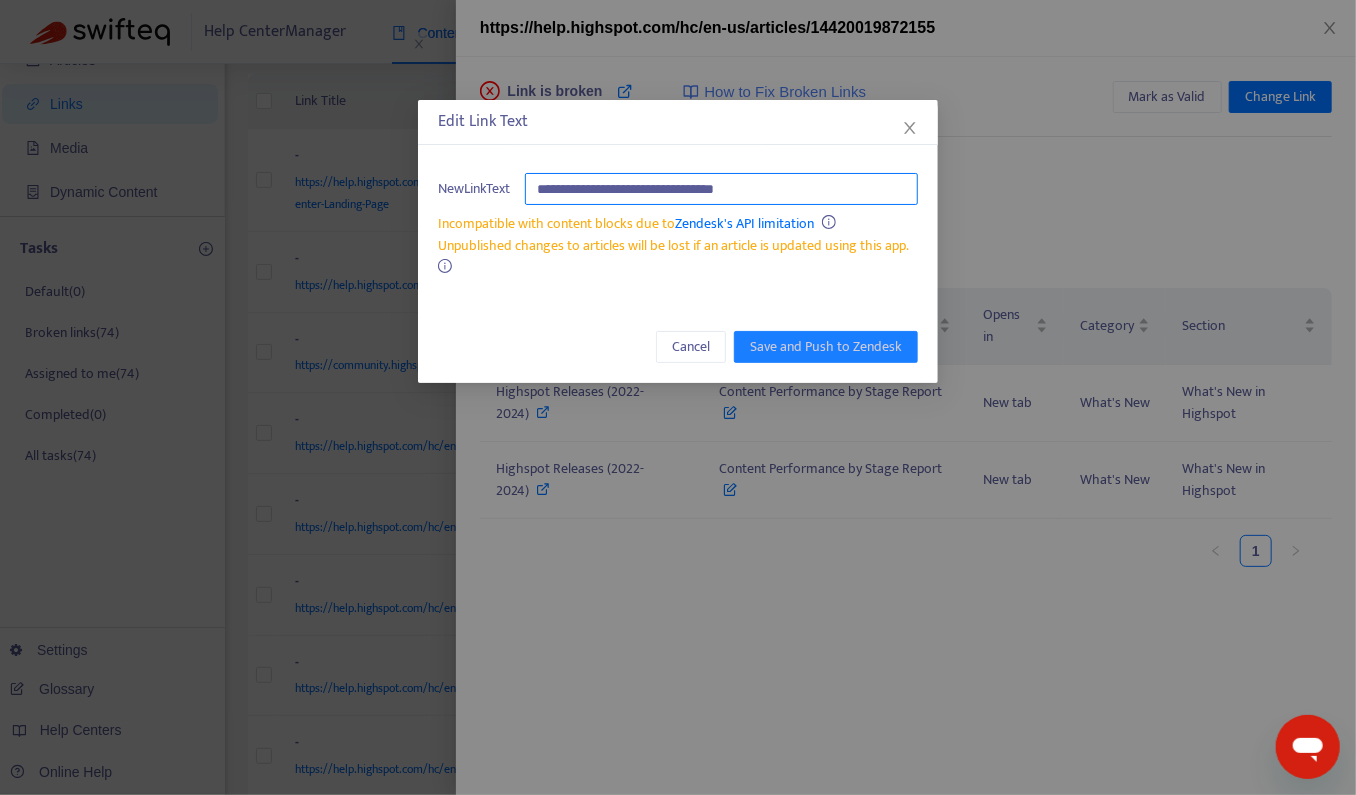 drag, startPoint x: 729, startPoint y: 190, endPoint x: 852, endPoint y: 190, distance: 123 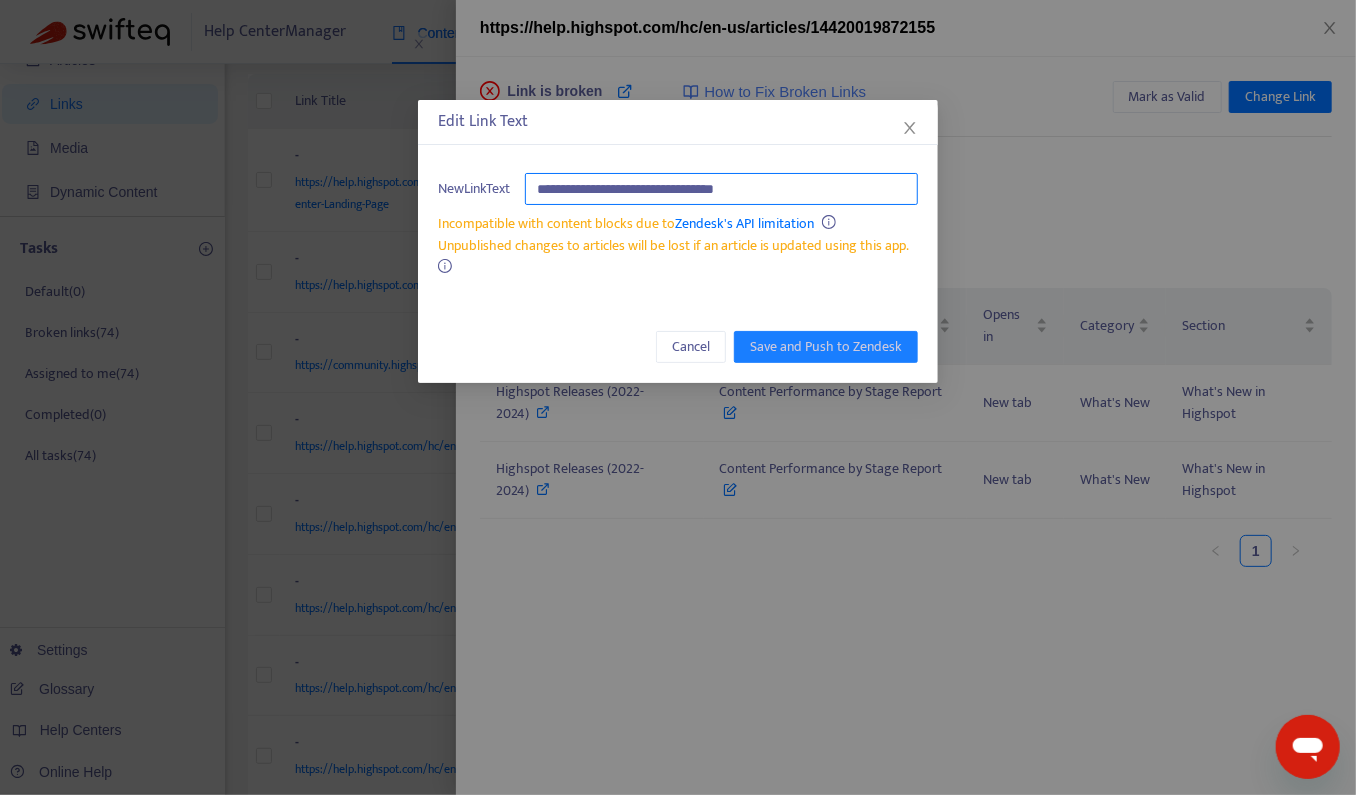 click on "**********" at bounding box center [721, 189] 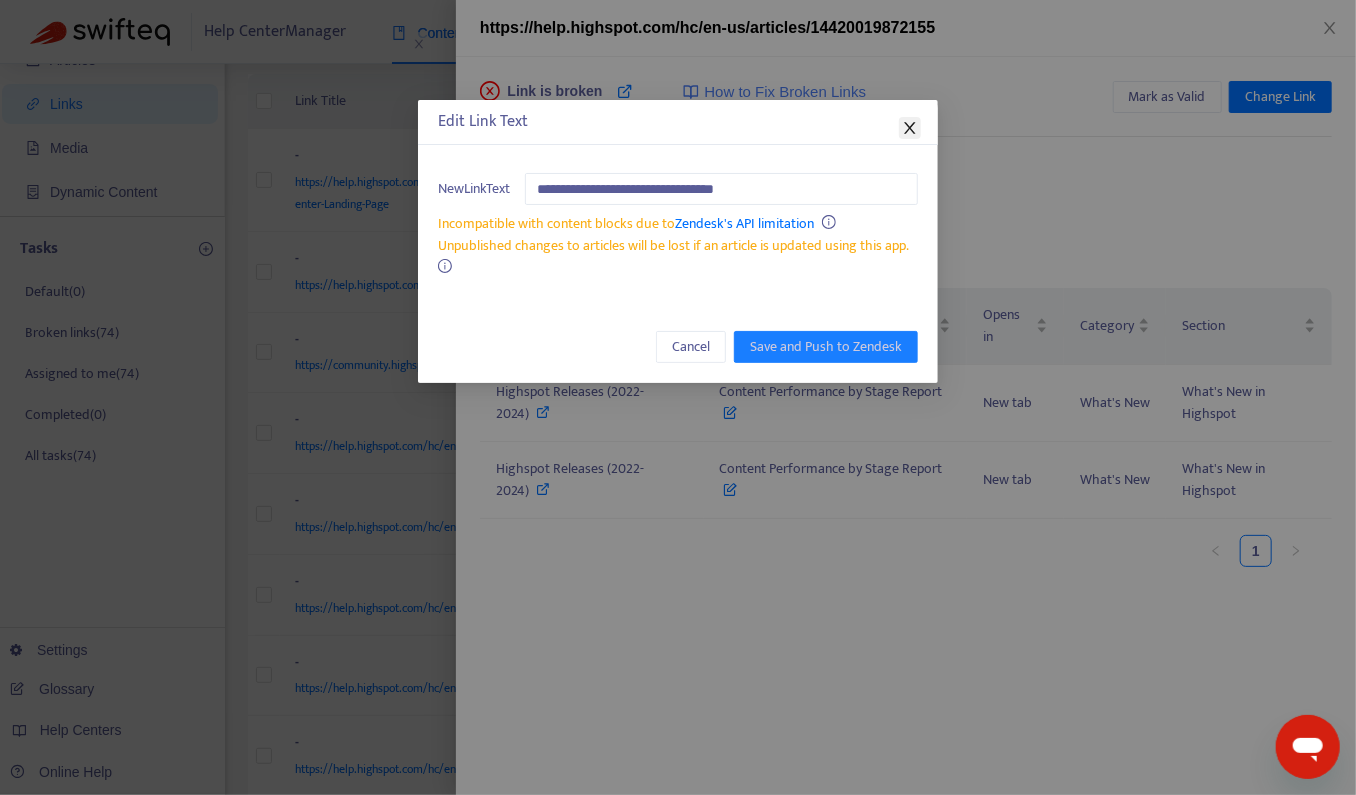 click 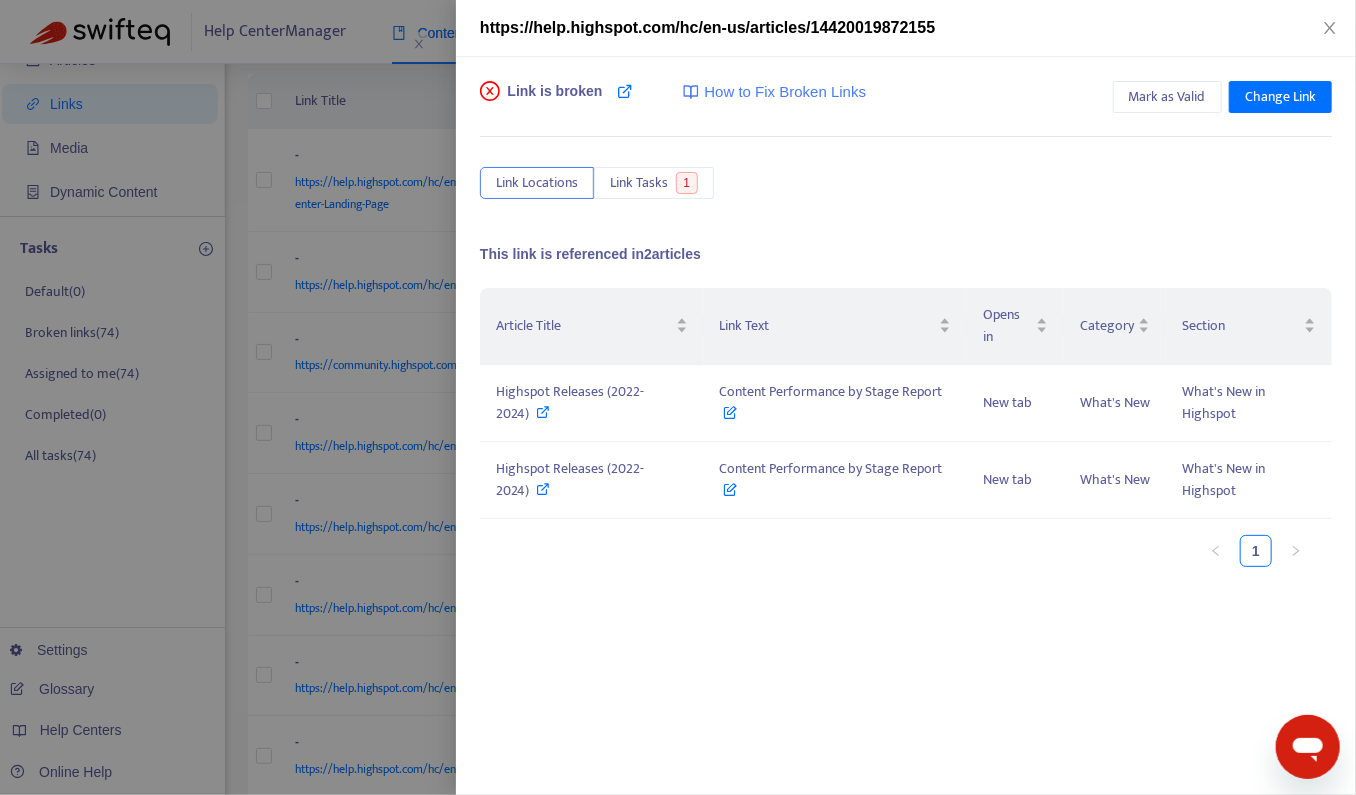 click on "https://help.highspot.com/hc/en-us/articles/14420019872155" at bounding box center (707, 27) 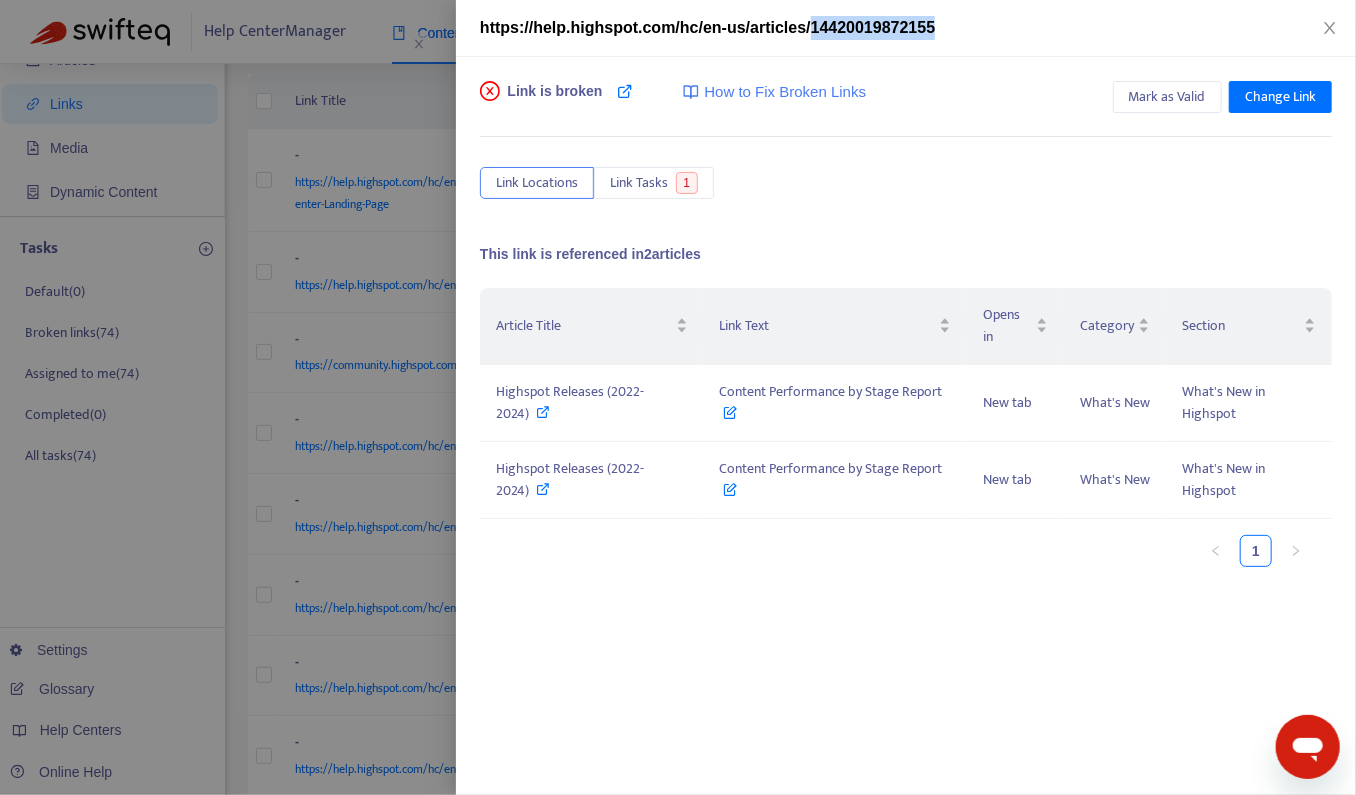 click on "https://help.highspot.com/hc/en-us/articles/14420019872155" at bounding box center [707, 27] 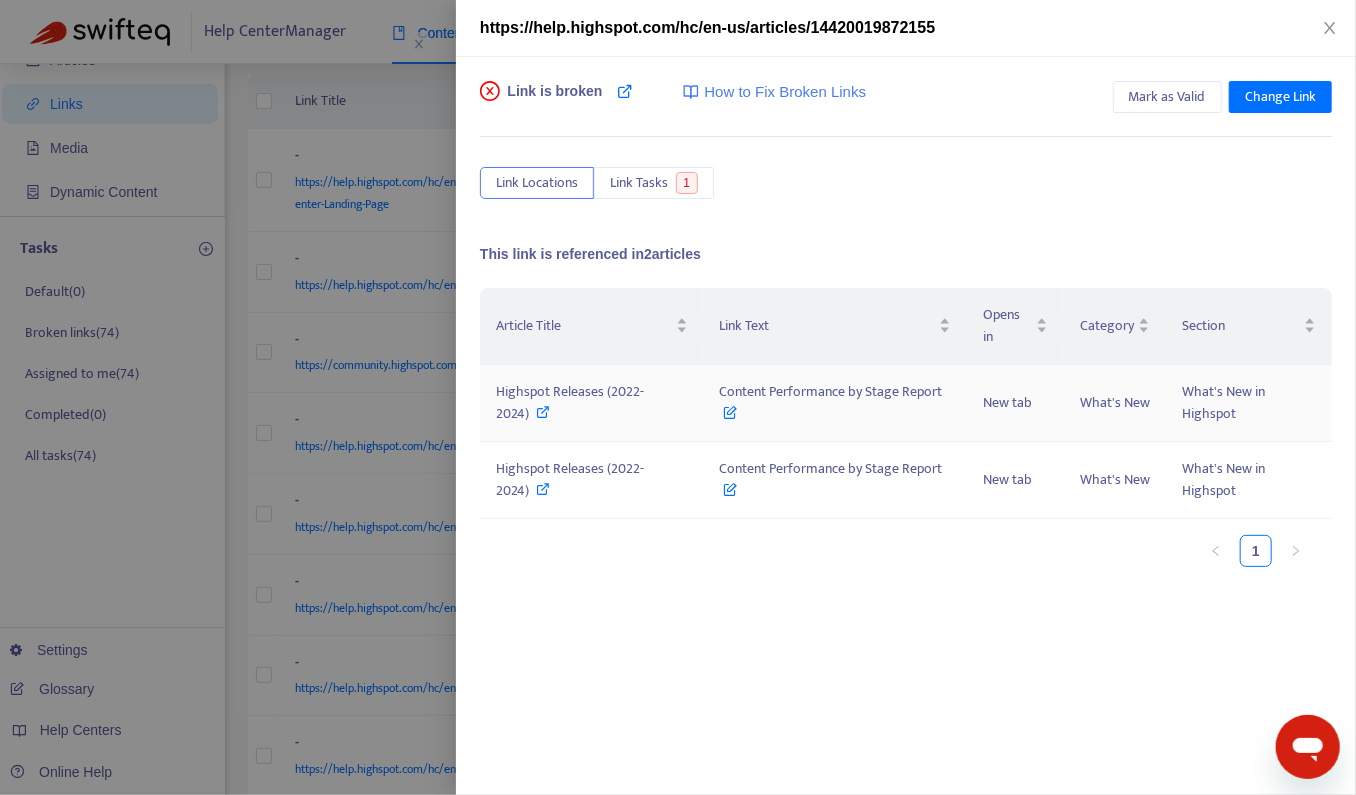 click at bounding box center [544, 412] 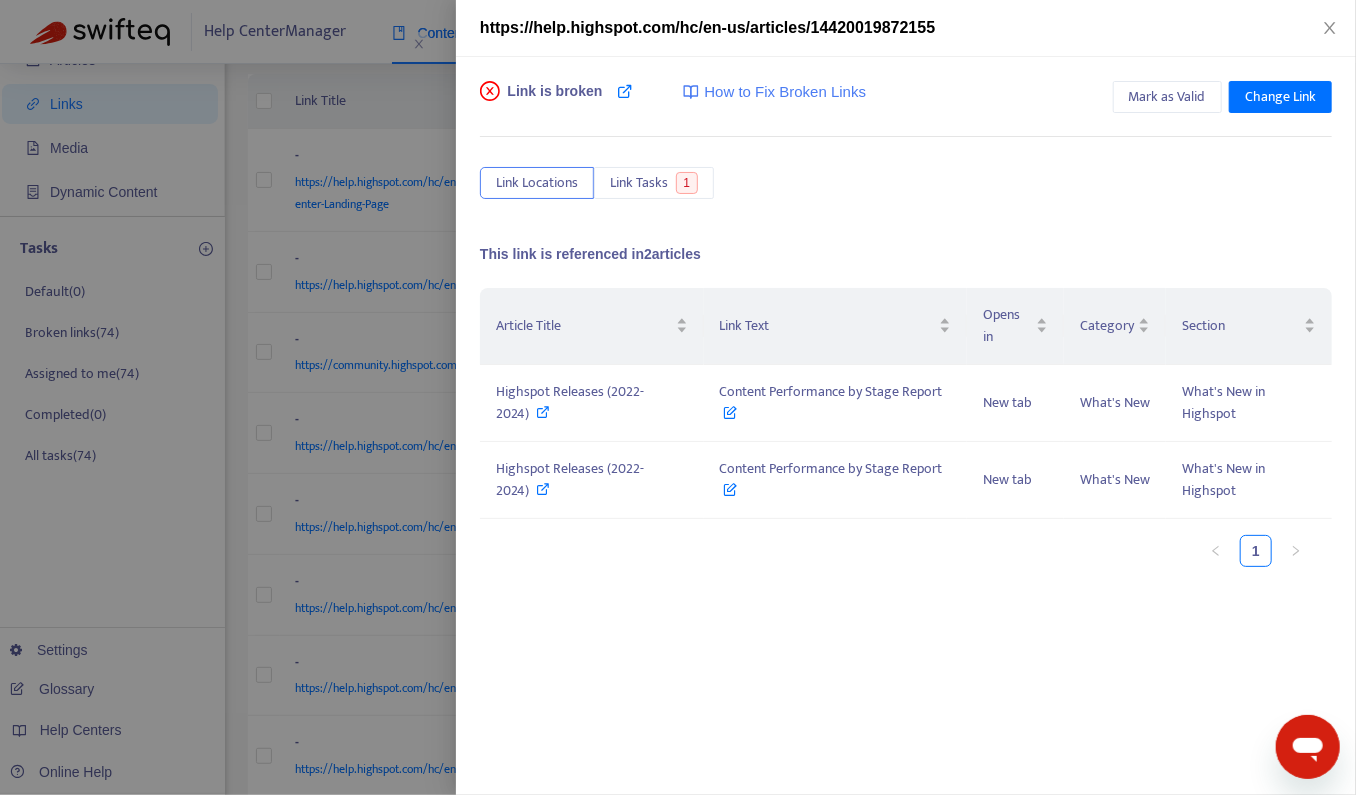 click at bounding box center [678, 397] 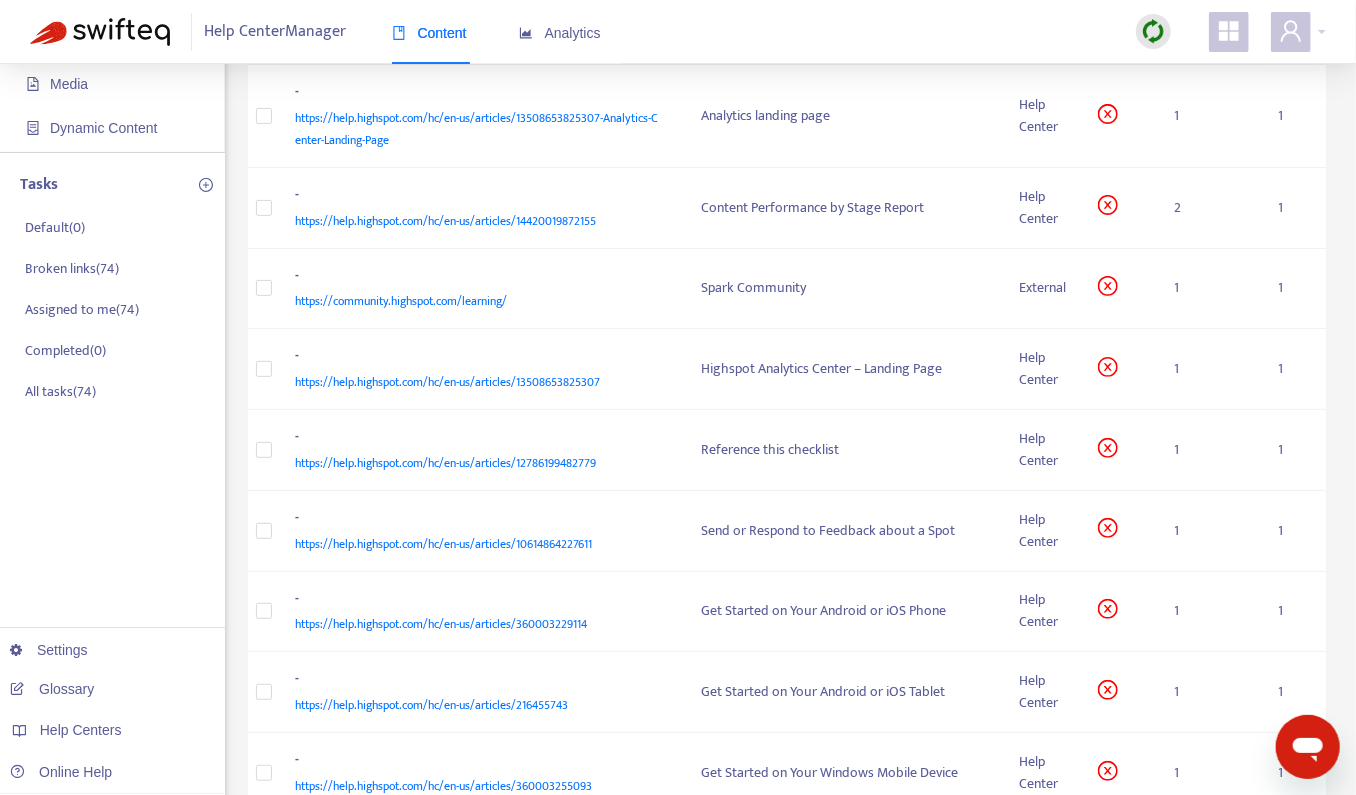 scroll, scrollTop: 192, scrollLeft: 0, axis: vertical 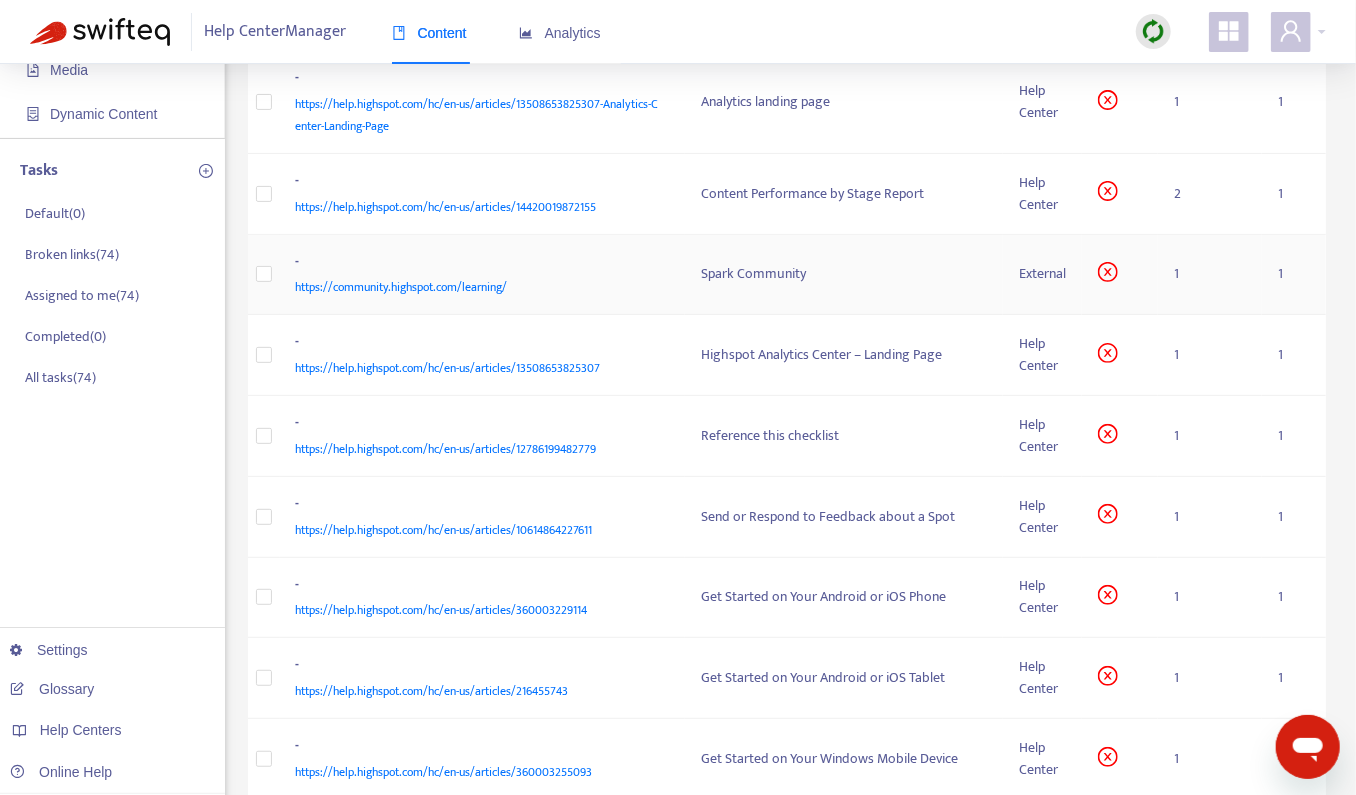 click on "-" at bounding box center (479, 264) 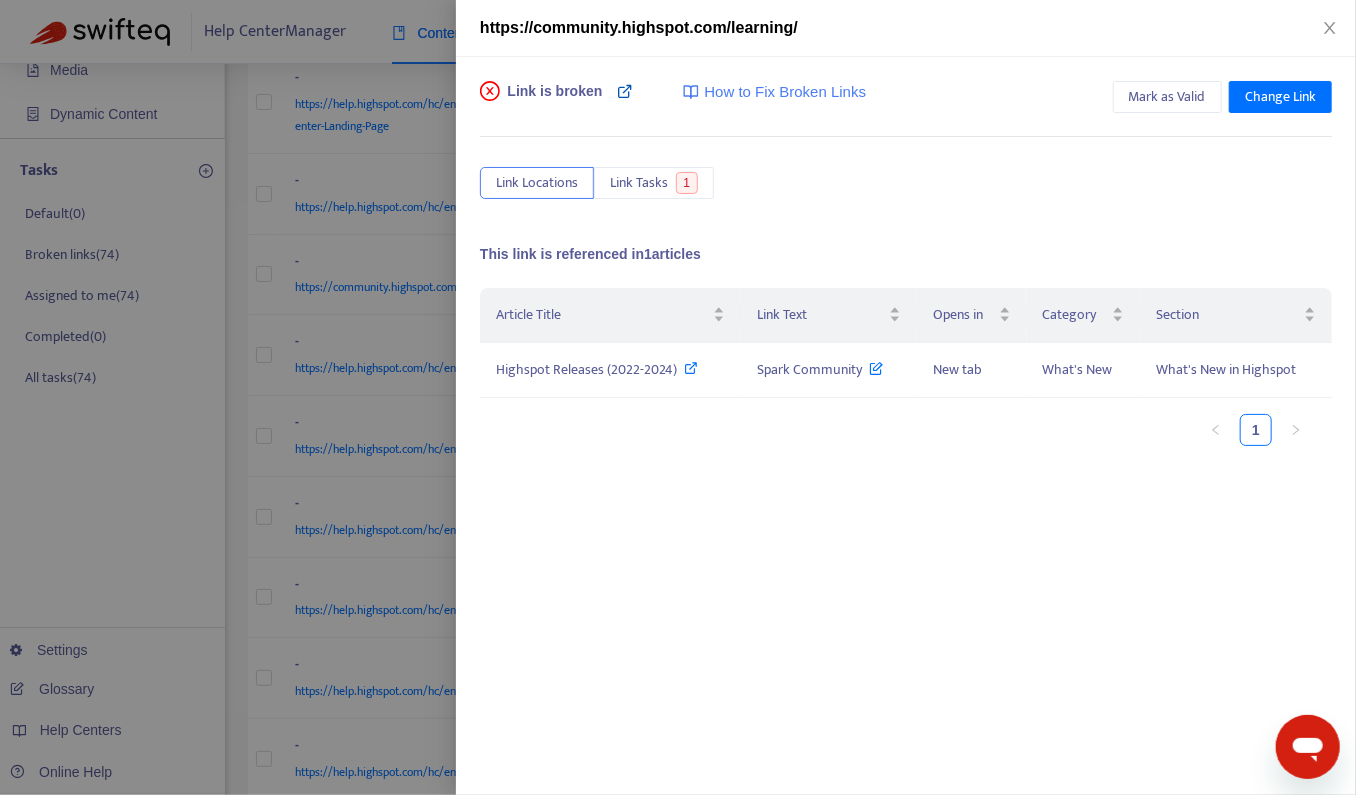 click at bounding box center [625, 91] 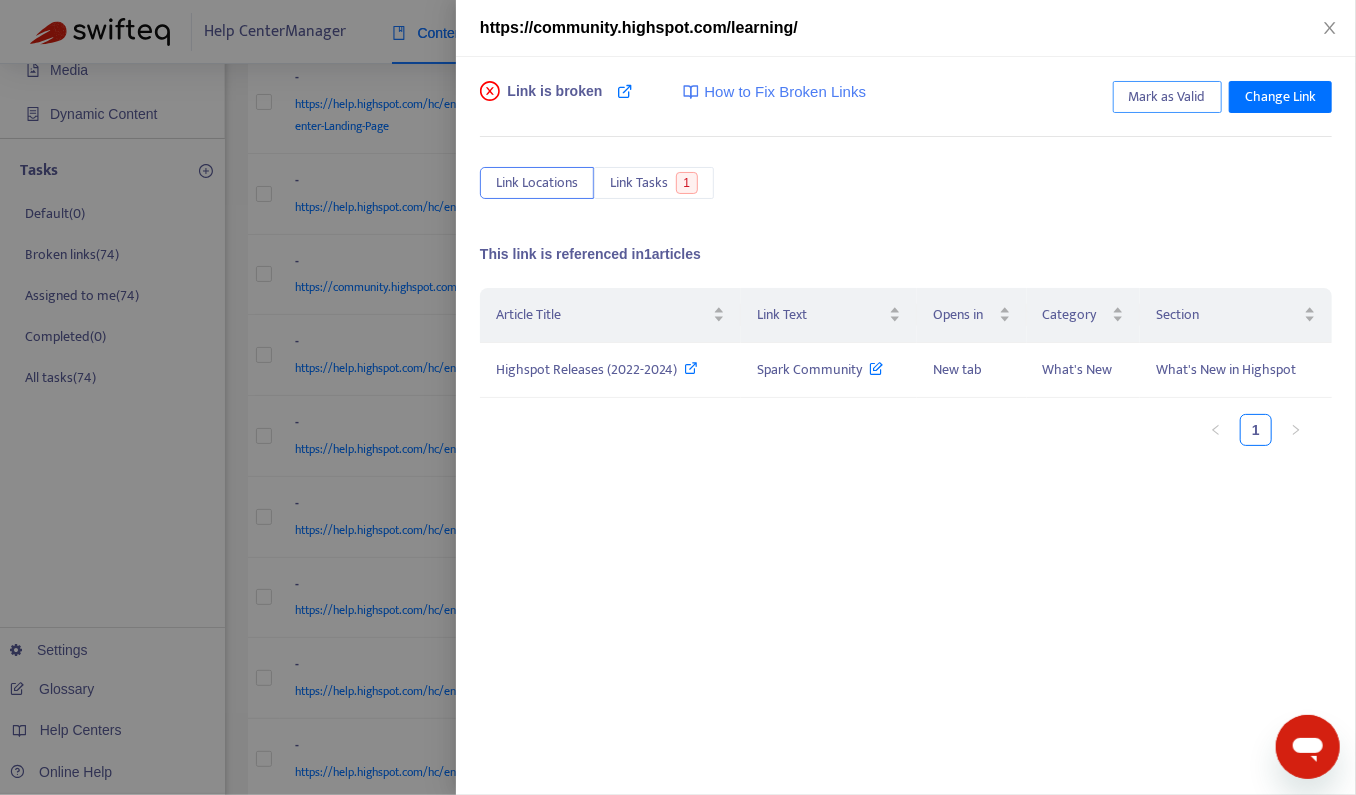 click on "Mark as Valid" at bounding box center (1167, 97) 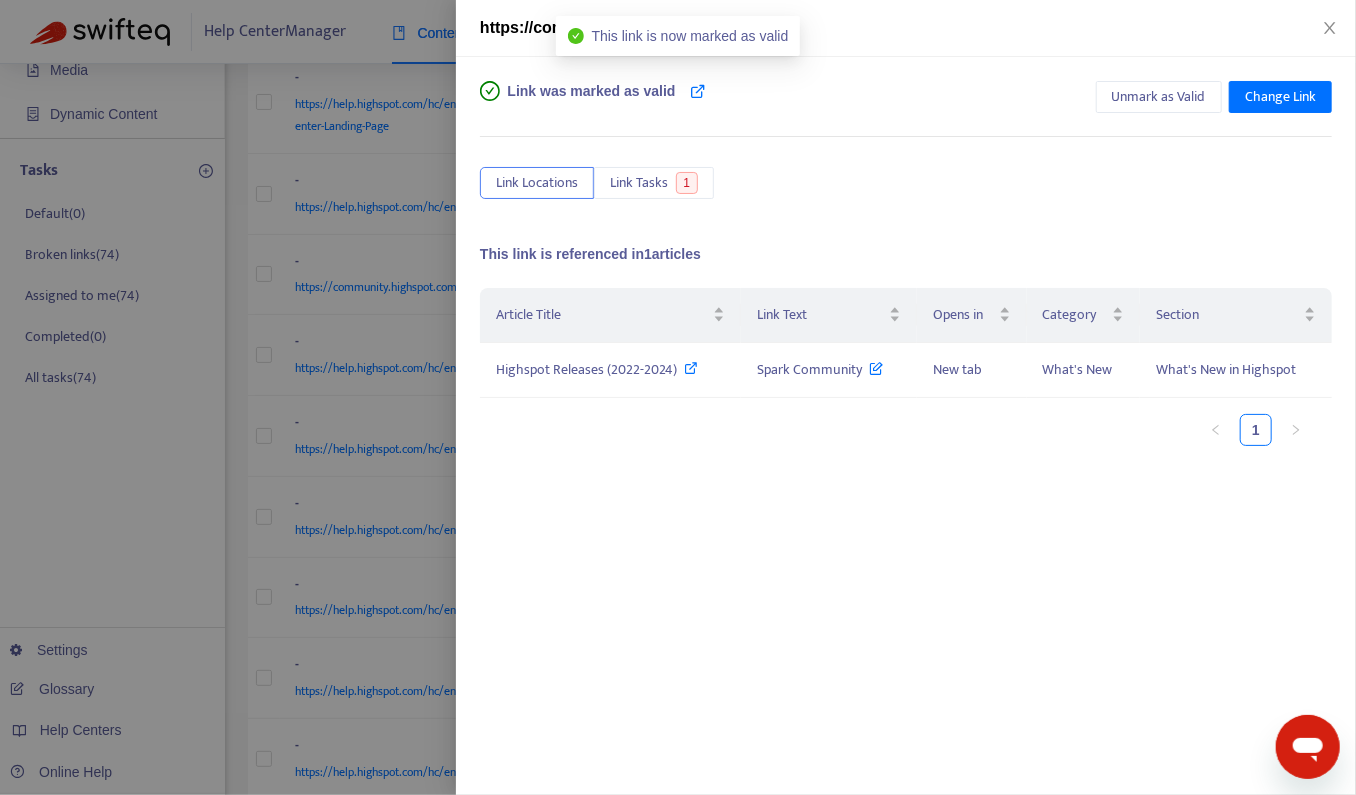 click at bounding box center (678, 397) 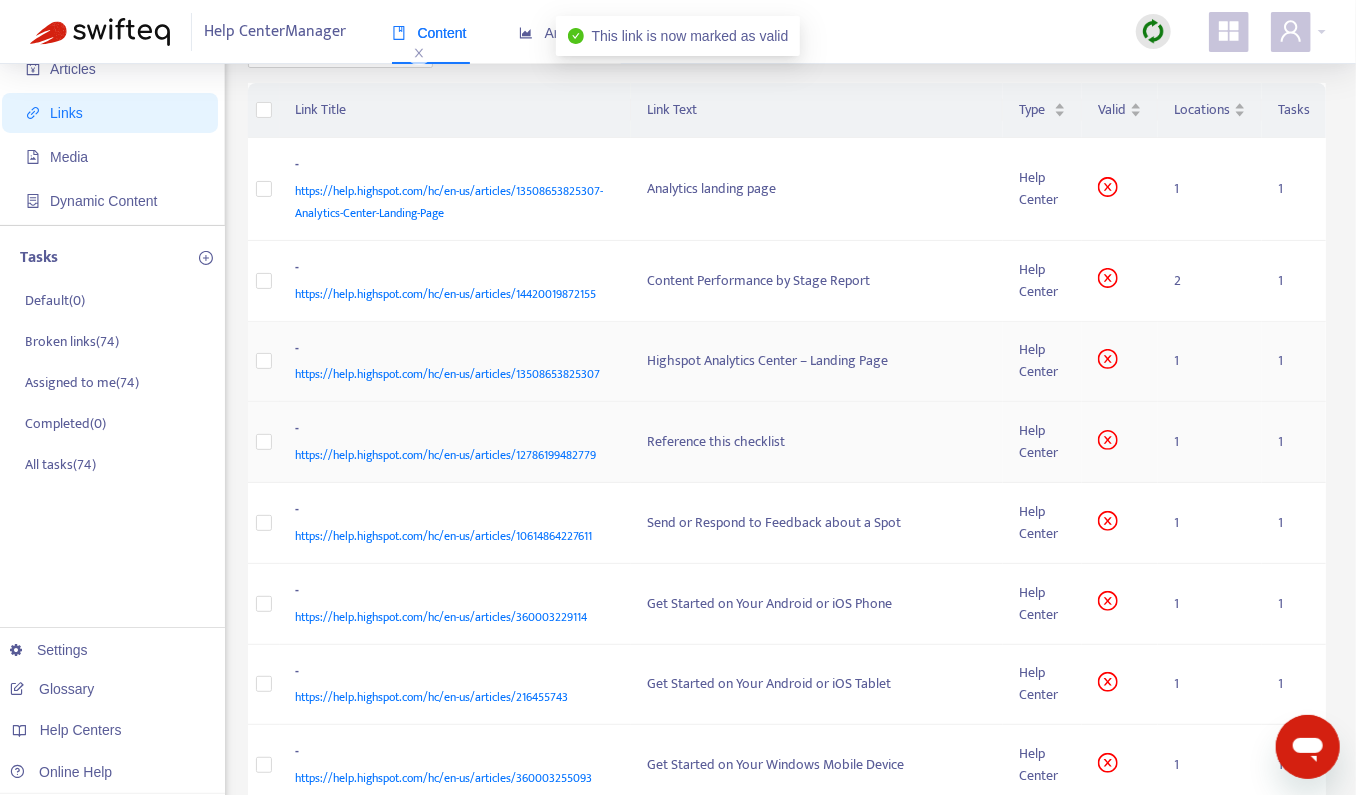 scroll, scrollTop: 111, scrollLeft: 0, axis: vertical 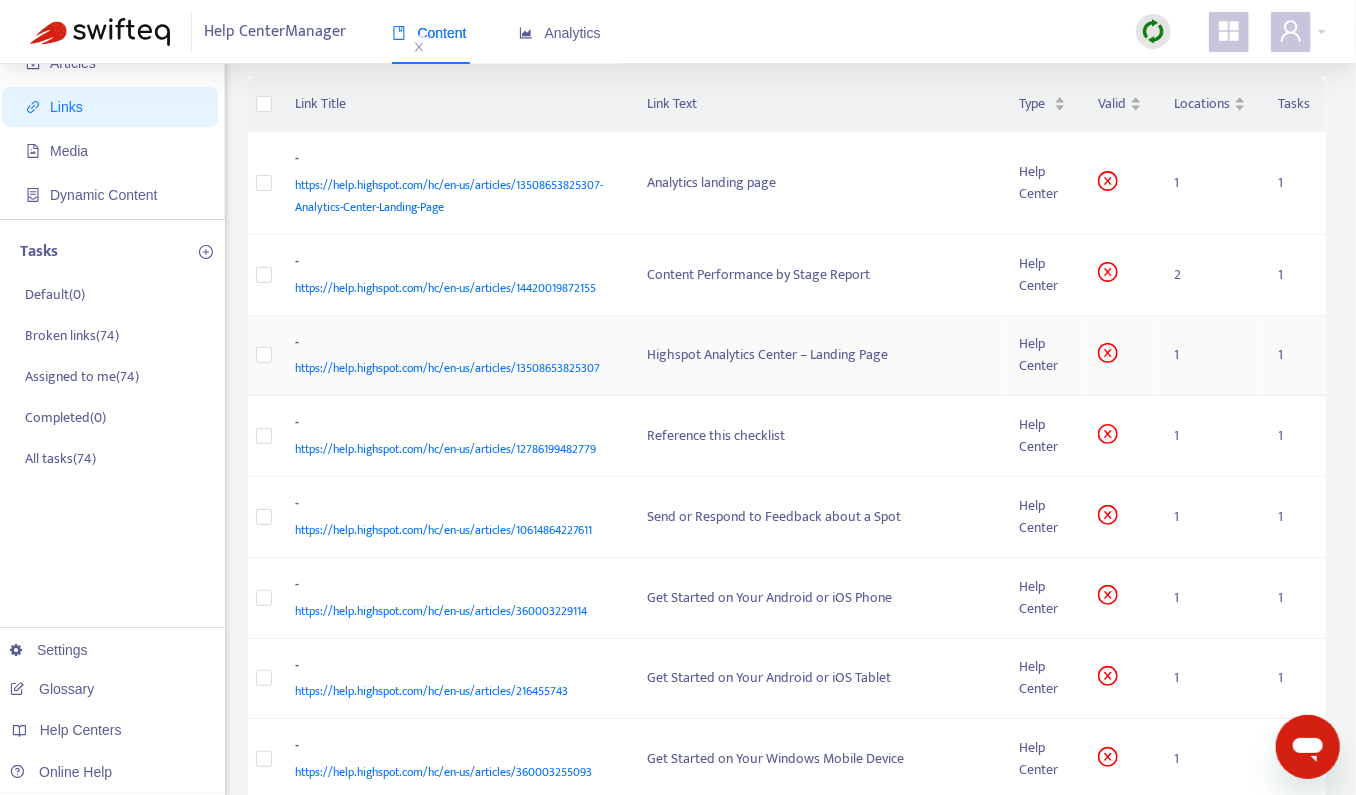 click on "-" at bounding box center [452, 345] 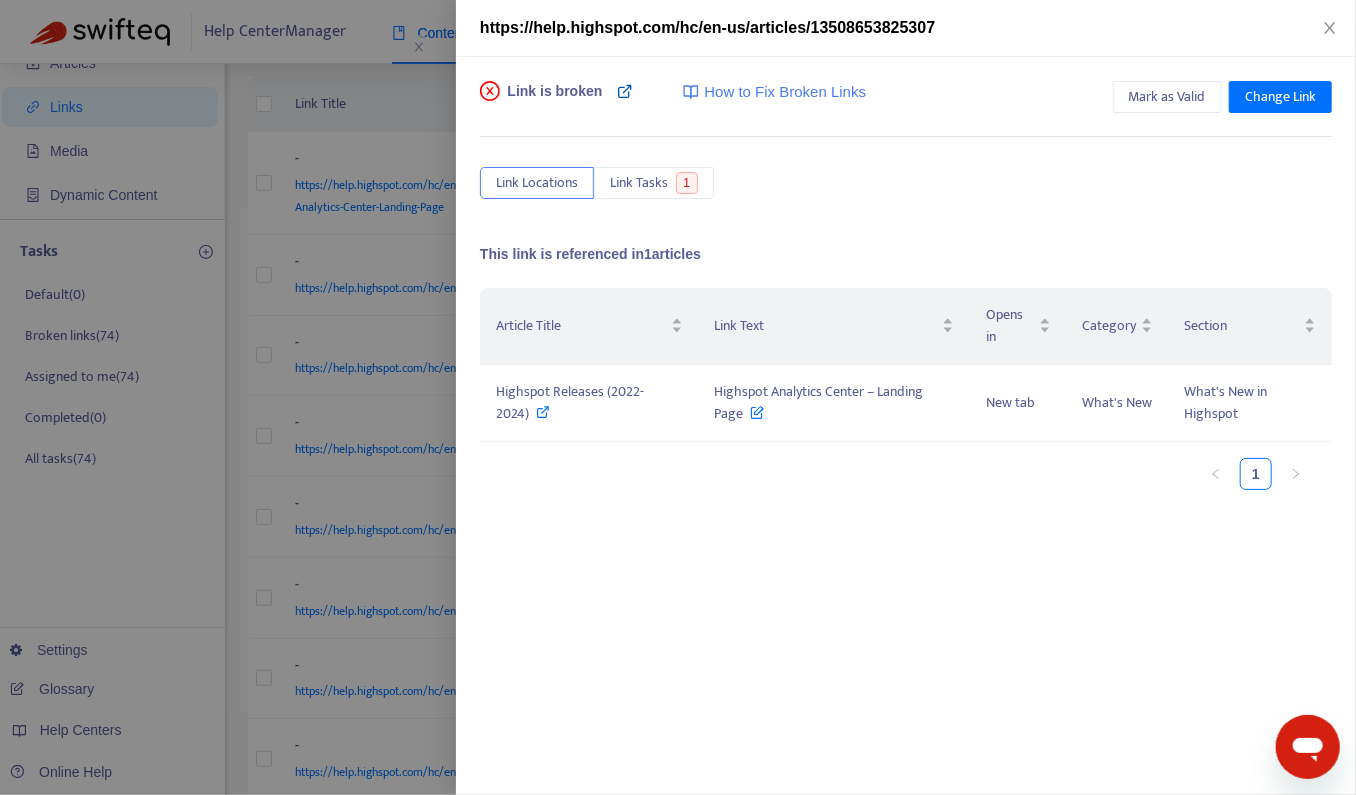 click at bounding box center (625, 101) 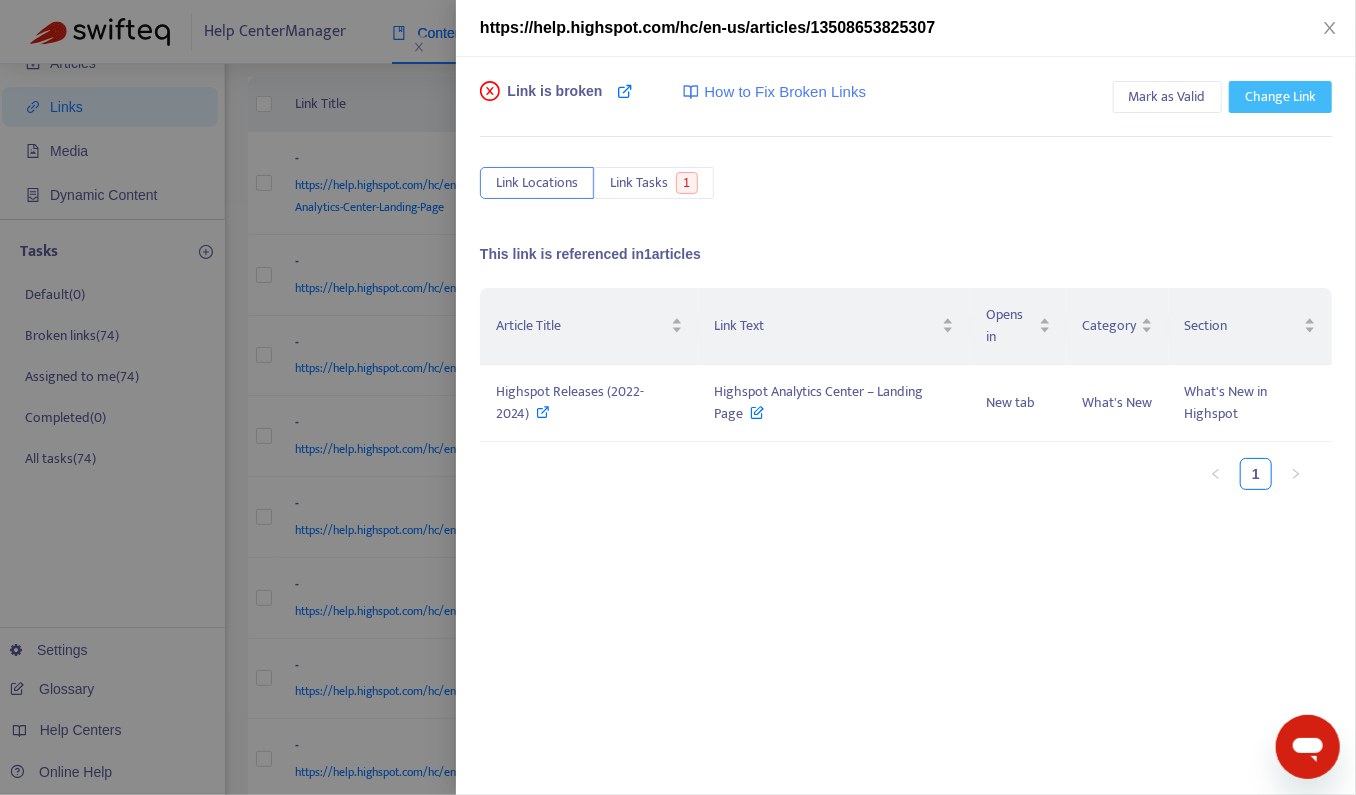 click on "Change Link" at bounding box center [1280, 97] 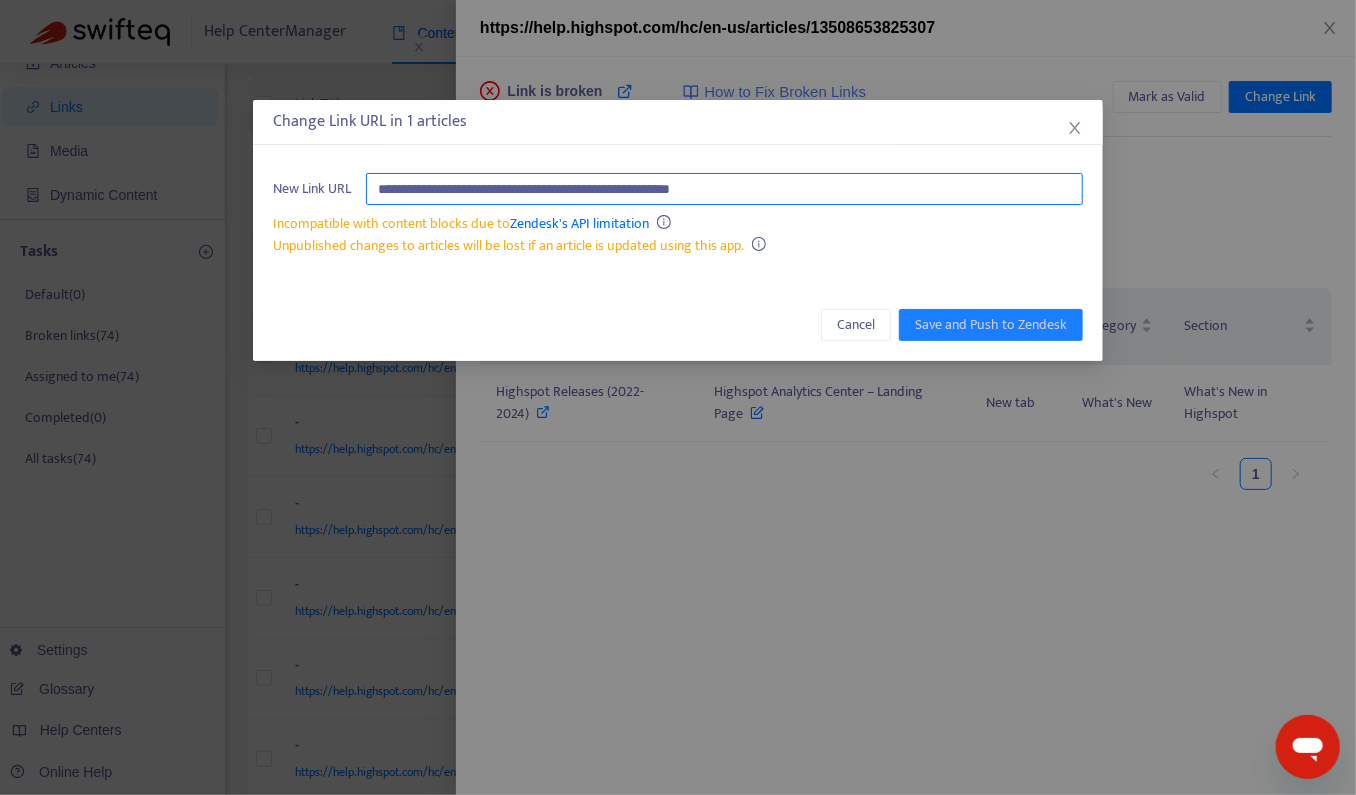 click on "**********" at bounding box center [724, 189] 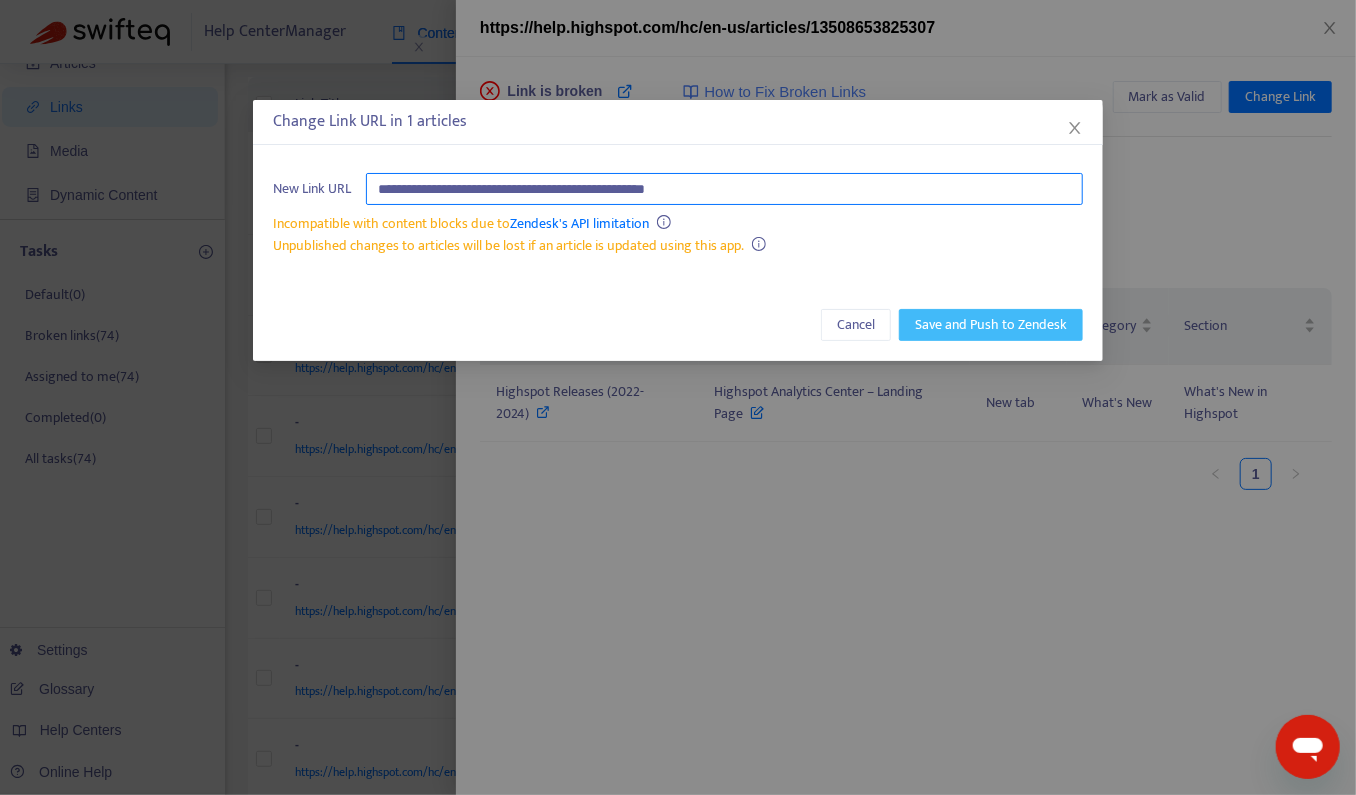 type on "**********" 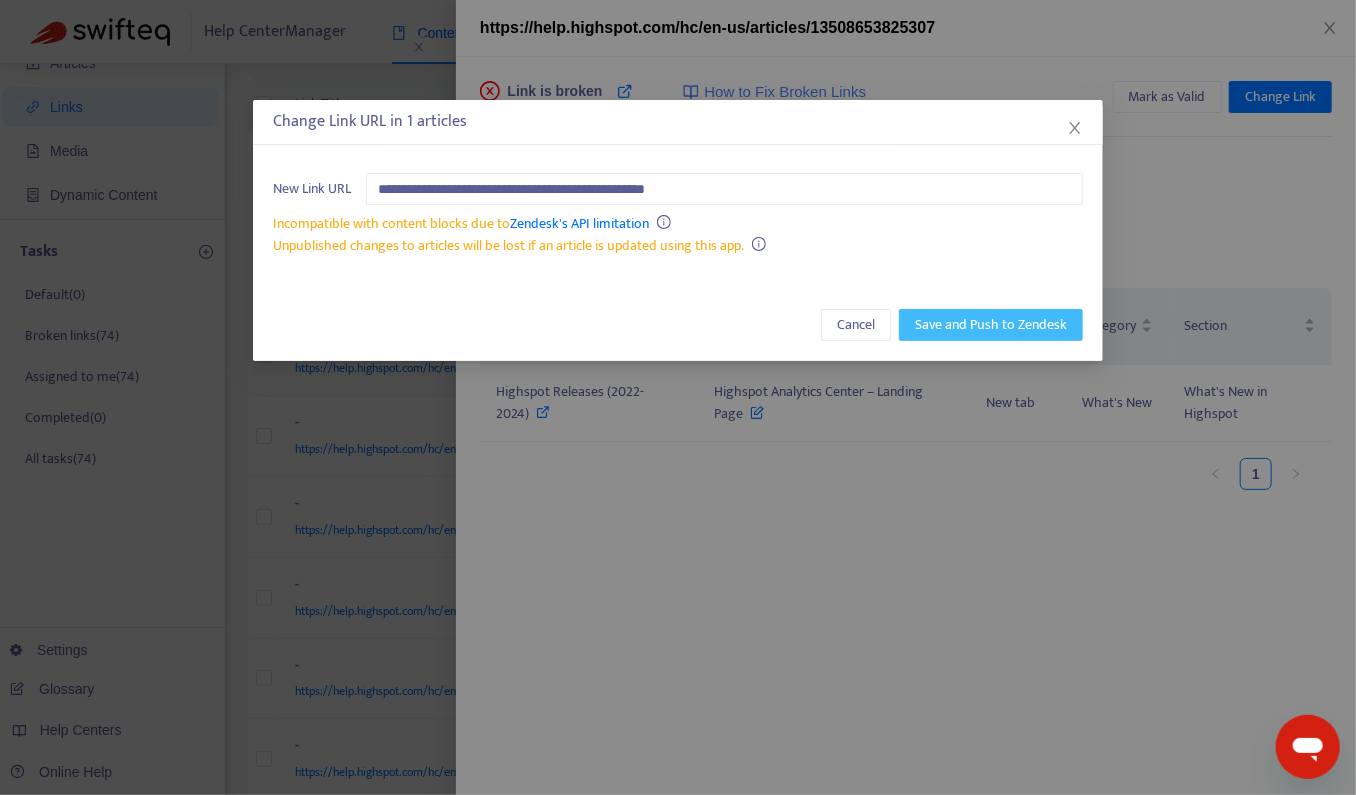 click on "Save and Push to Zendesk" at bounding box center (991, 325) 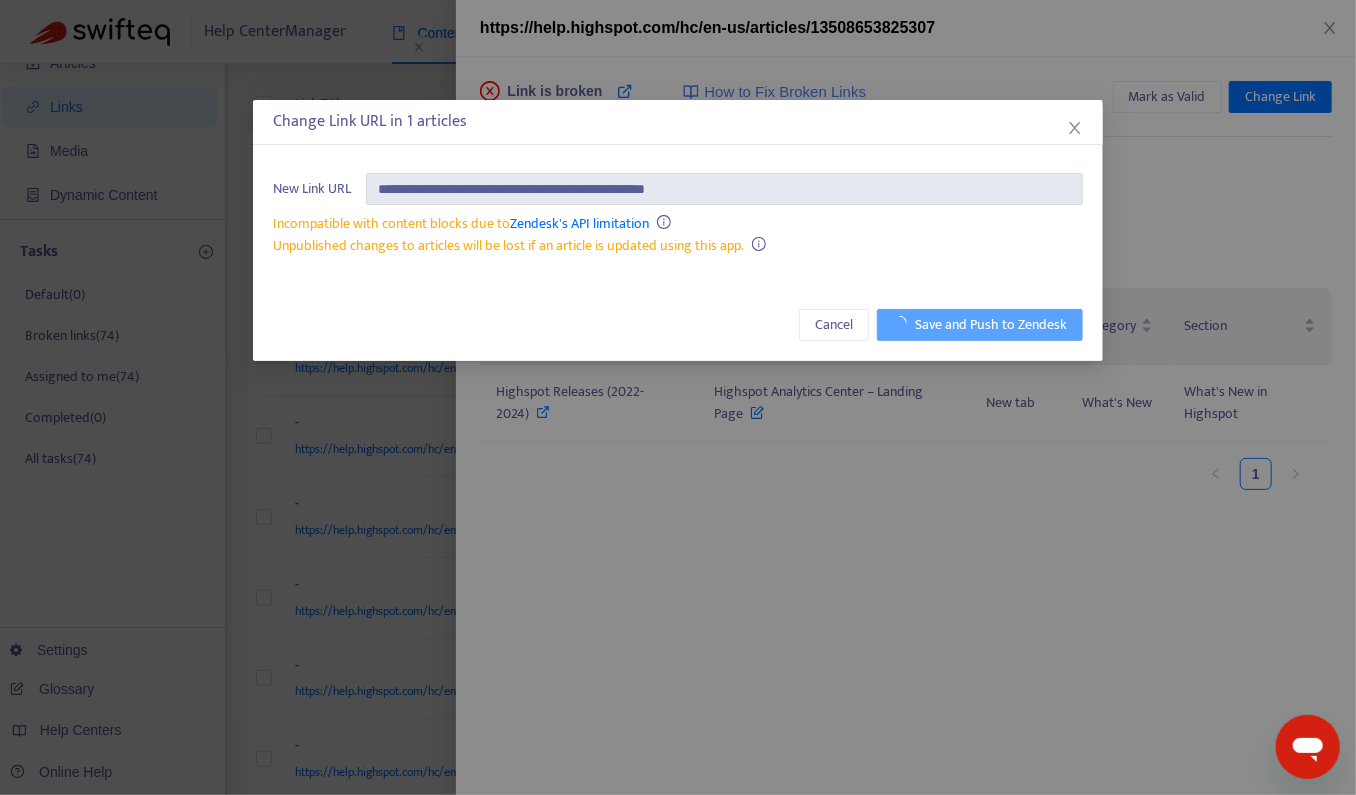 click on "**********" at bounding box center [678, 397] 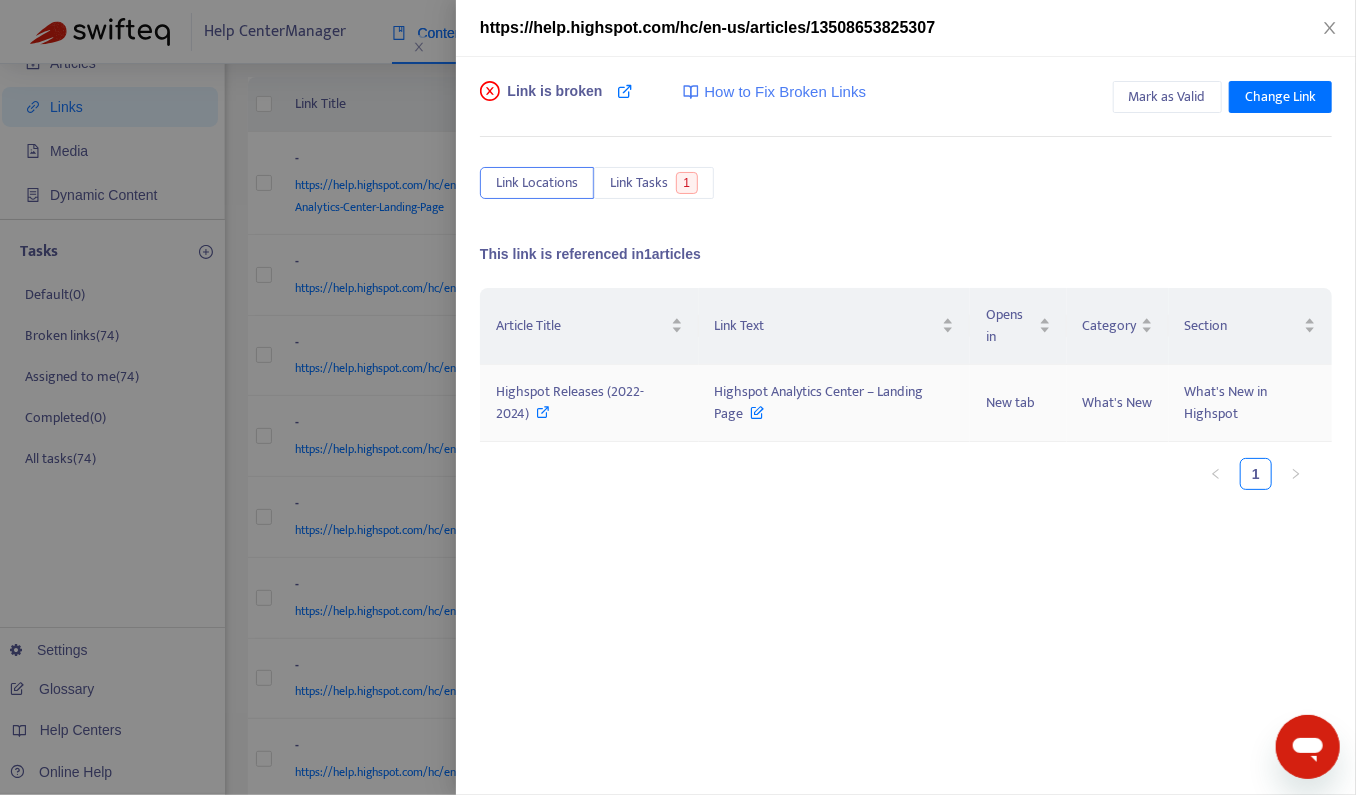 click at bounding box center [757, 408] 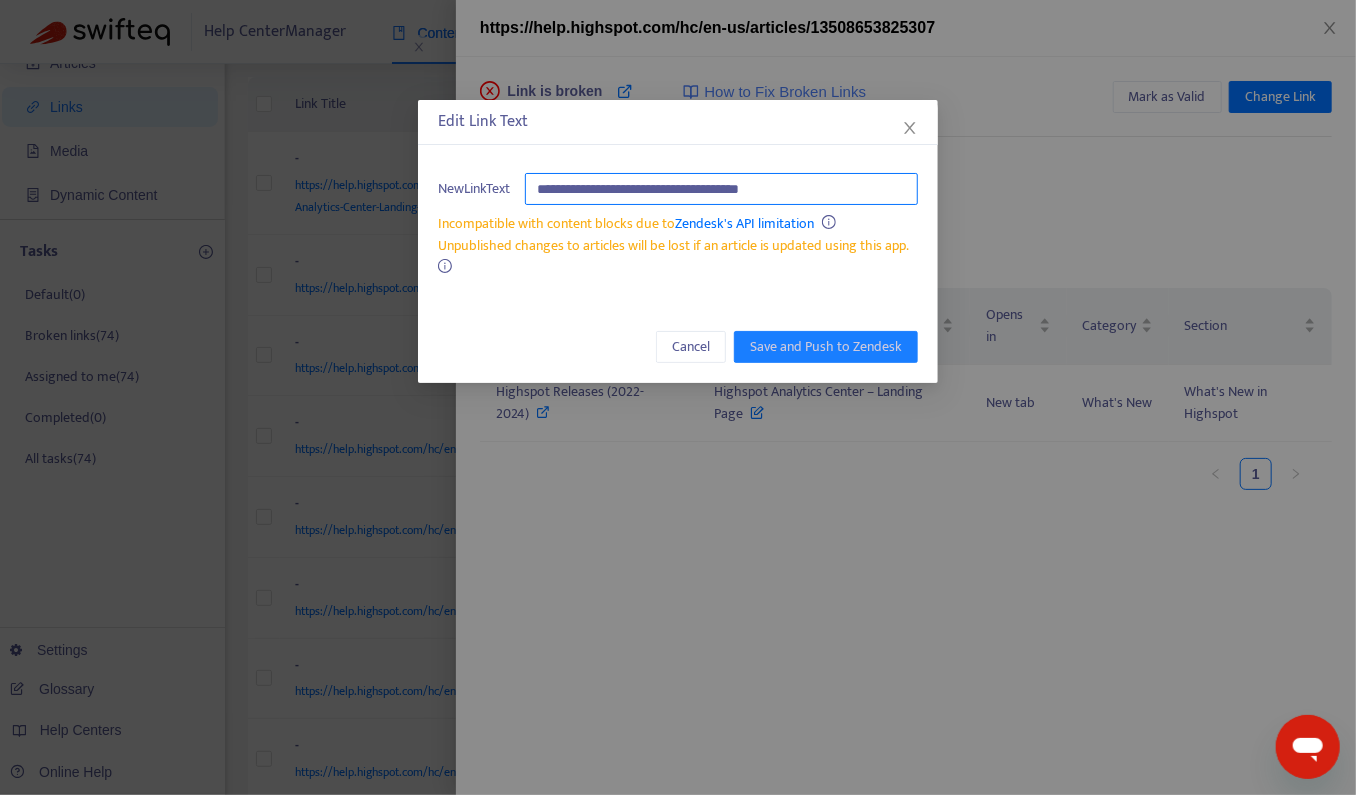 click on "**********" at bounding box center (721, 189) 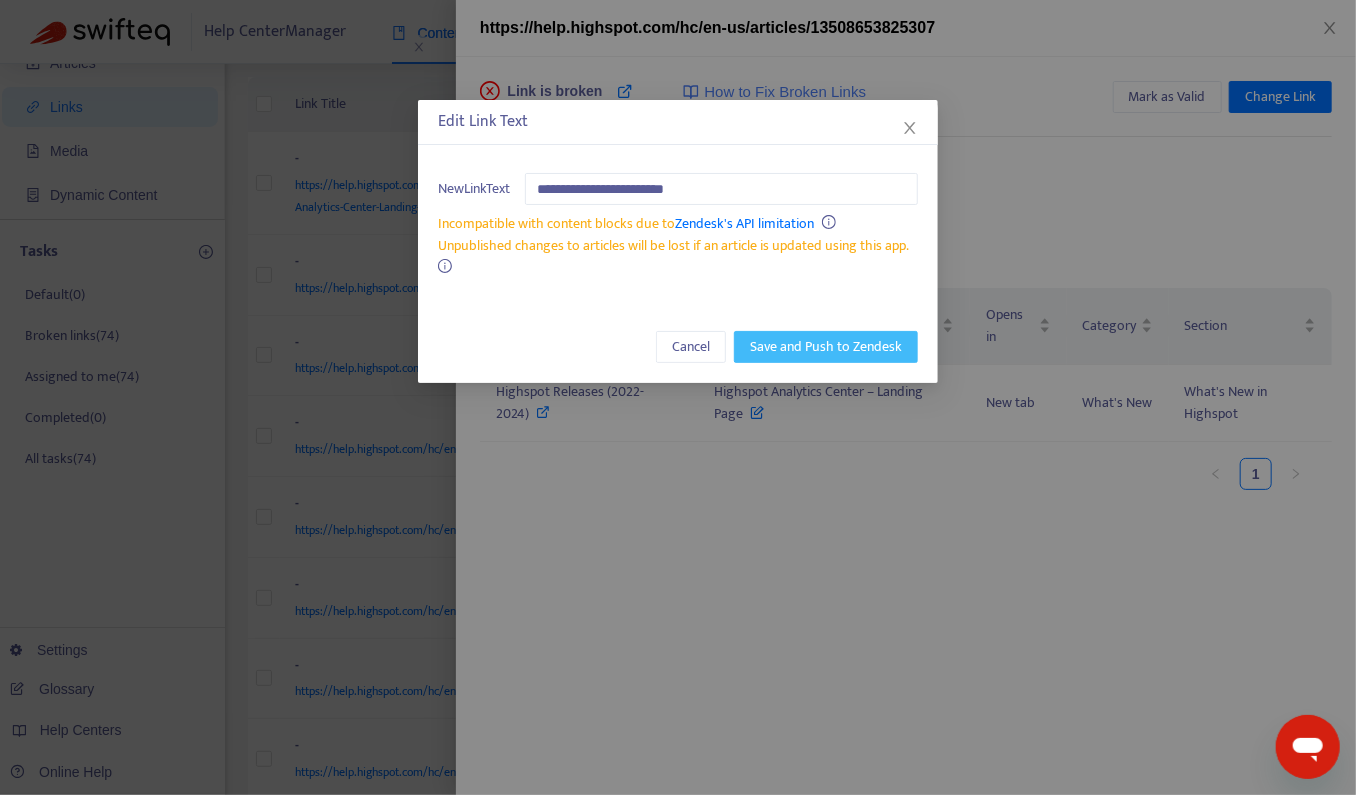type on "**********" 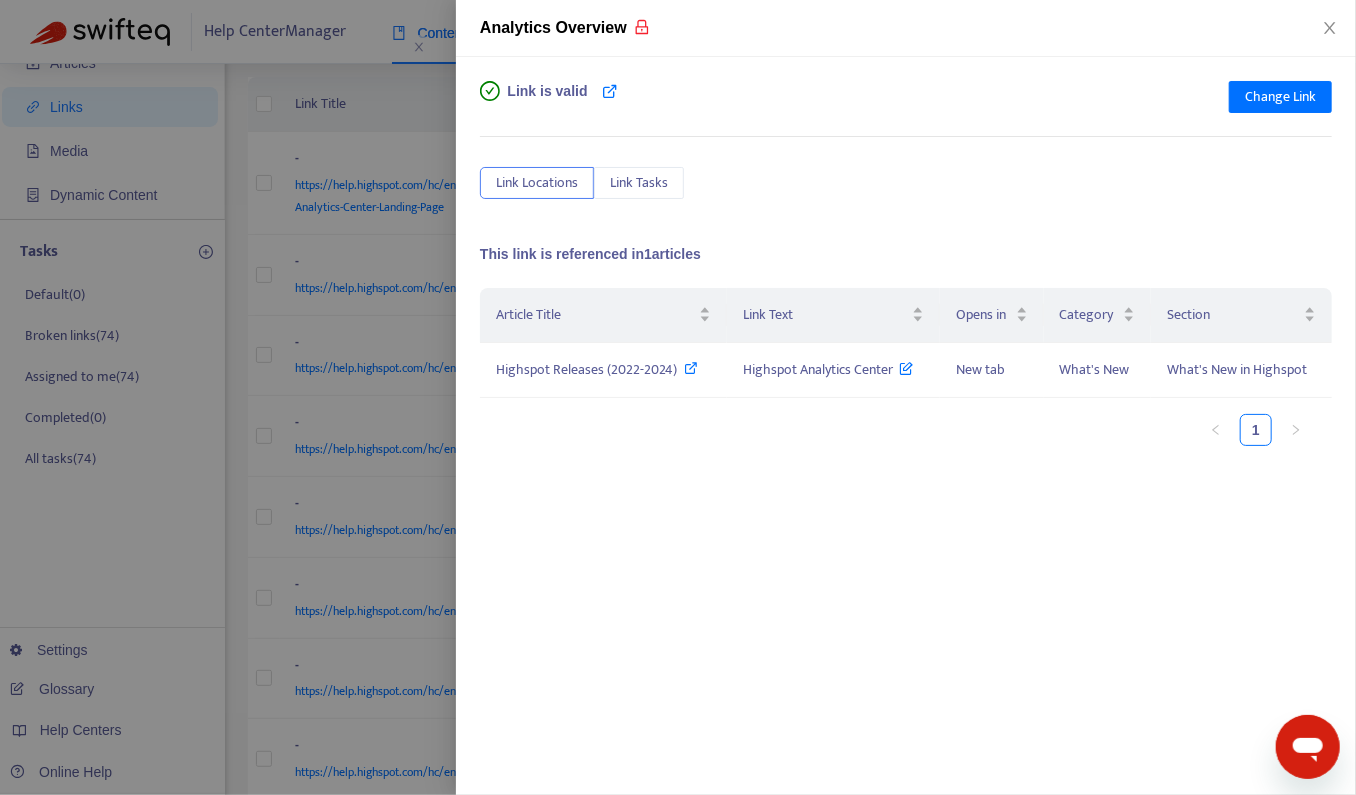 click on "Article Title Link Text Opens in Category Section Highspot Releases (2022-2024) Highspot Analytics Center   New tab What's New What's New in Highspot  1" at bounding box center [906, 488] 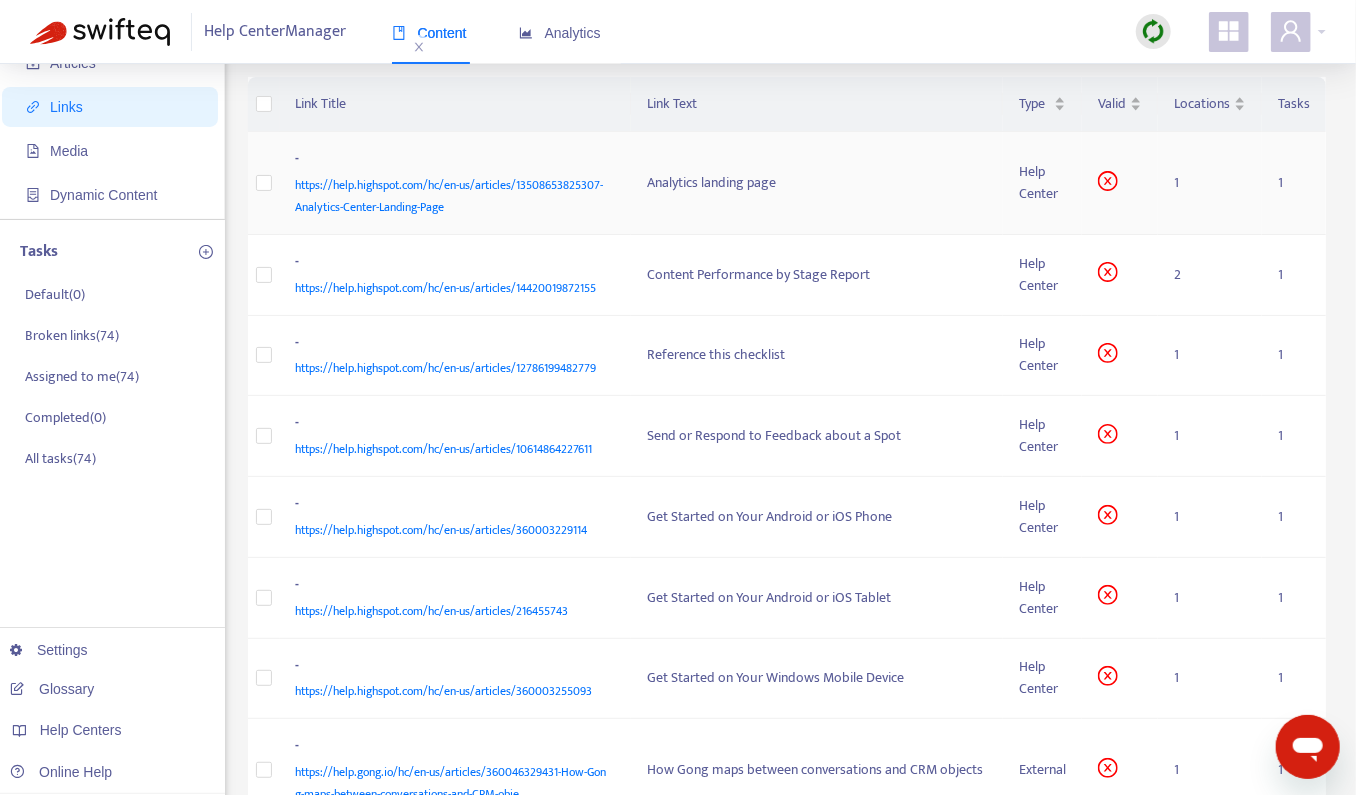 click on "https://help.highspot.com/hc/en-us/articles/13508653825307-Analytics-Center-Landing-Page" at bounding box center (452, 196) 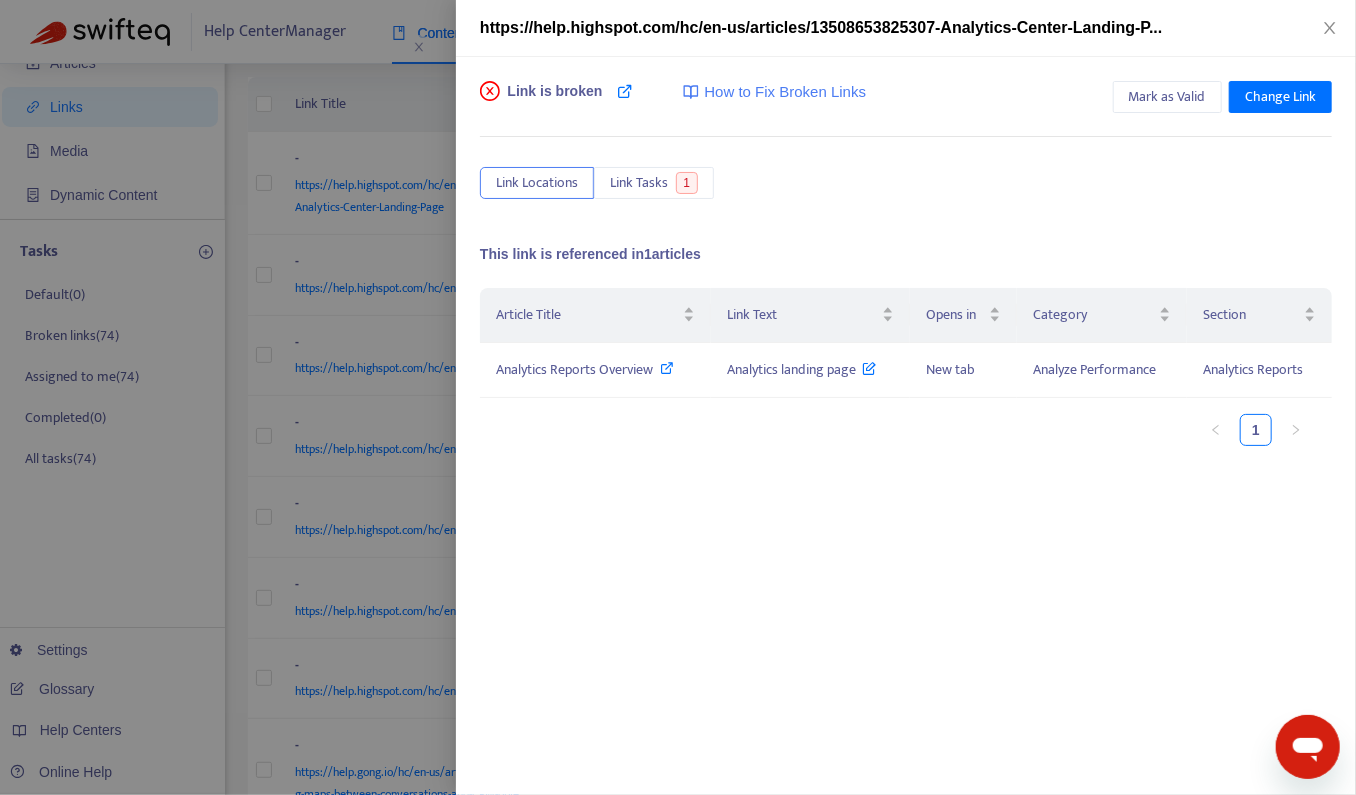 click at bounding box center [678, 397] 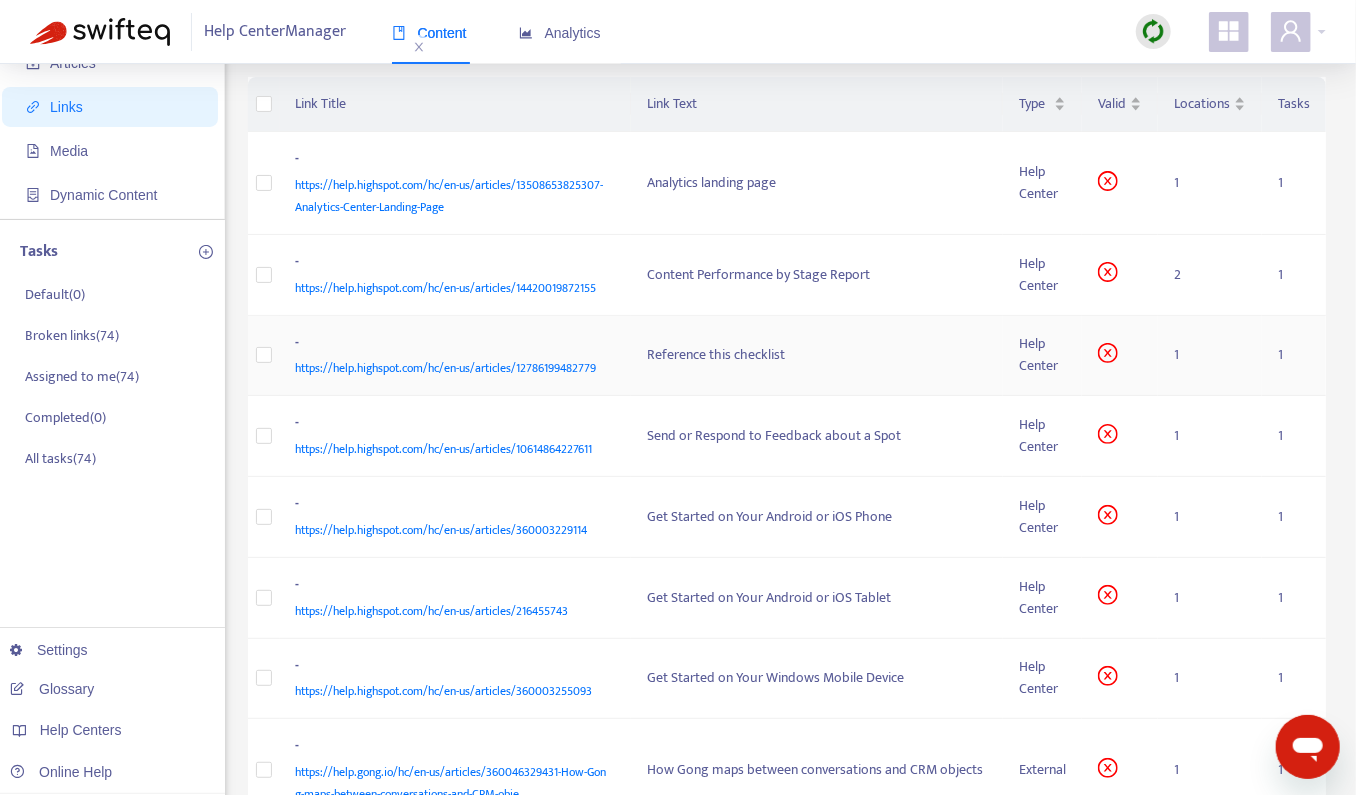 click on "https://help.highspot.com/hc/en-us/articles/12786199482779" at bounding box center [446, 368] 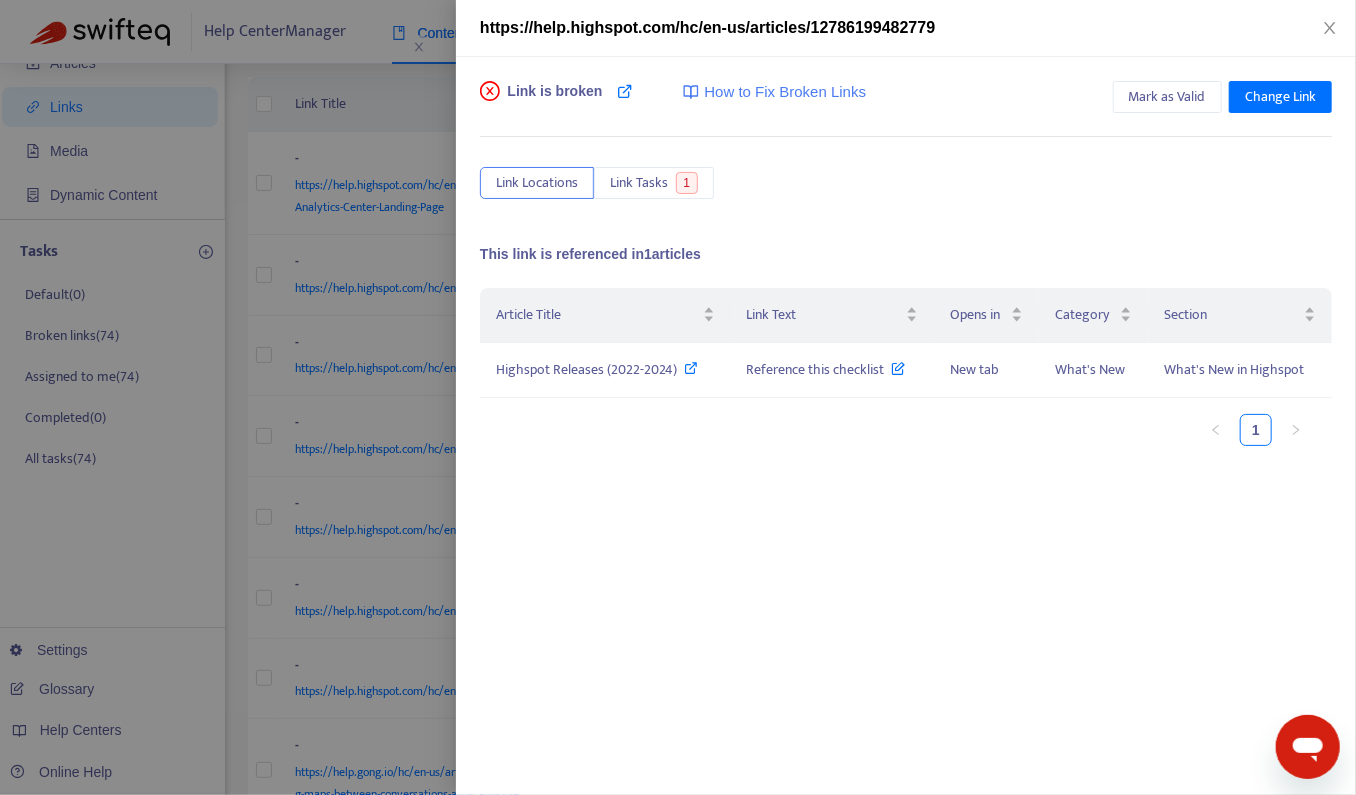 click on "https://help.highspot.com/hc/en-us/articles/12786199482779" at bounding box center [707, 27] 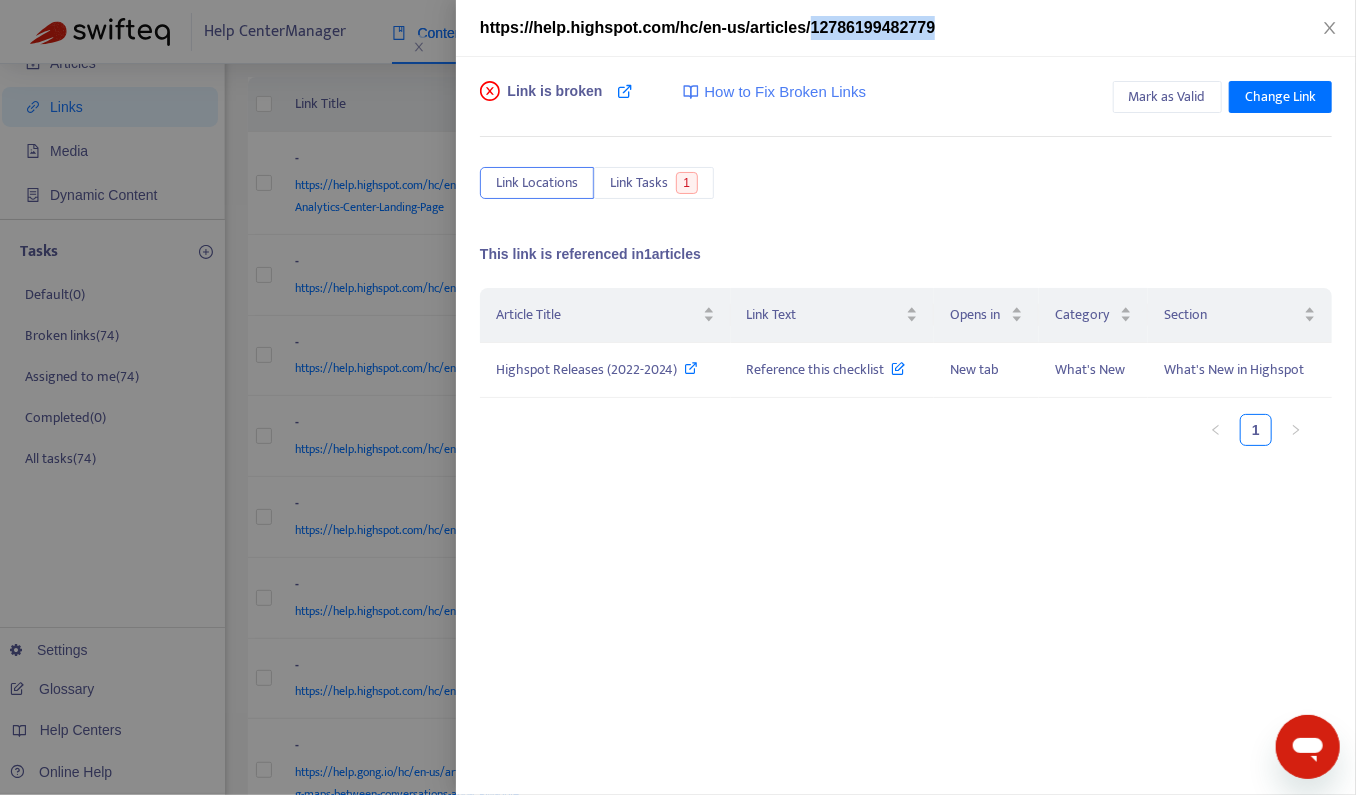 click on "https://help.highspot.com/hc/en-us/articles/12786199482779" at bounding box center [707, 27] 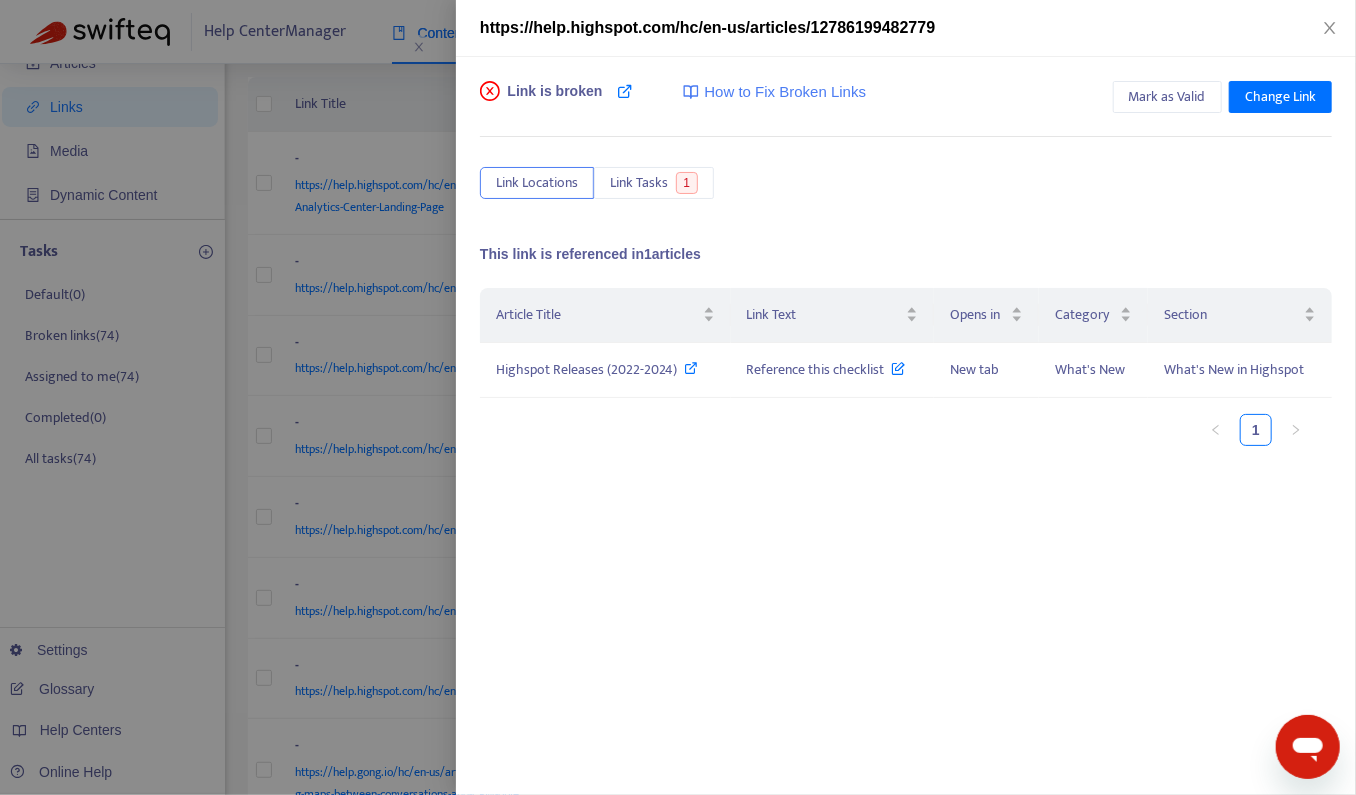 click on "Link is broken How to Fix Broken Links" at bounding box center (673, 101) 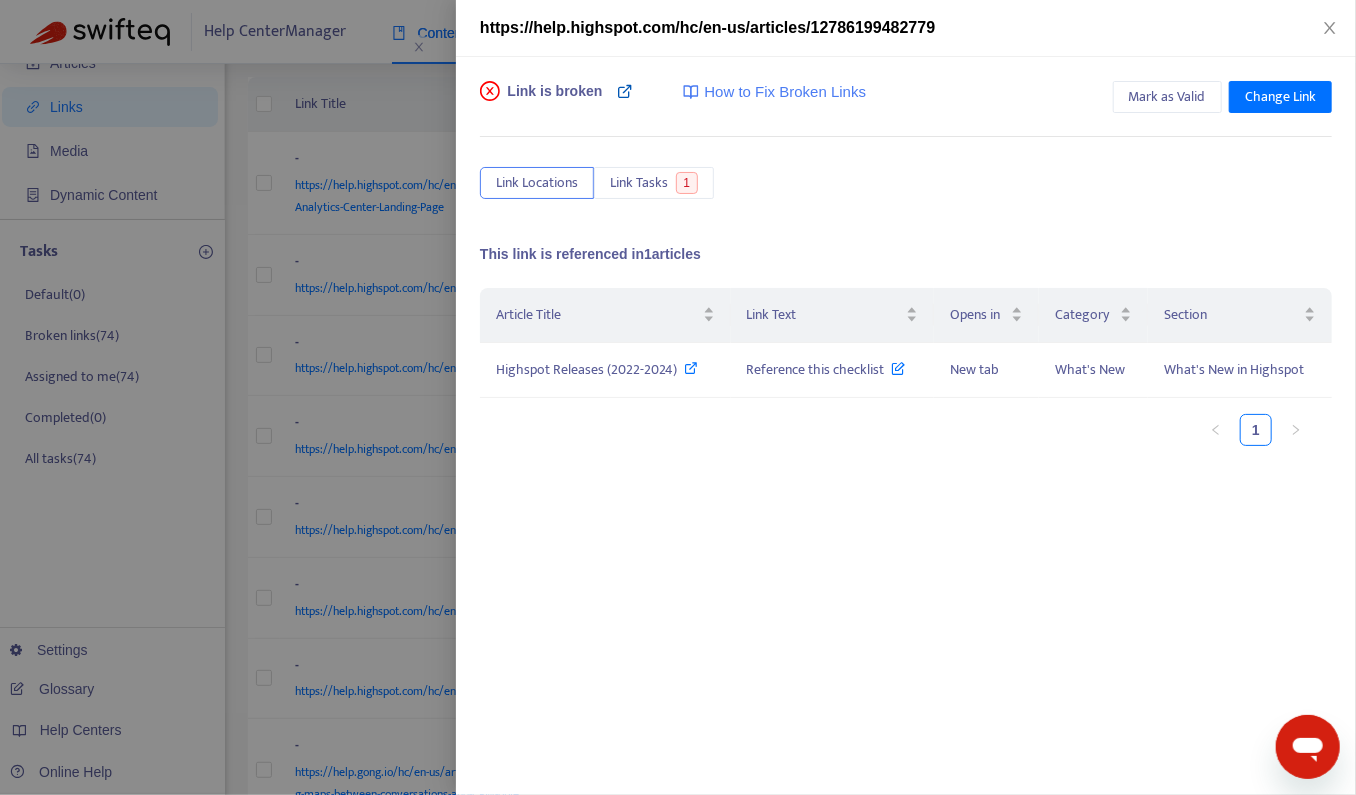 click at bounding box center (625, 91) 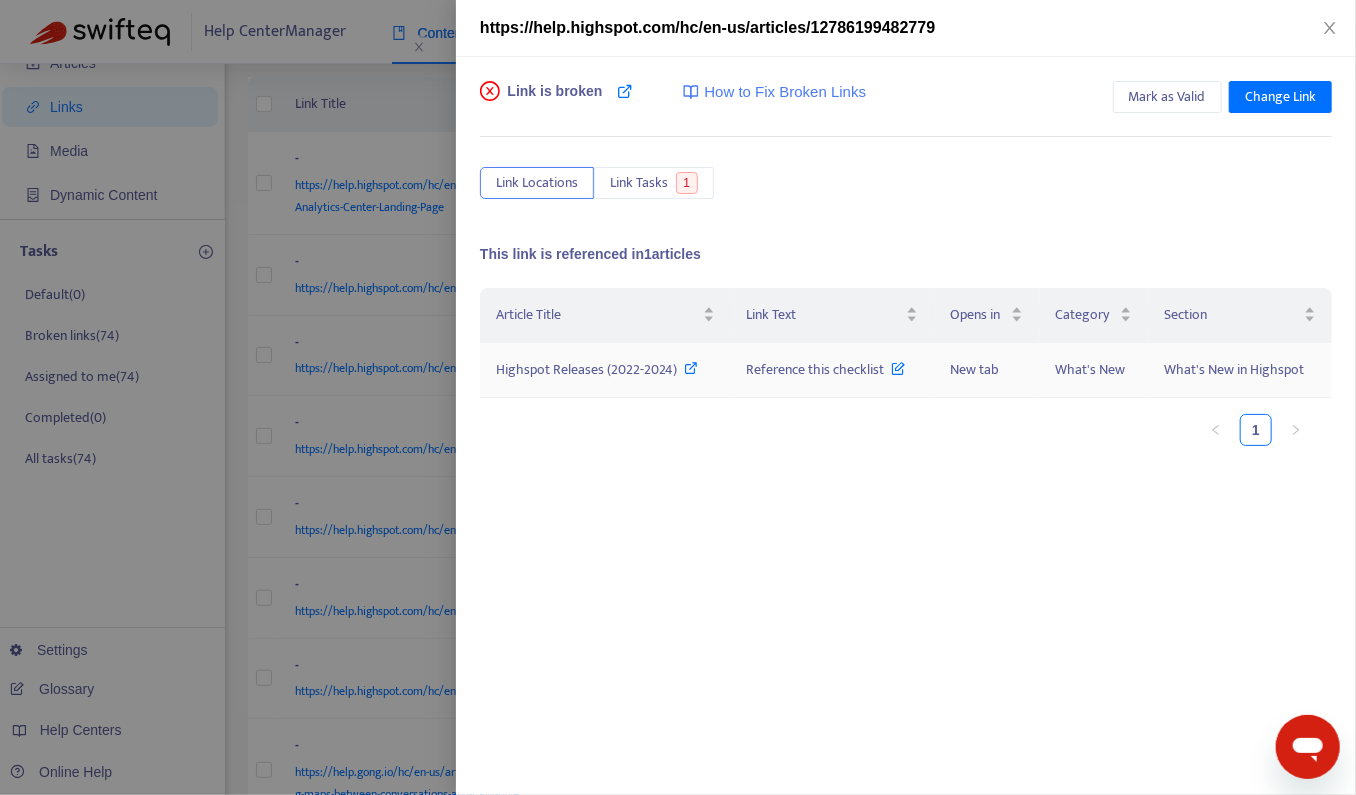 click at bounding box center [692, 368] 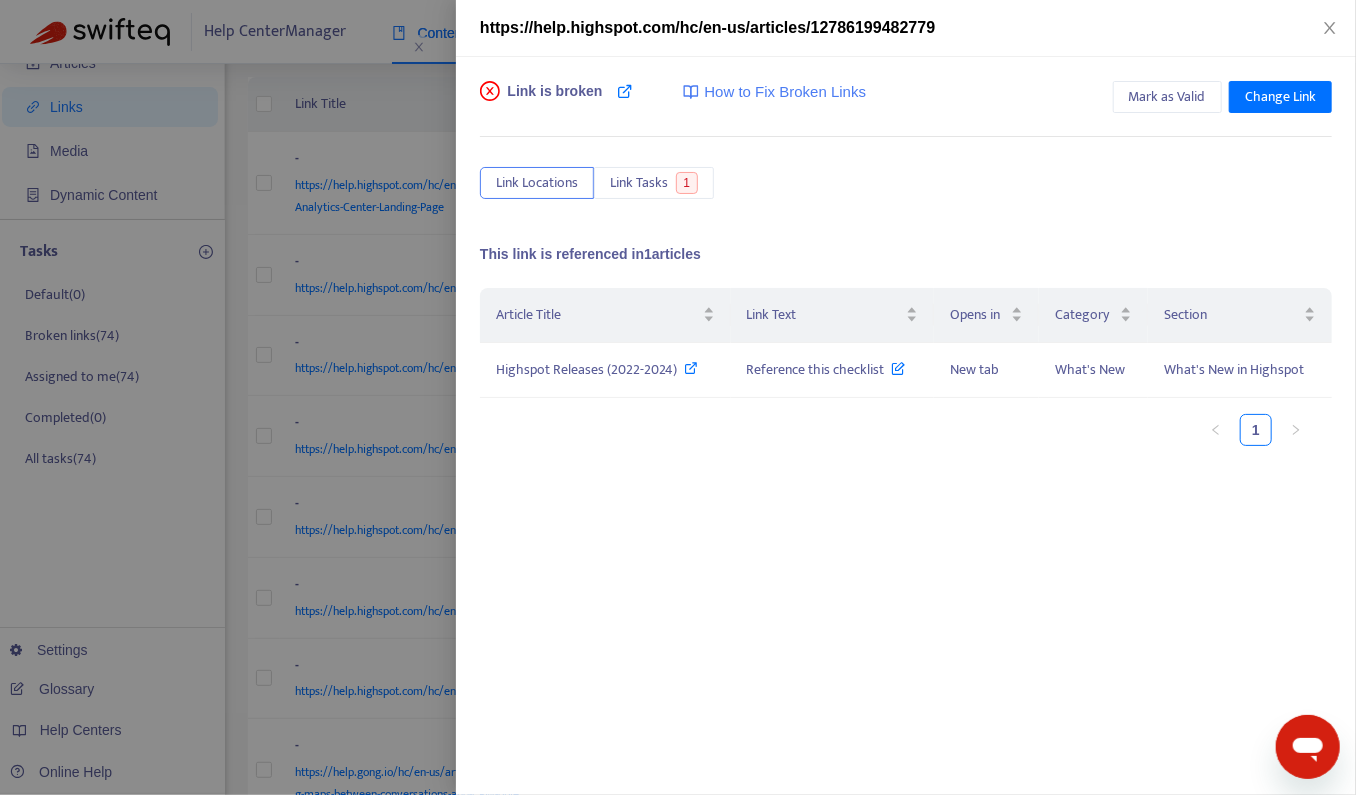 click at bounding box center [678, 397] 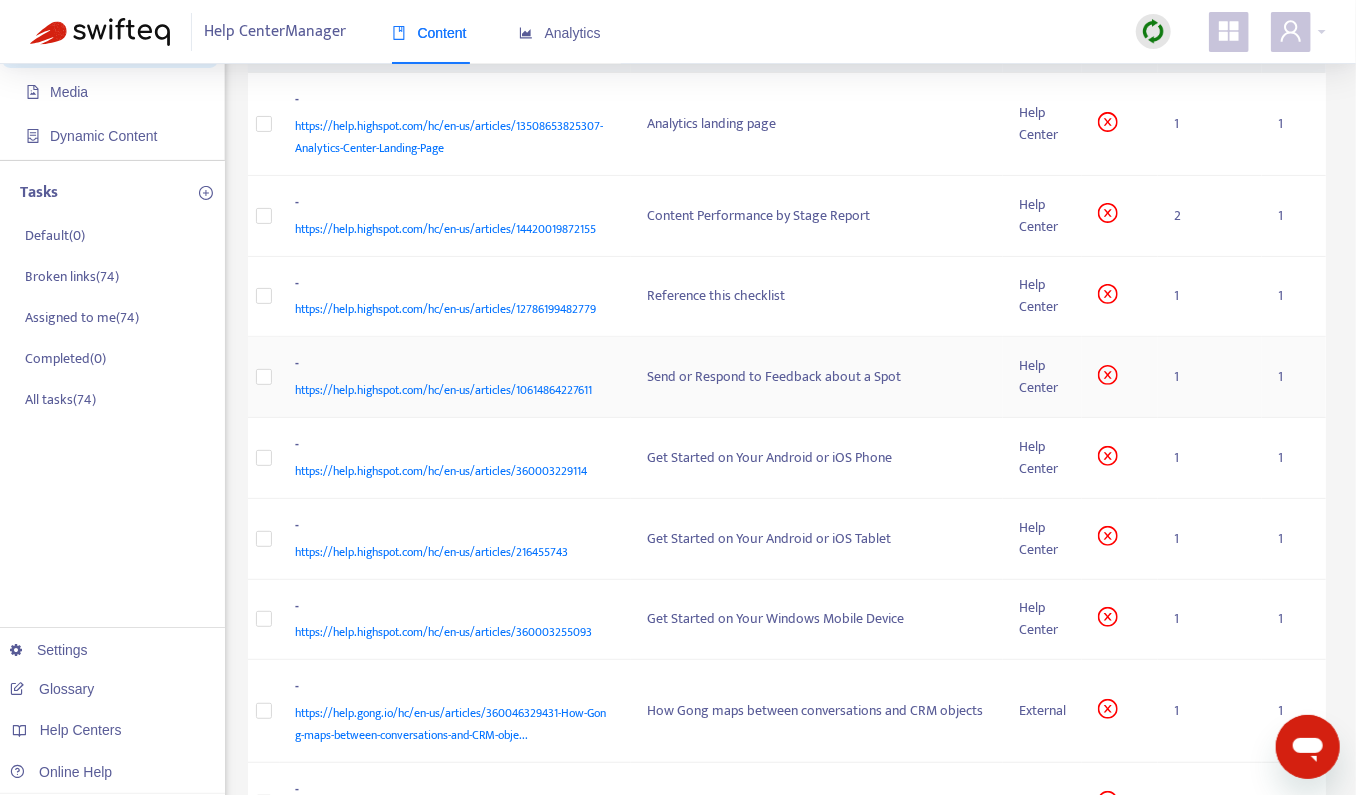 scroll, scrollTop: 180, scrollLeft: 0, axis: vertical 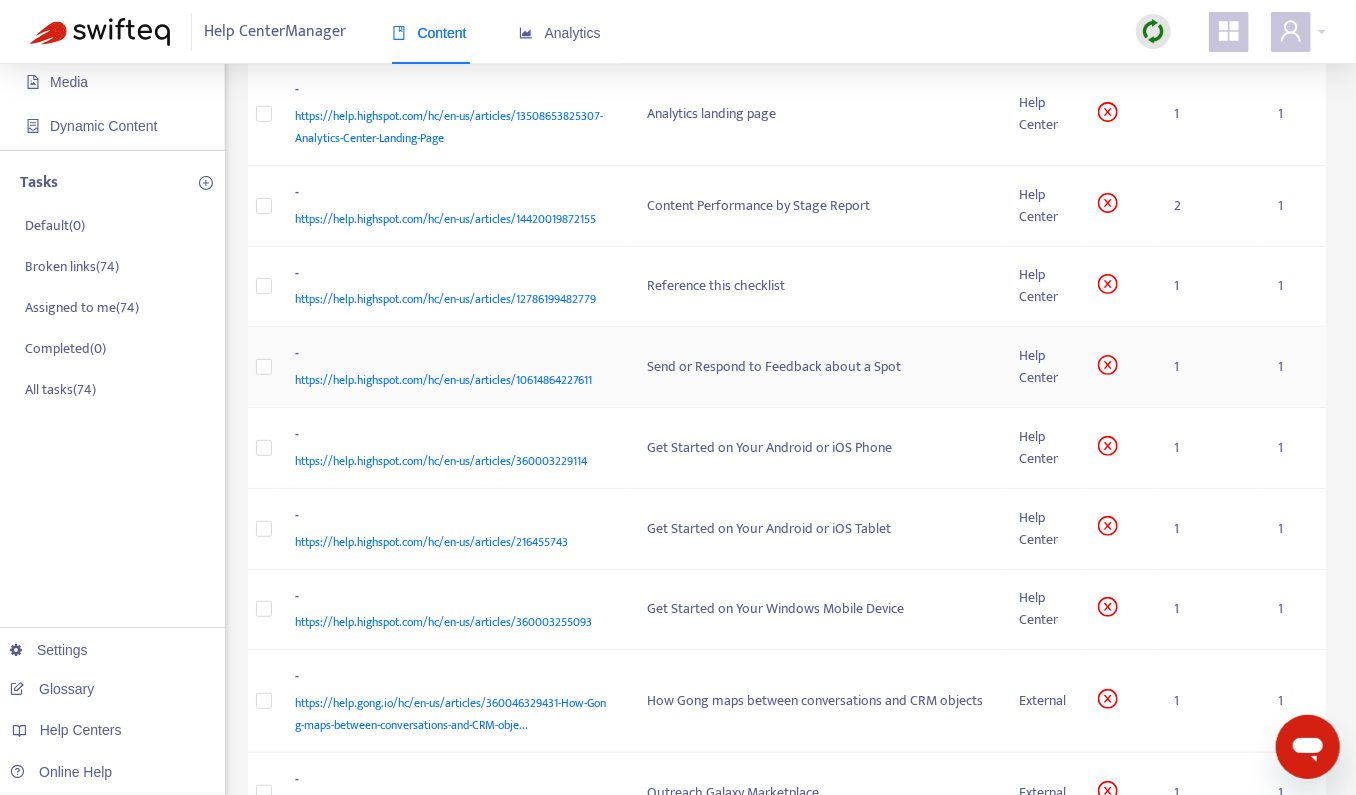 click on "-" at bounding box center (452, 356) 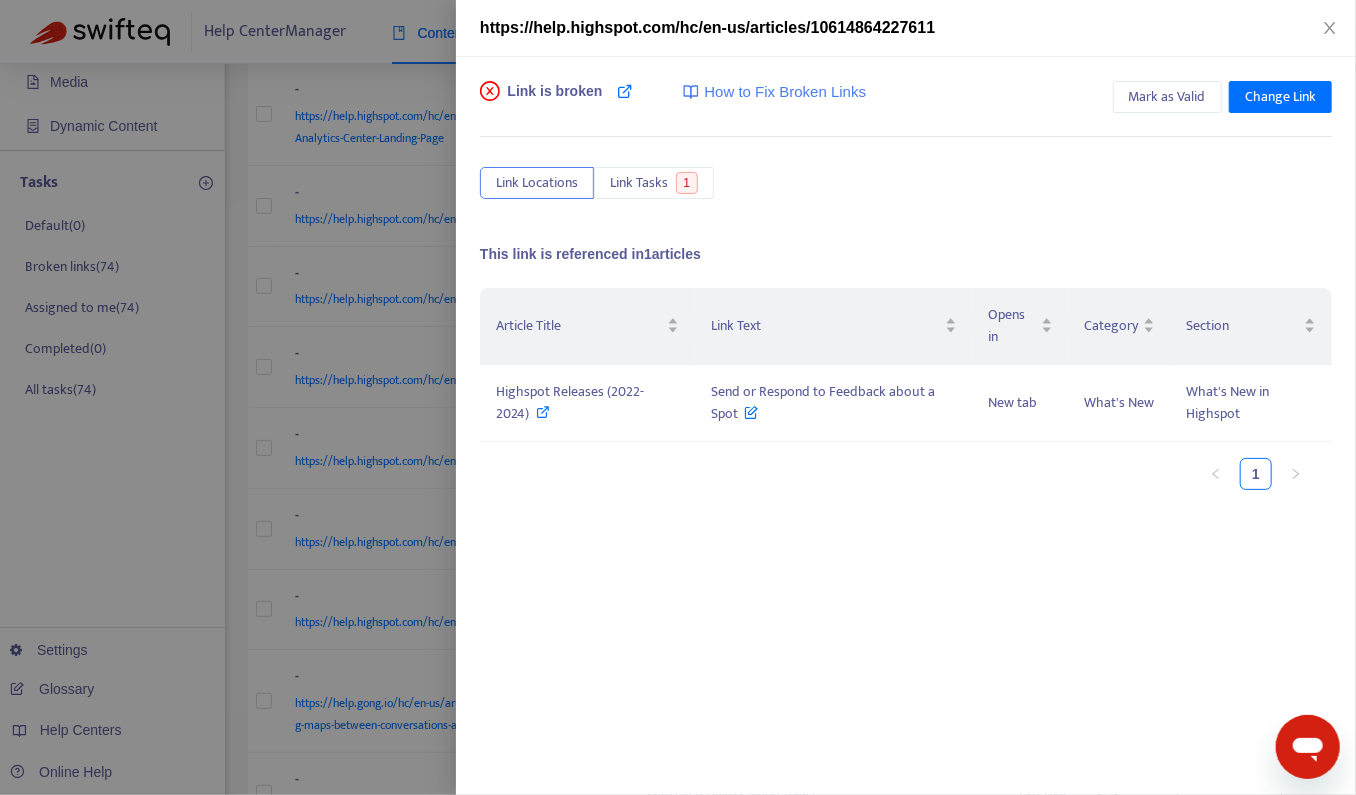 click at bounding box center [678, 397] 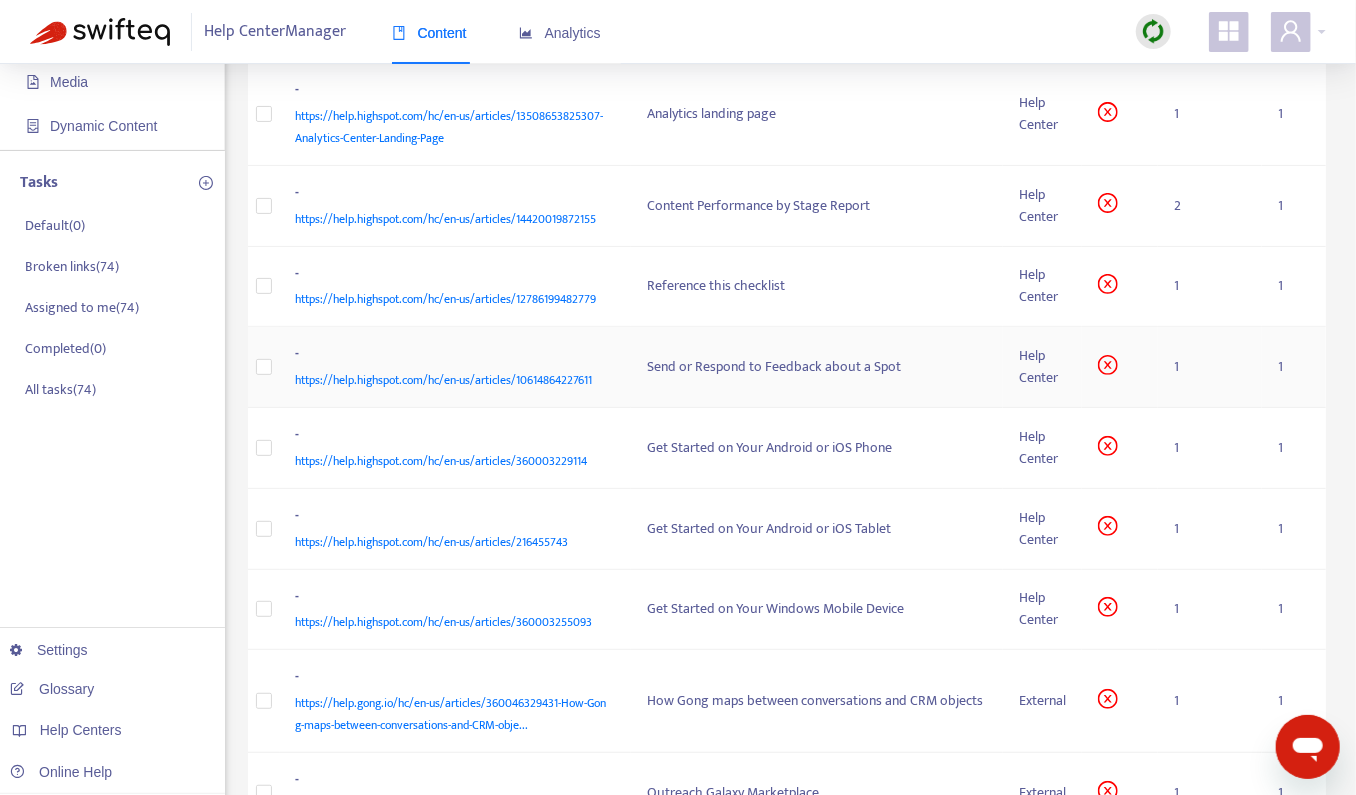 scroll, scrollTop: 213, scrollLeft: 0, axis: vertical 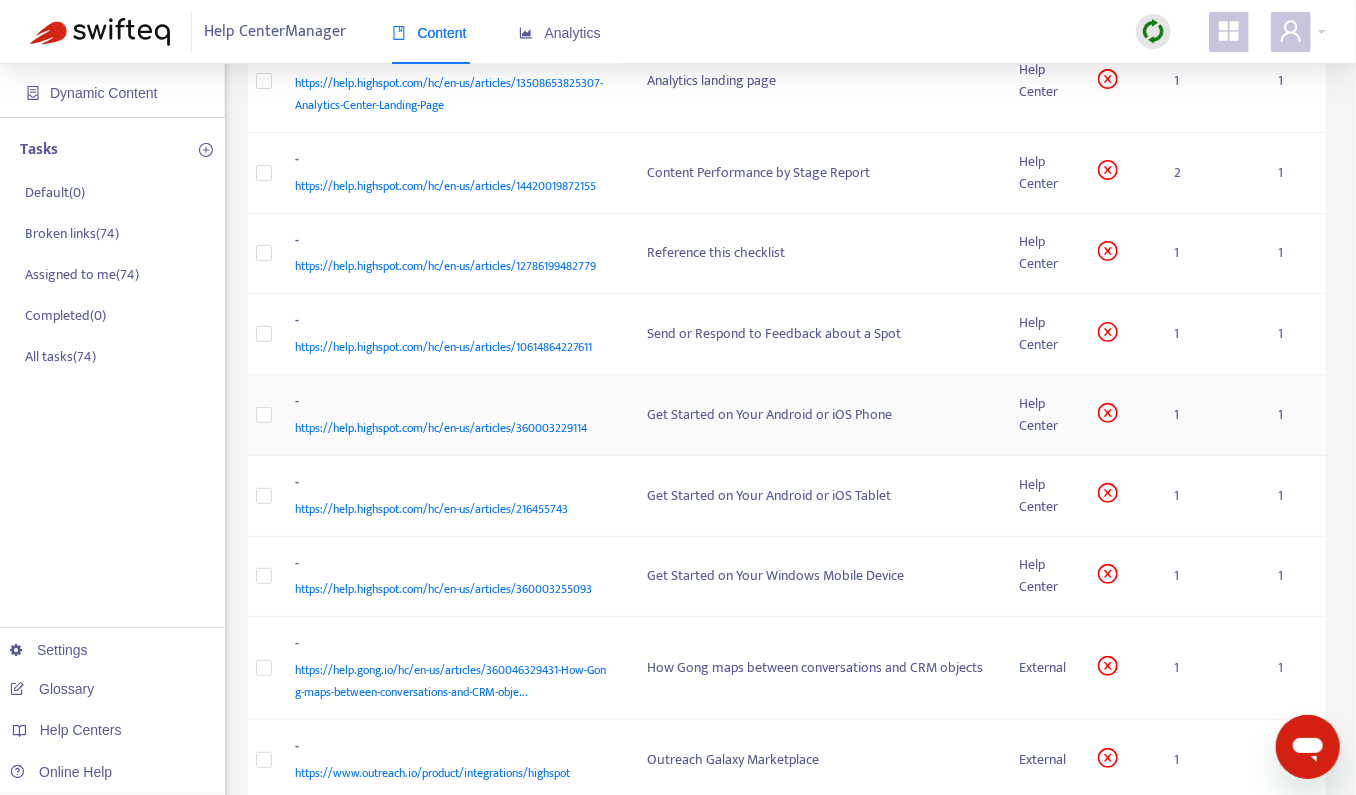 click on "-" at bounding box center (452, 404) 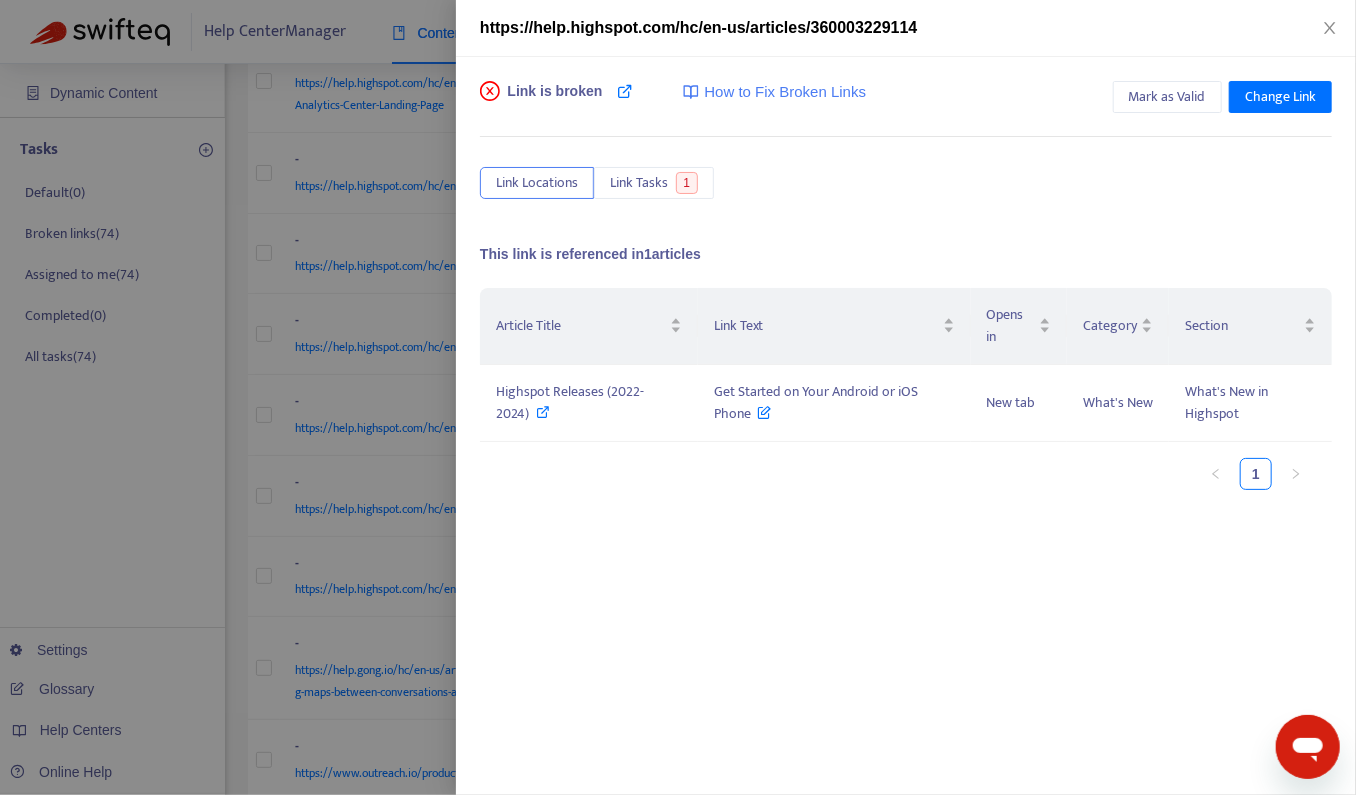 click at bounding box center [678, 397] 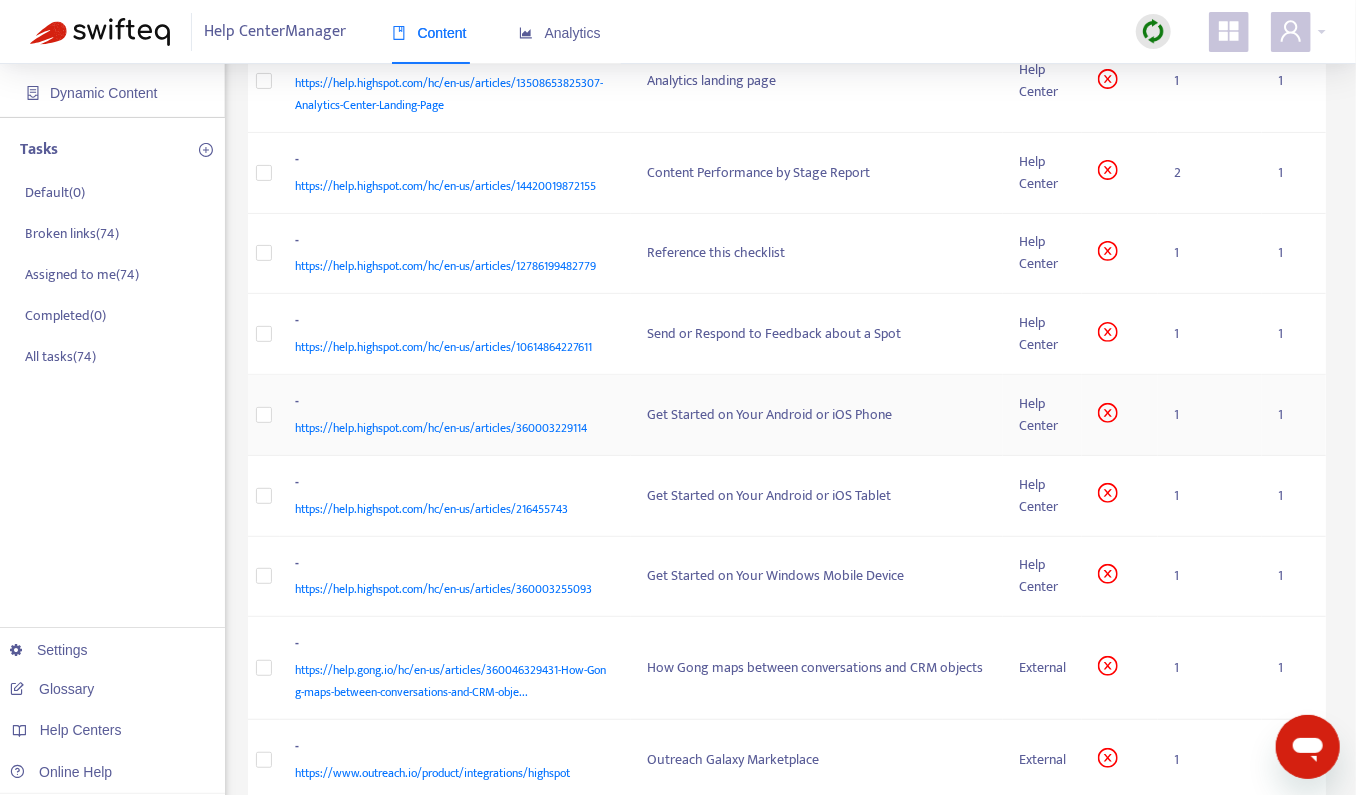 scroll, scrollTop: 257, scrollLeft: 0, axis: vertical 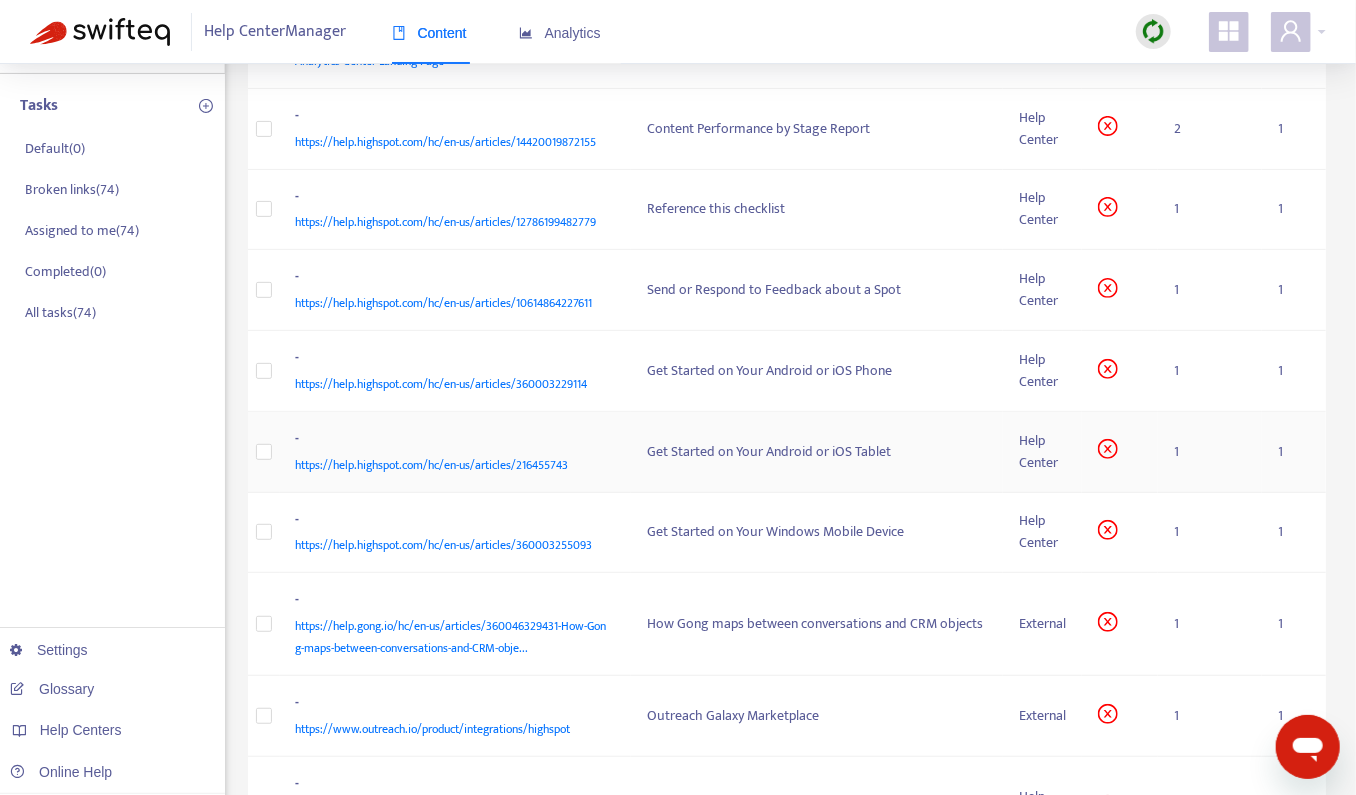 click on "- https://help.highspot.com/hc/en-us/articles/216455743" at bounding box center (456, 452) 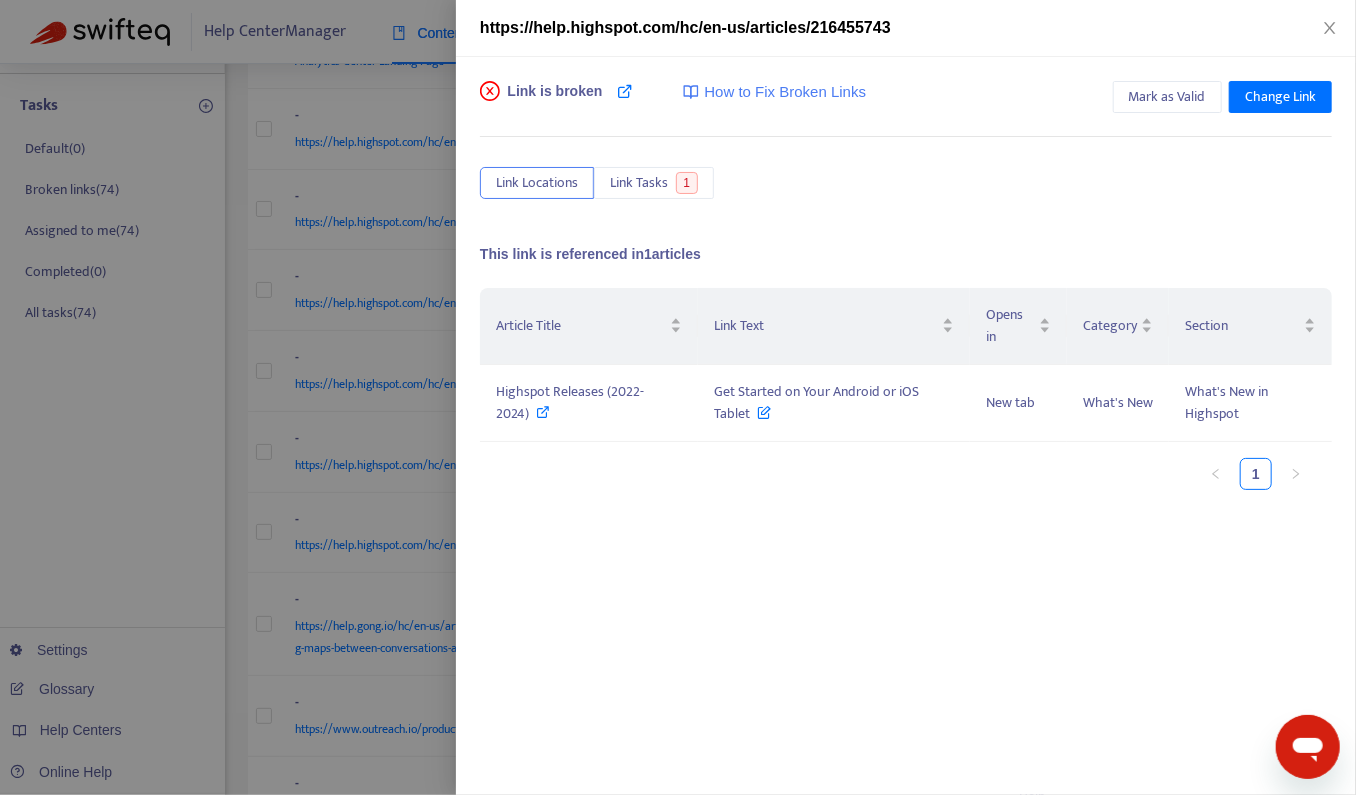 click at bounding box center [678, 397] 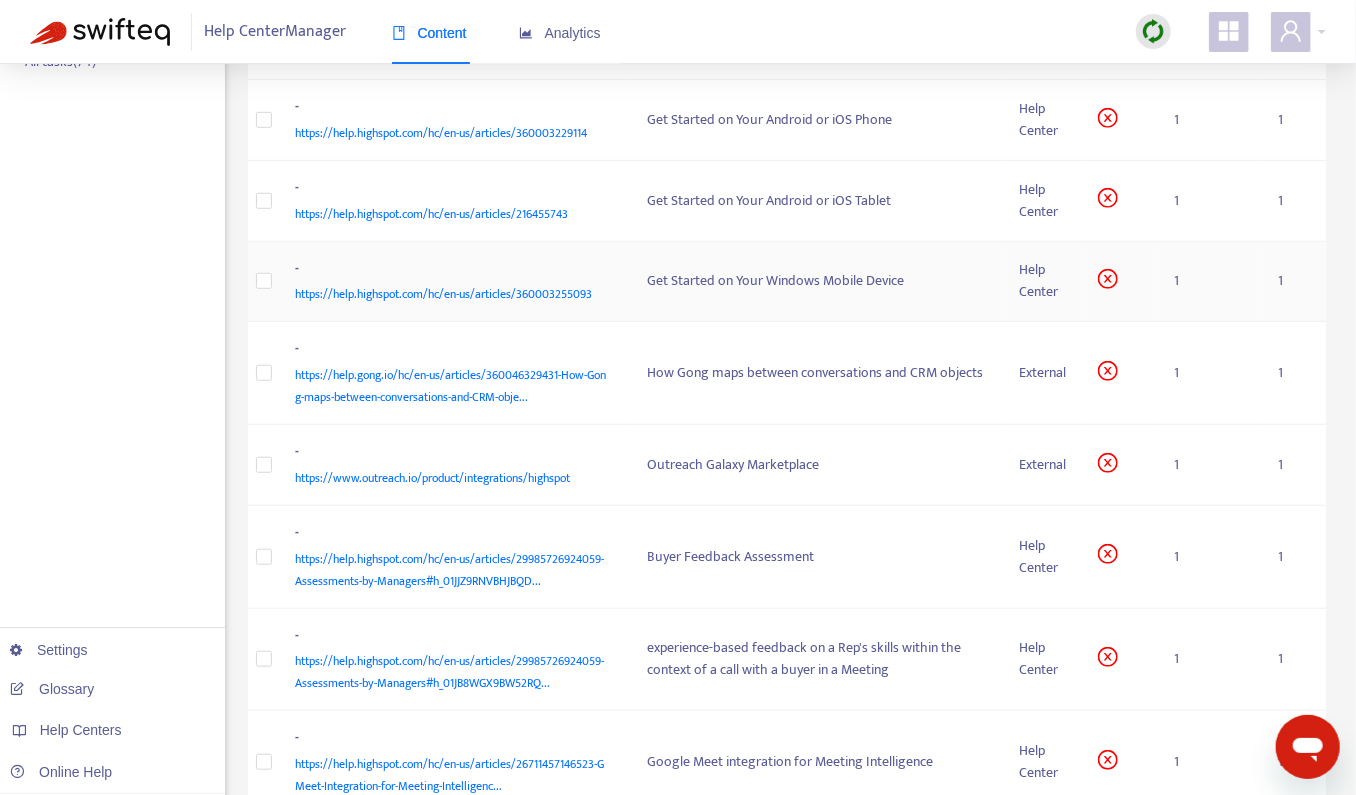 scroll, scrollTop: 520, scrollLeft: 0, axis: vertical 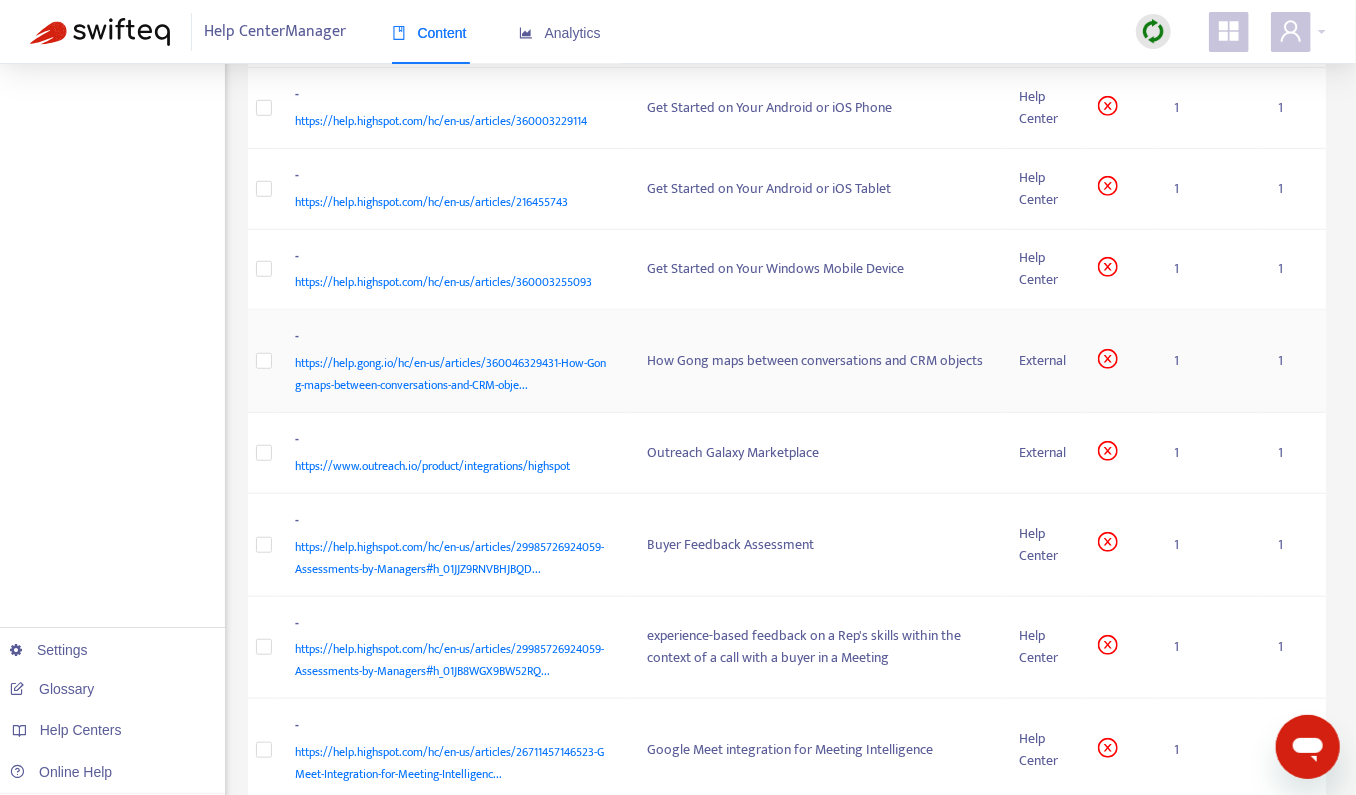 click on "- https://help.gong.io/hc/en-us/articles/360046329431-How-Gong-maps-between-conversations-and-CRM-obje..." at bounding box center (456, 361) 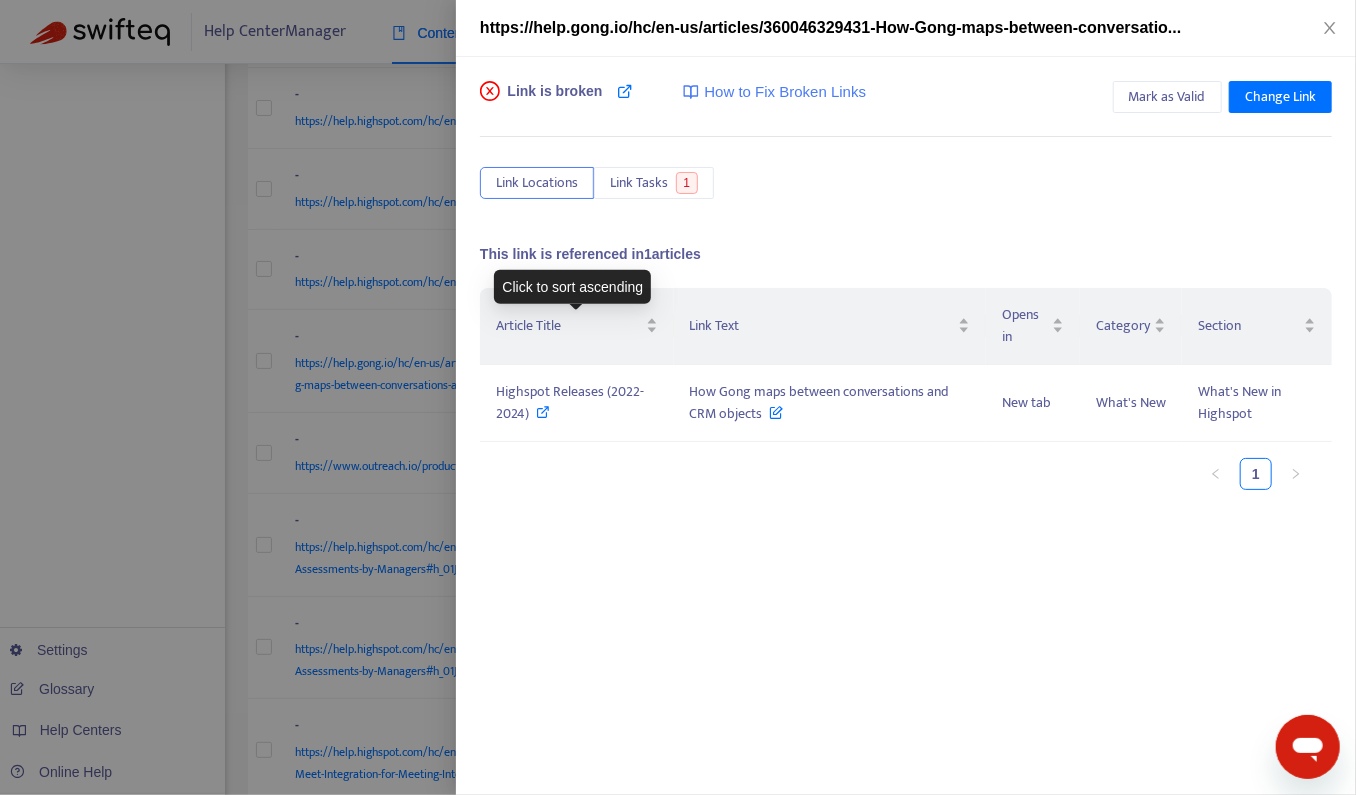 click at bounding box center (678, 397) 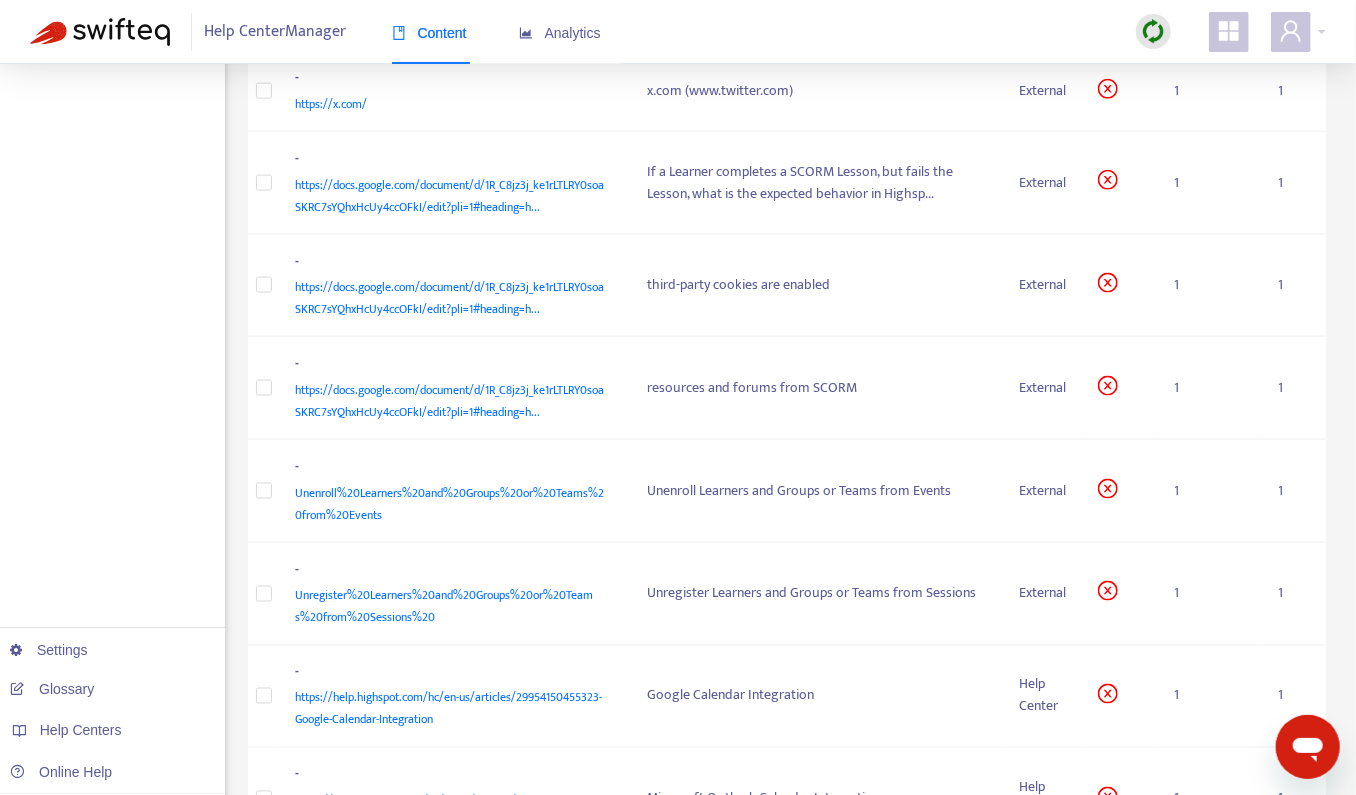 scroll, scrollTop: 0, scrollLeft: 0, axis: both 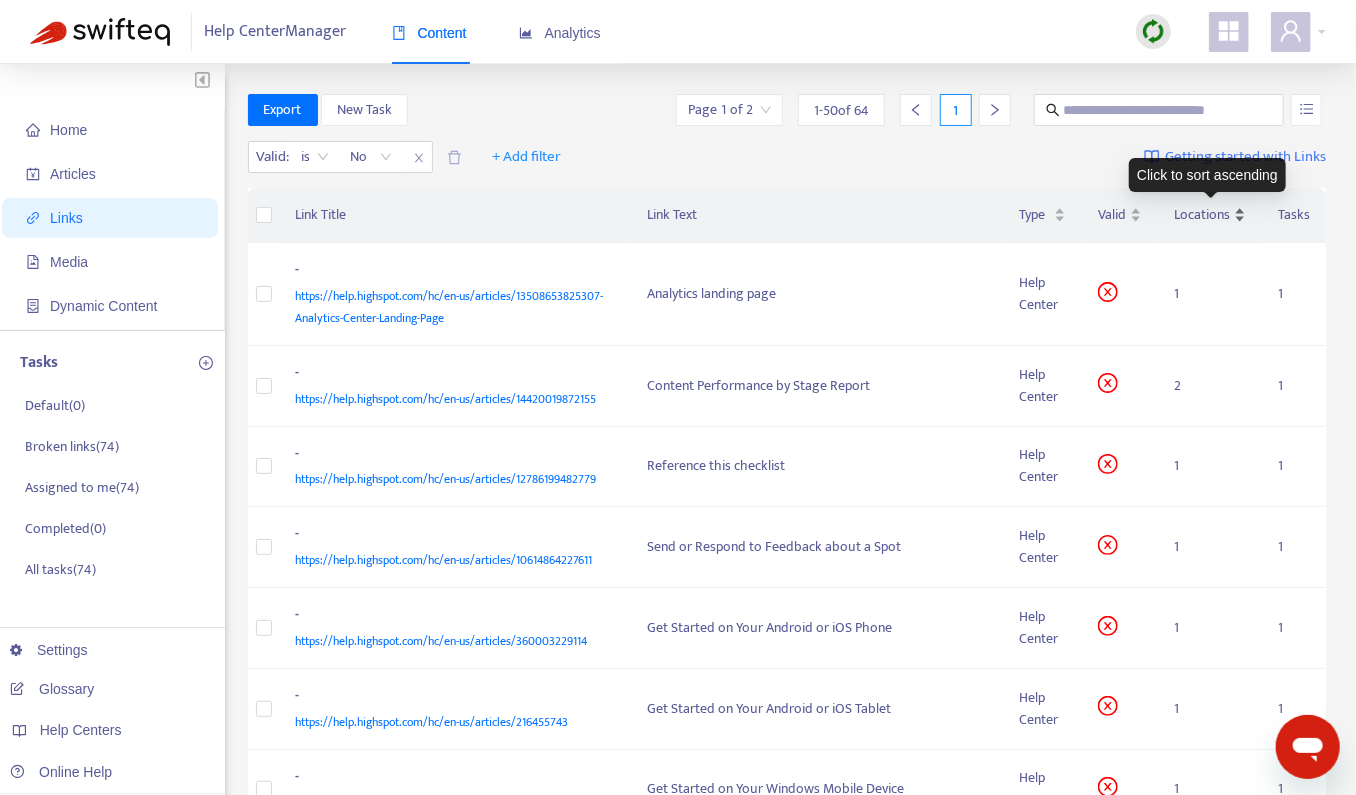 click on "Locations" at bounding box center [1210, 215] 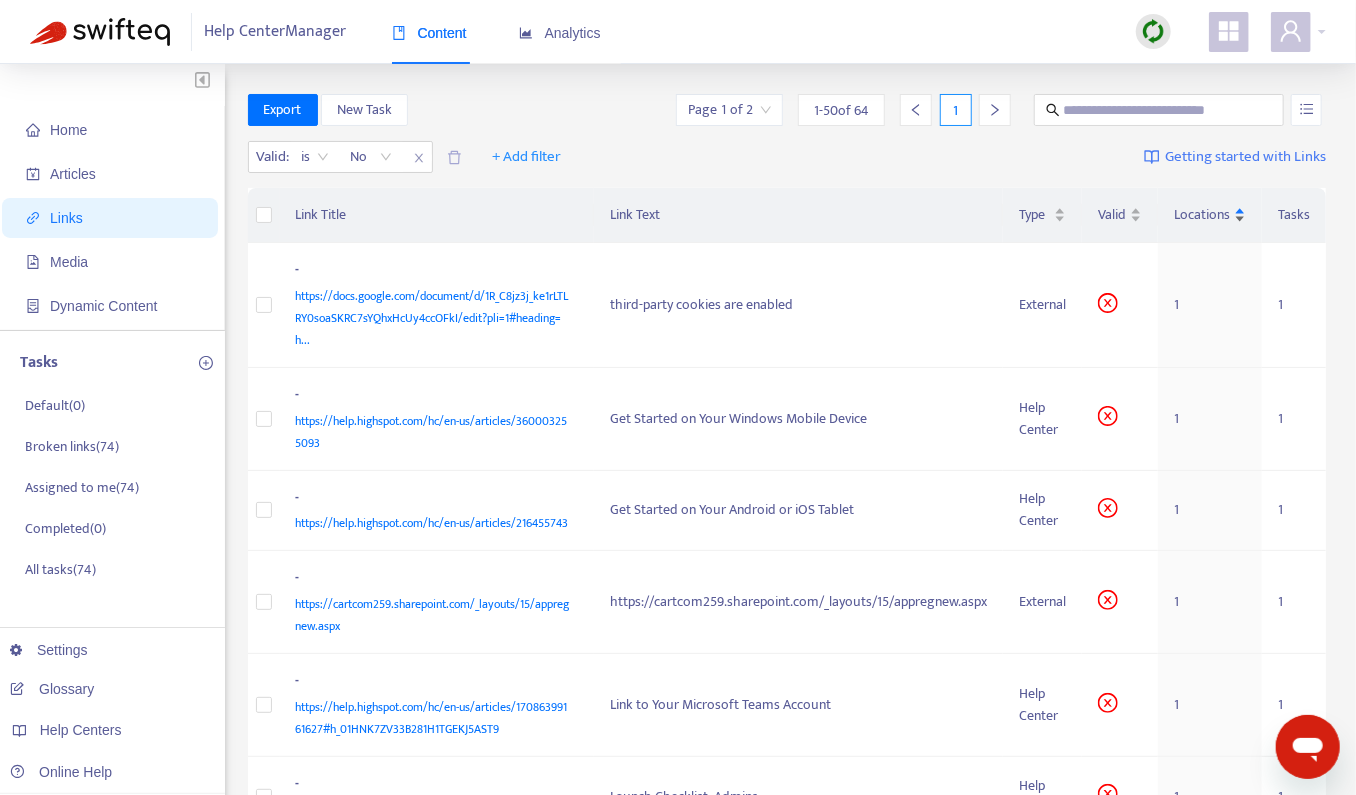 click on "Locations" at bounding box center (1210, 215) 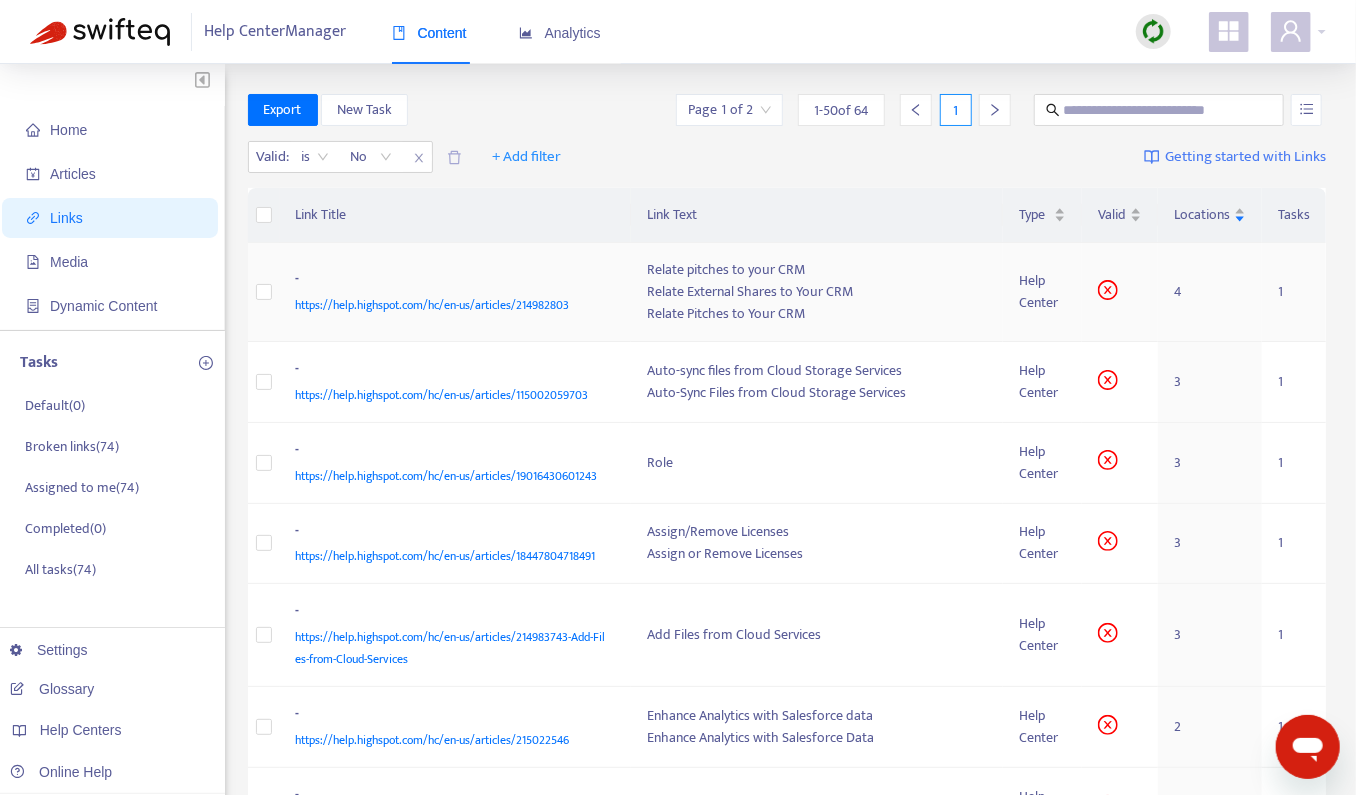 click on "- https://help.highspot.com/hc/en-us/articles/214982803" at bounding box center (456, 292) 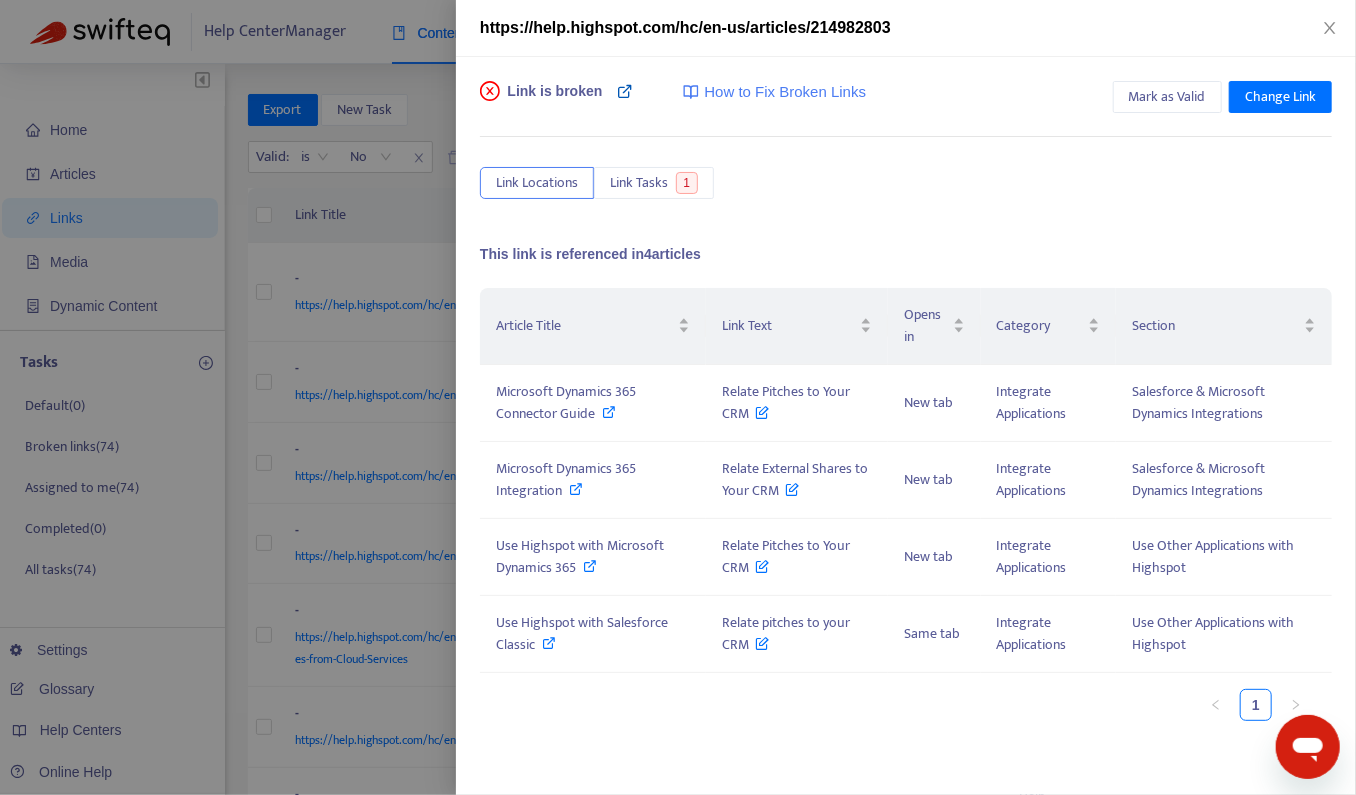 click at bounding box center (625, 91) 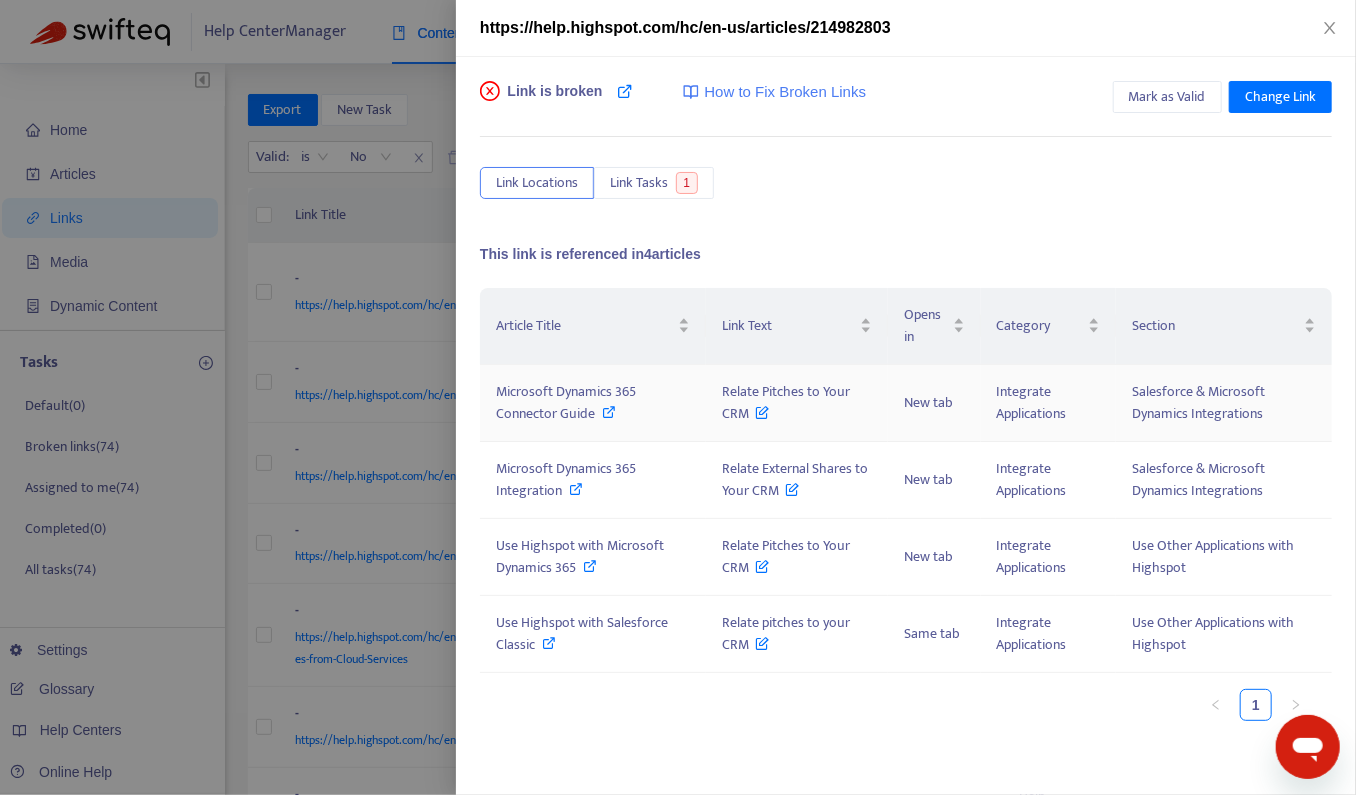 click on "Relate Pitches to Your CRM" at bounding box center [786, 402] 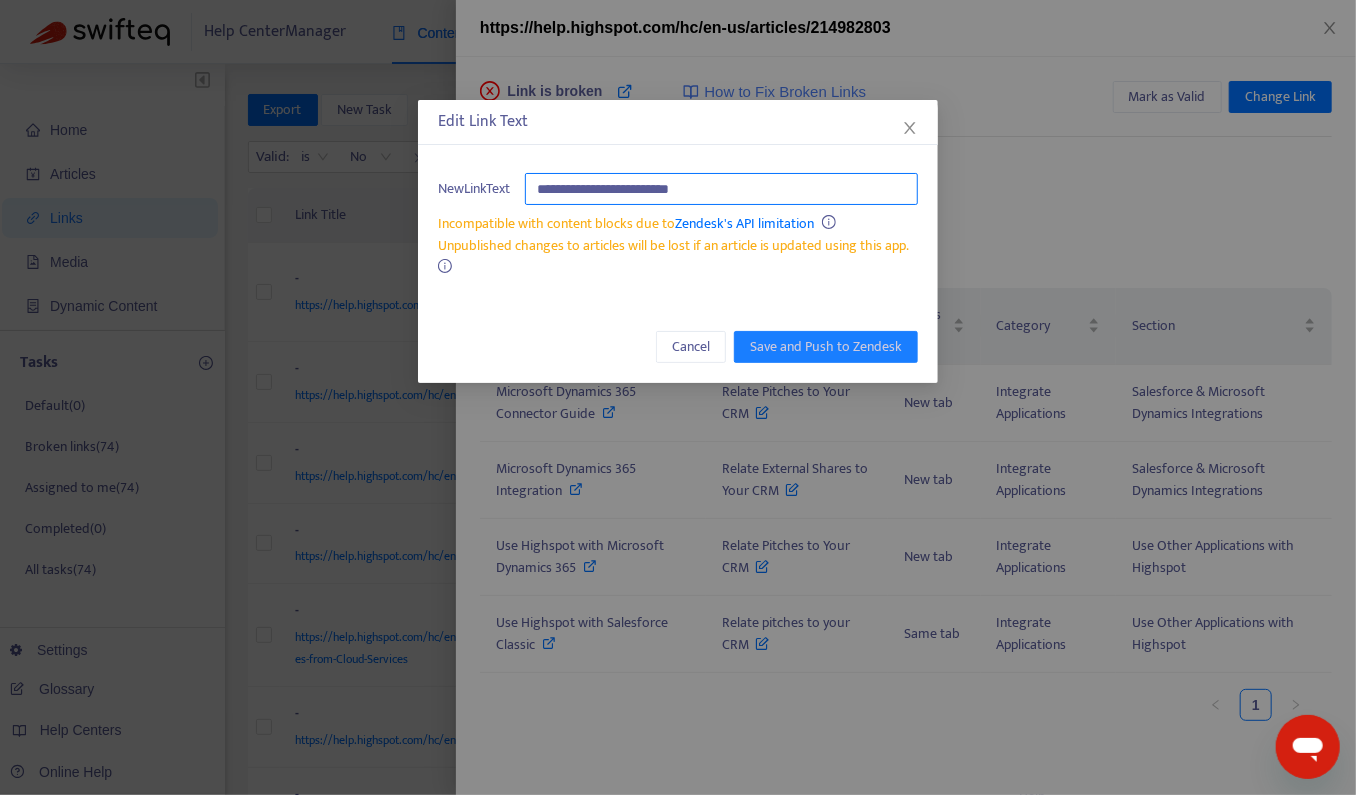 click on "**********" at bounding box center [721, 189] 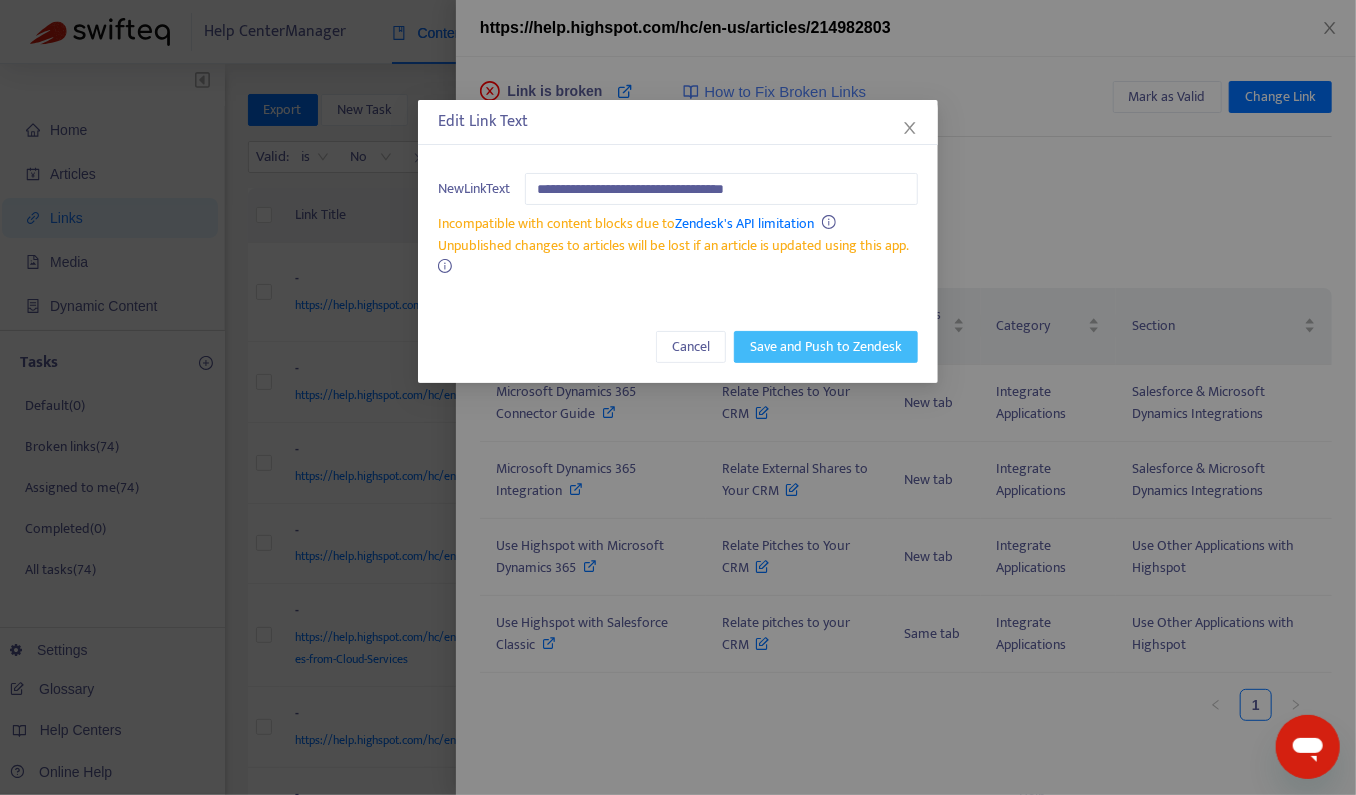 type on "**********" 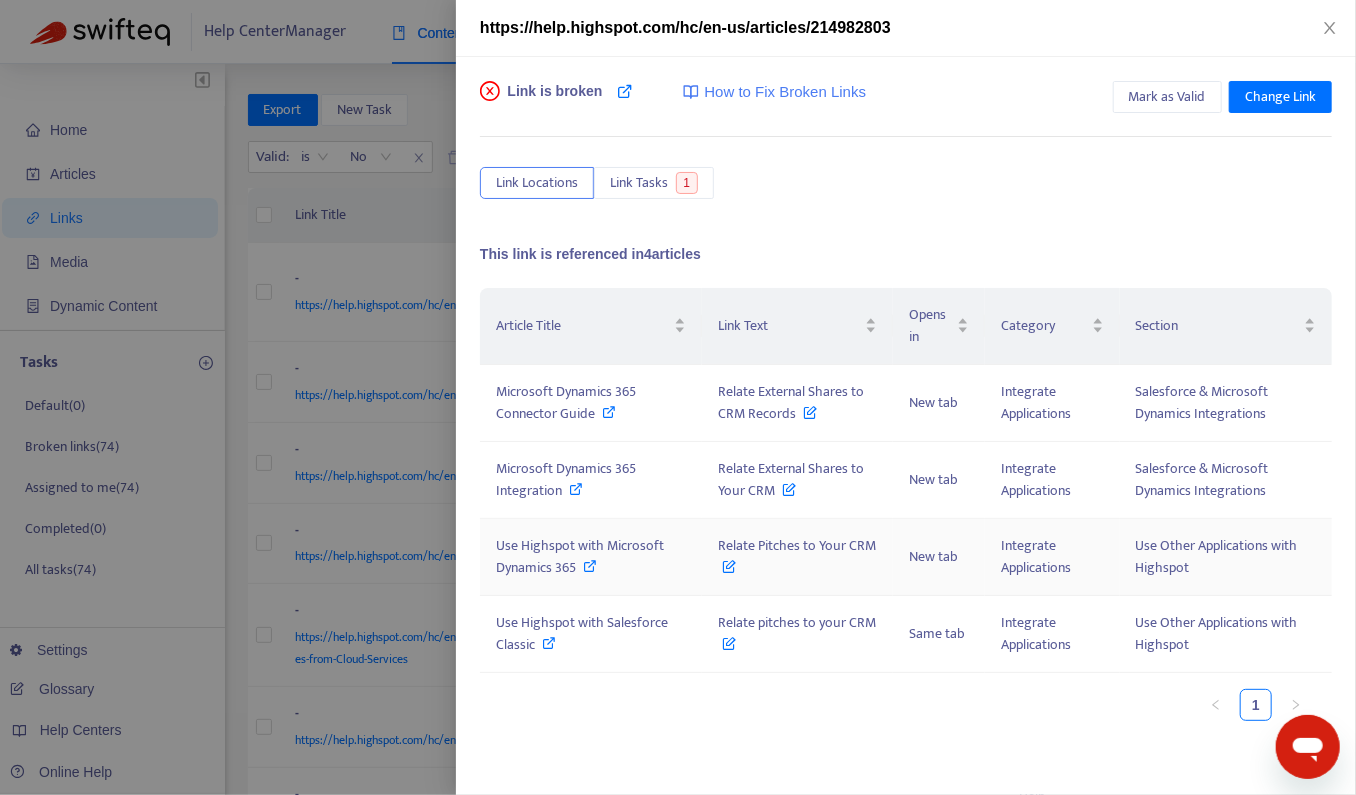 click at bounding box center (729, 562) 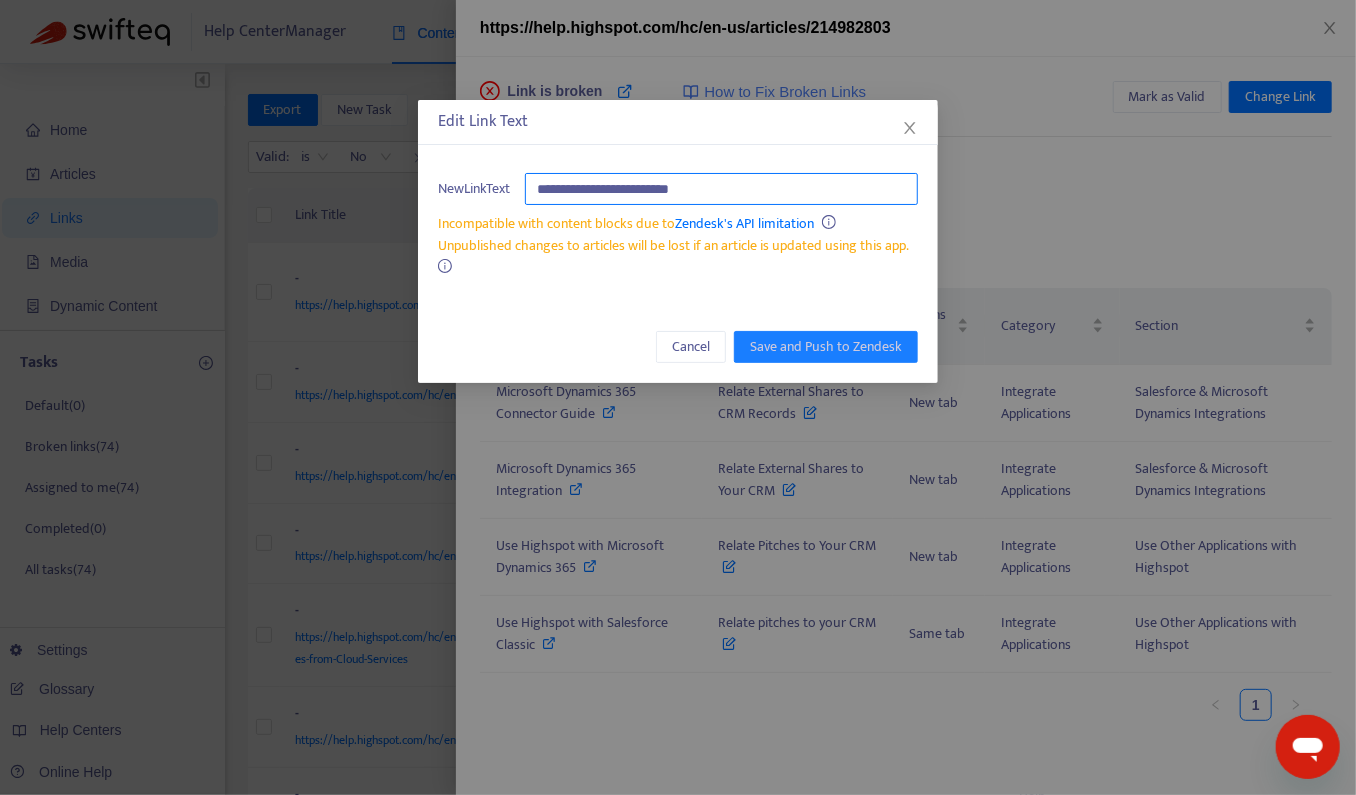 click on "**********" at bounding box center (721, 189) 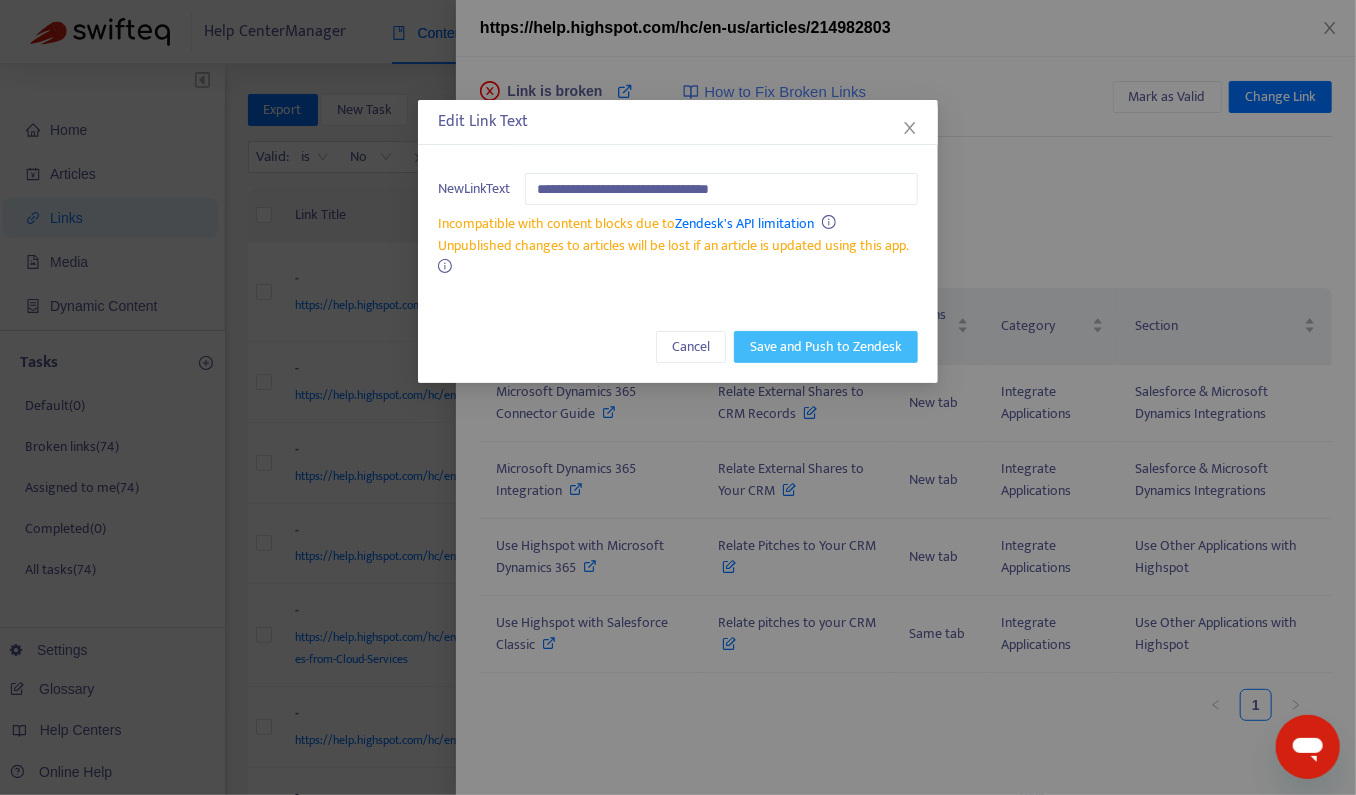 type on "**********" 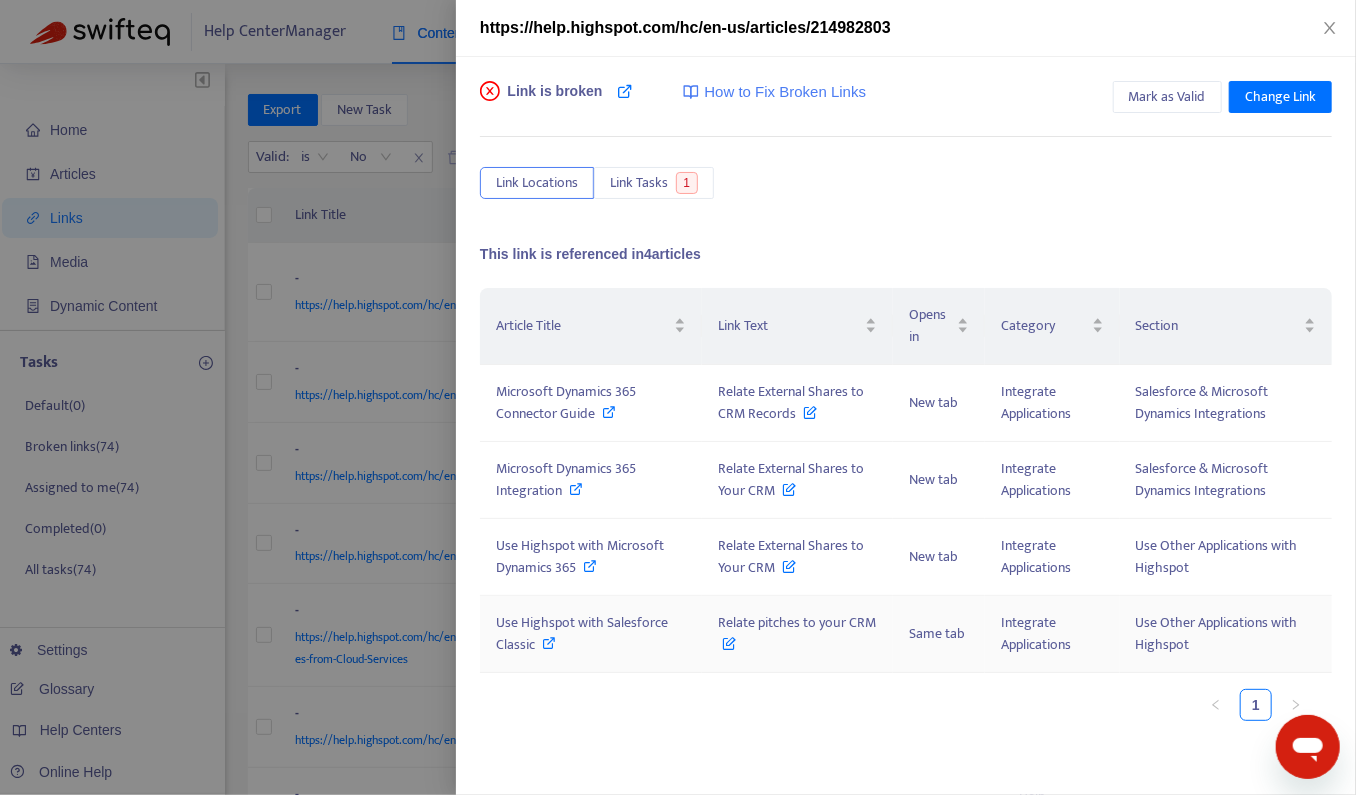 click at bounding box center (729, 639) 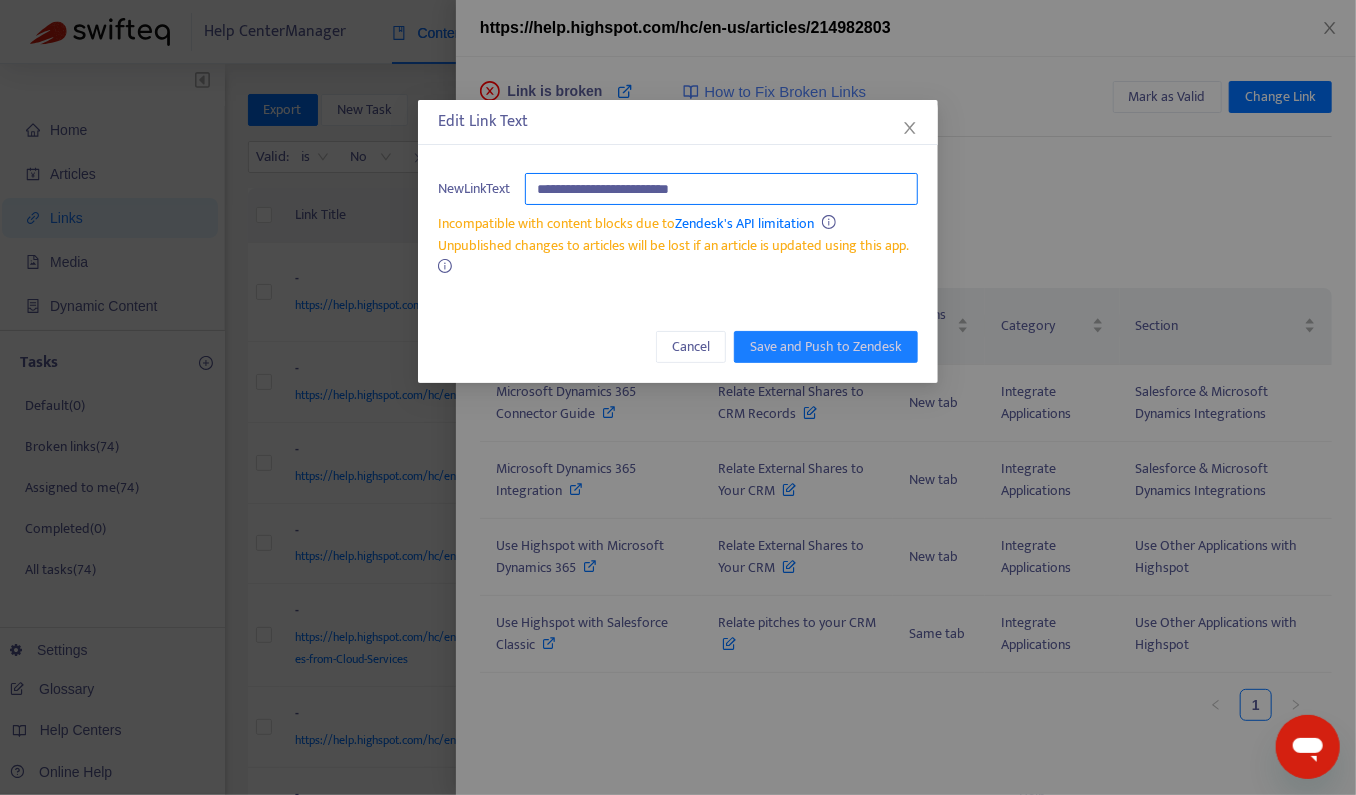 click on "**********" at bounding box center [721, 189] 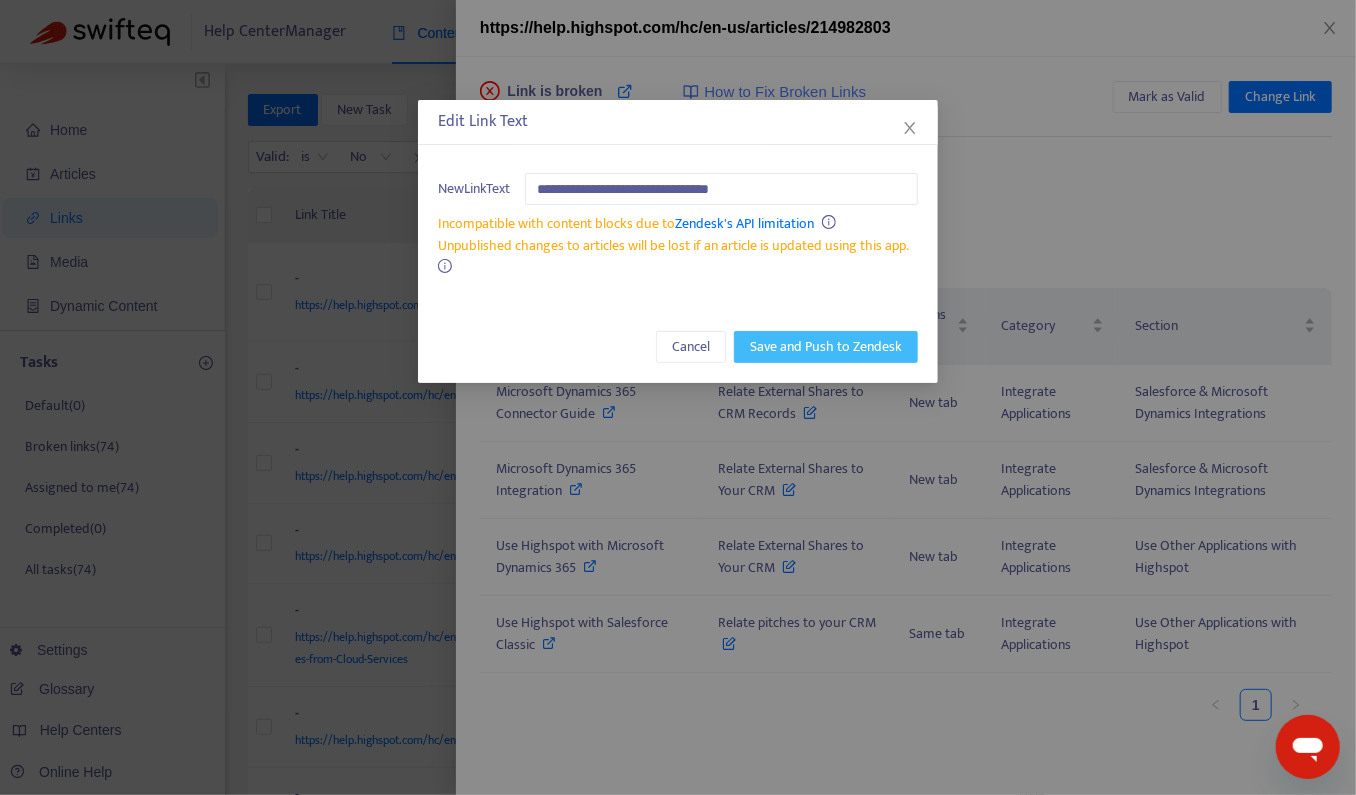 type on "**********" 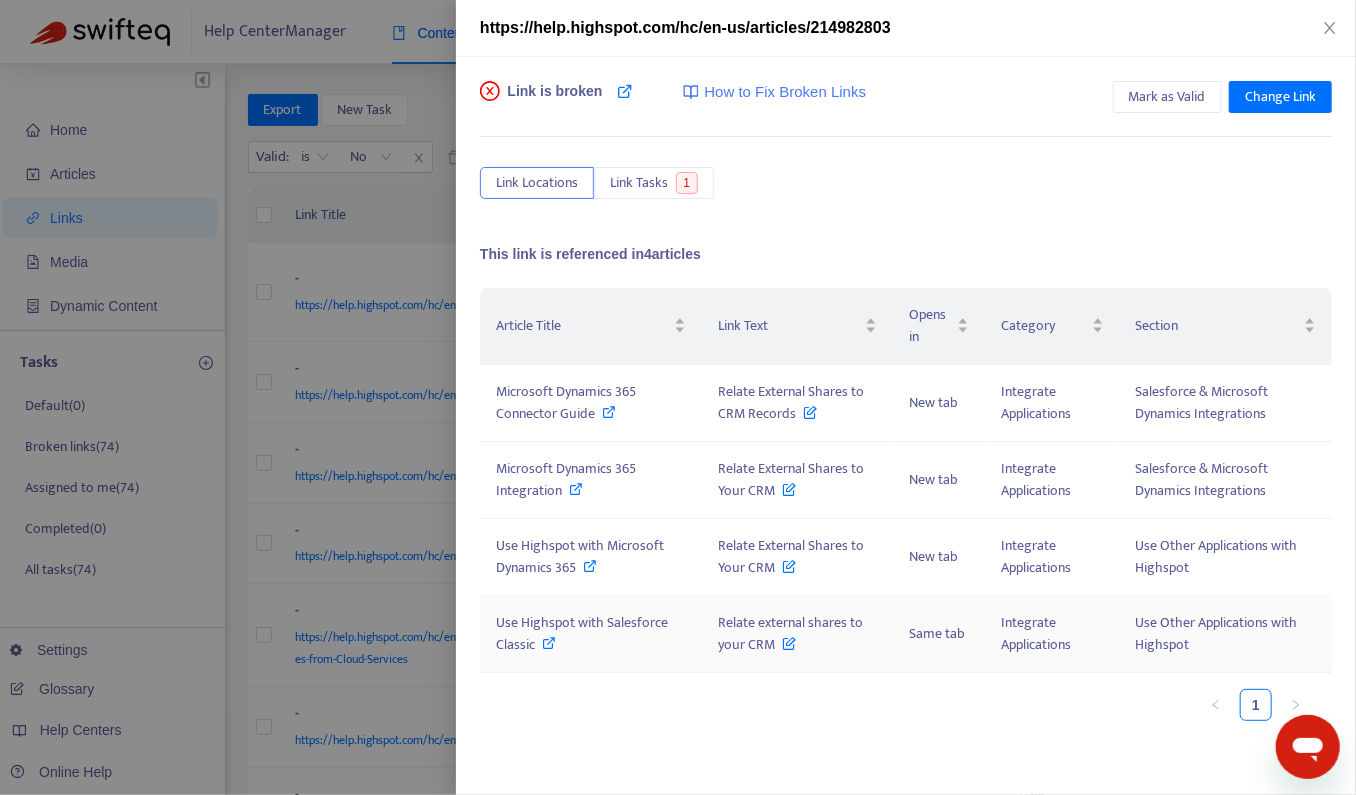 click on "Use Highspot with Salesforce Classic" at bounding box center (582, 633) 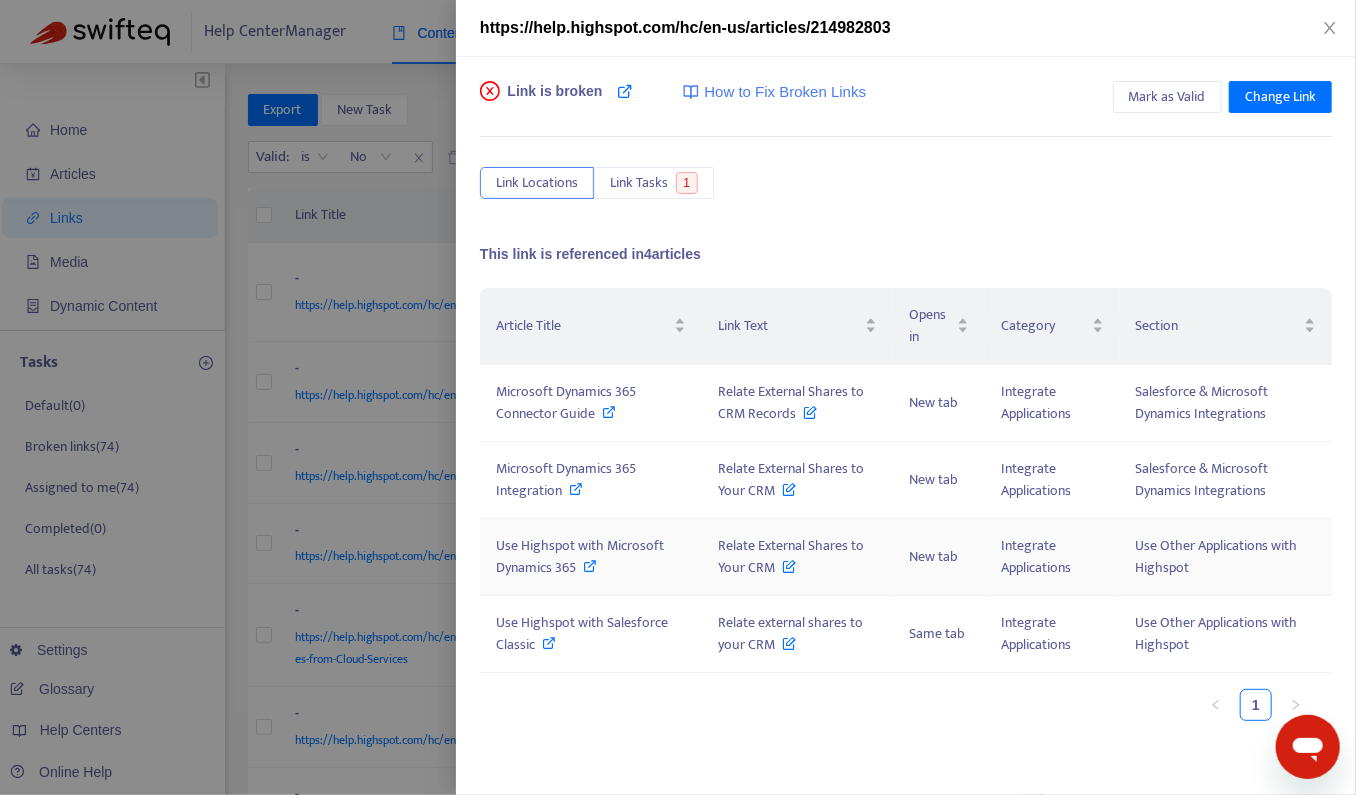 click at bounding box center [789, 562] 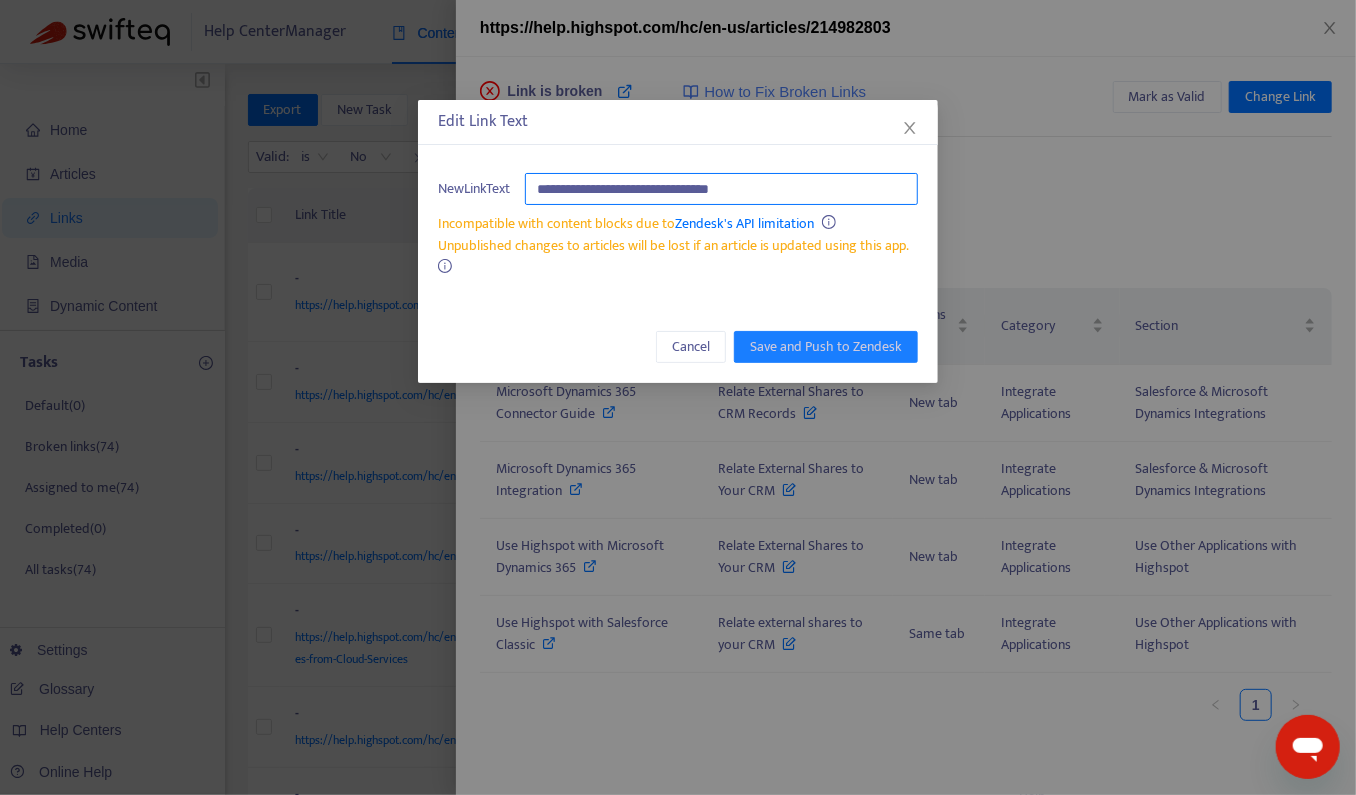 click on "**********" at bounding box center (721, 189) 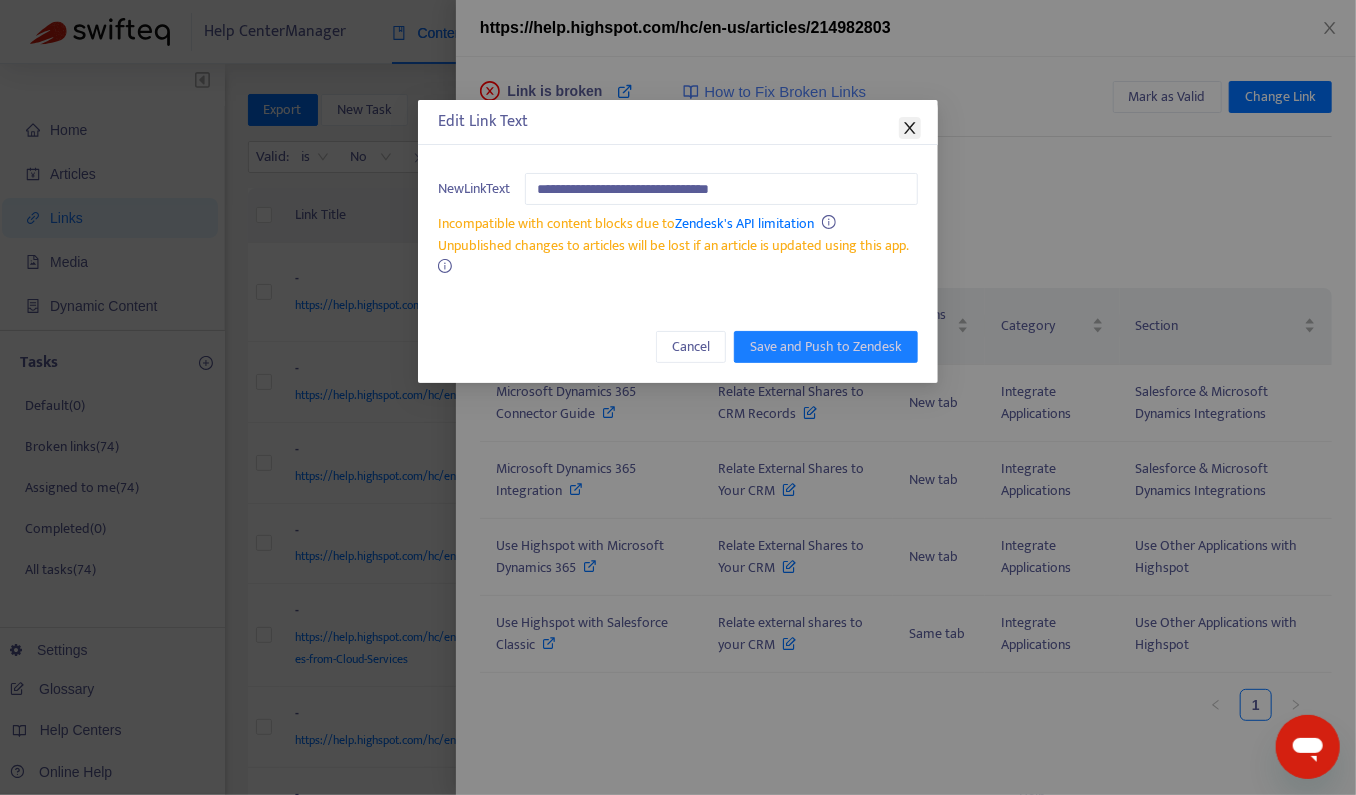 click at bounding box center [910, 128] 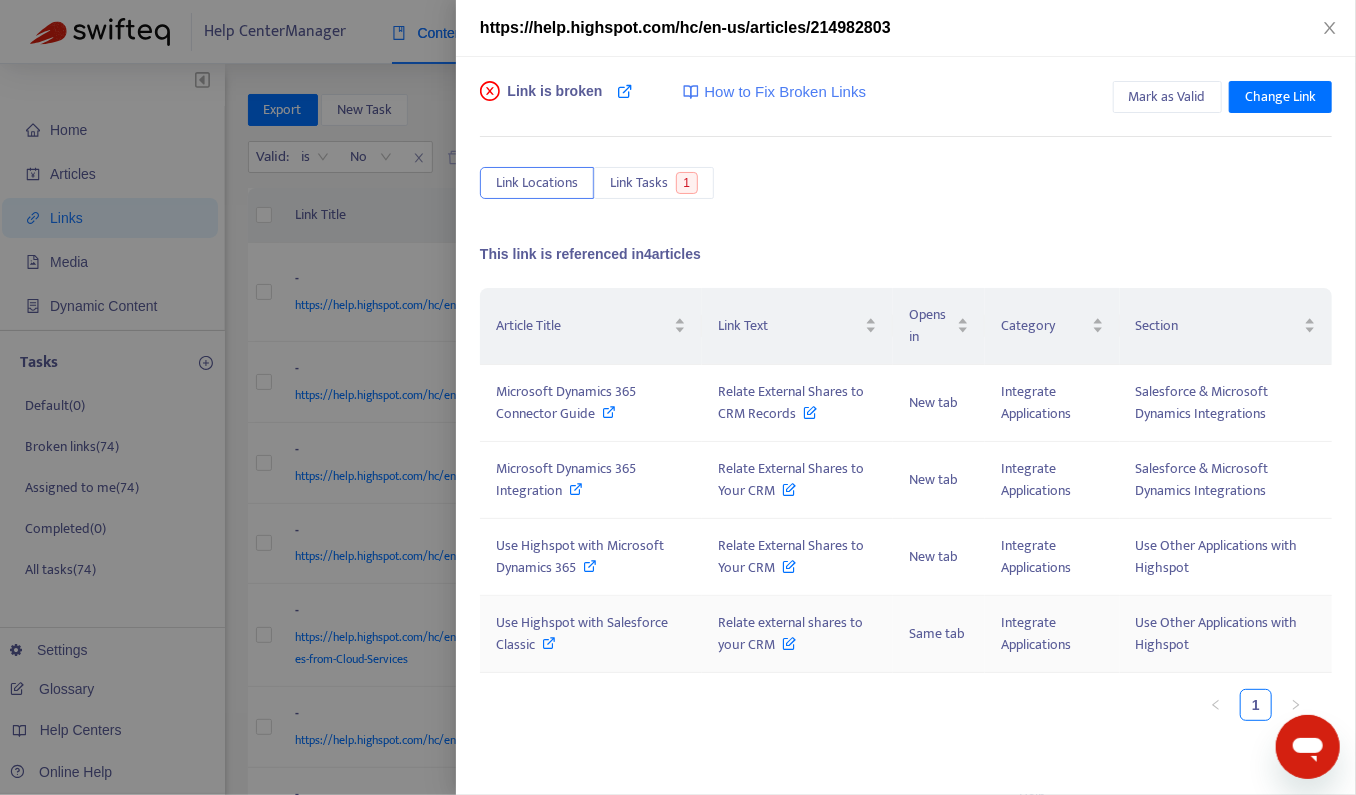 click at bounding box center (789, 639) 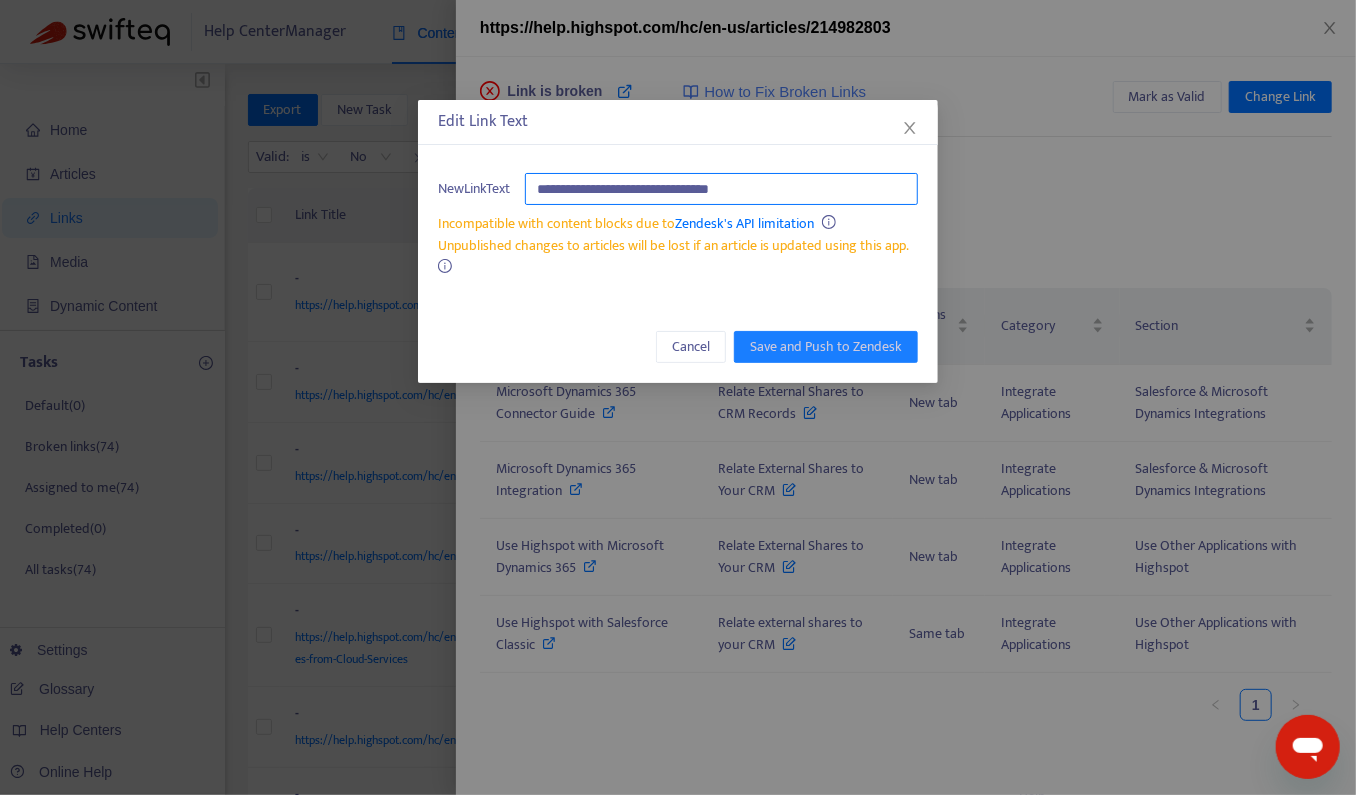 click on "**********" at bounding box center [721, 189] 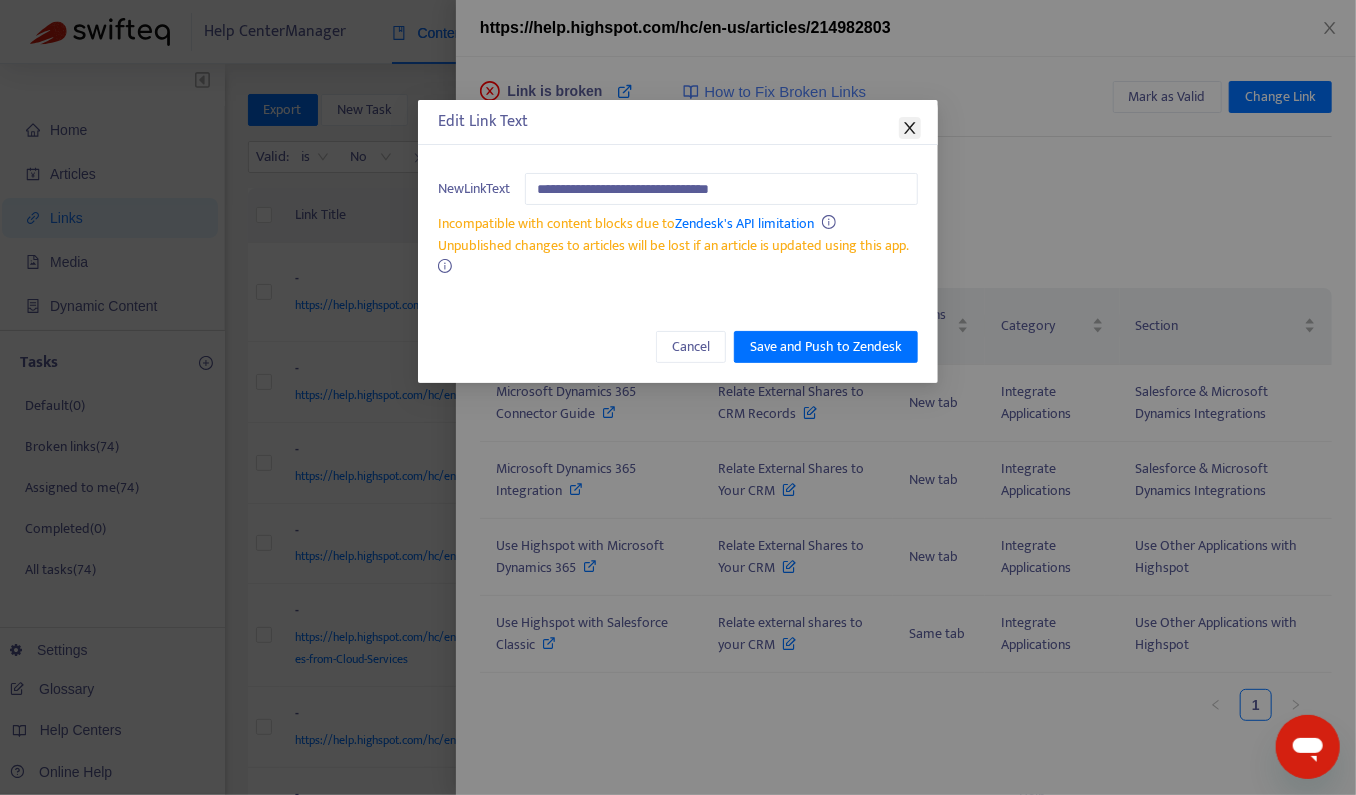 type on "**********" 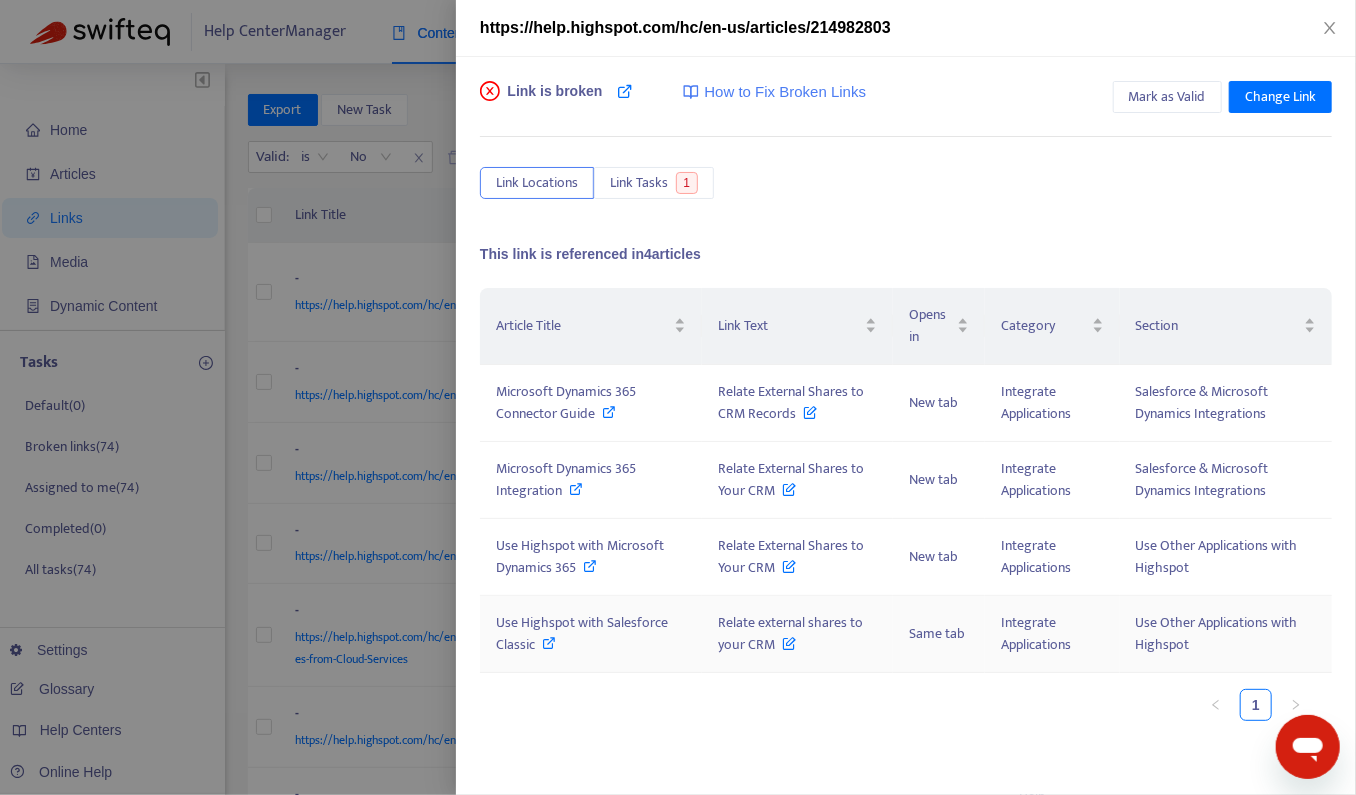 click at bounding box center (789, 639) 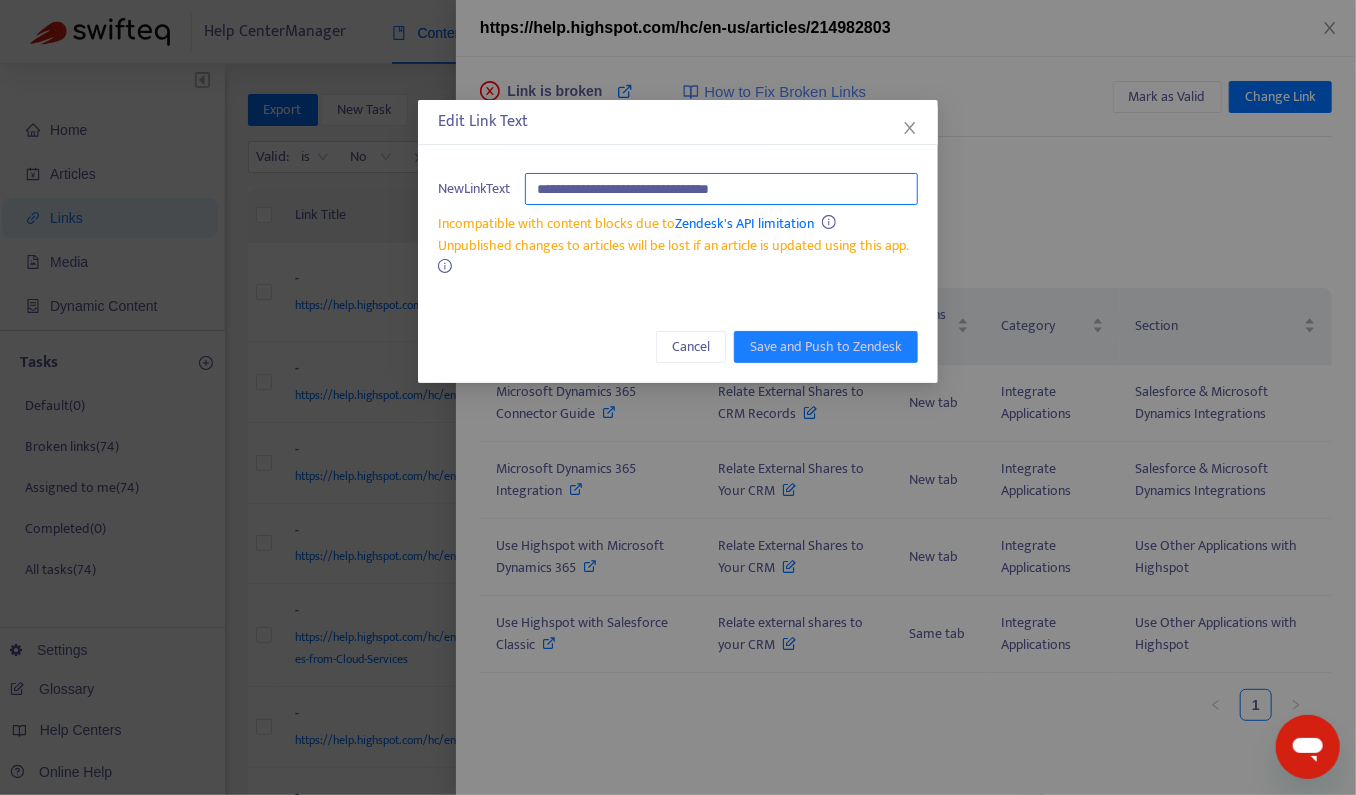 click on "**********" at bounding box center (721, 189) 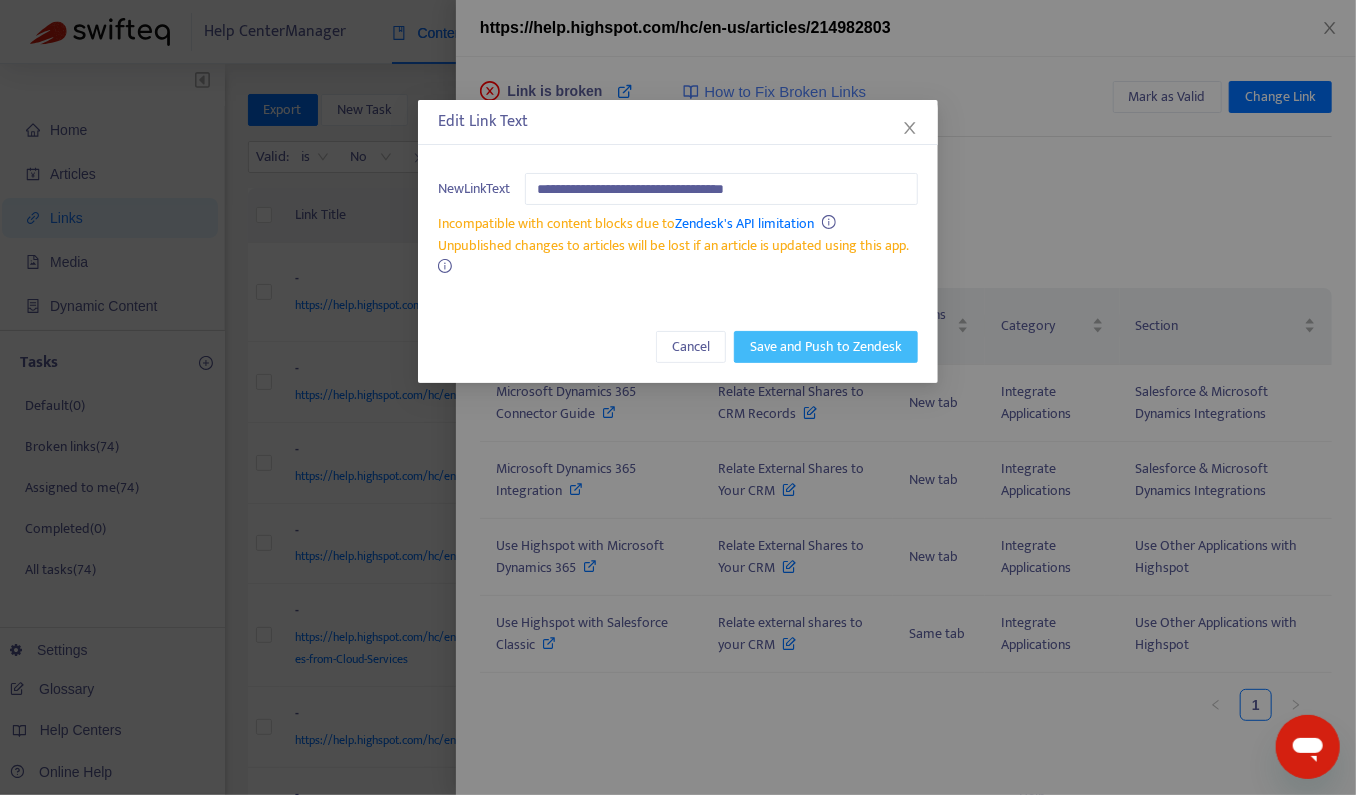 type on "**********" 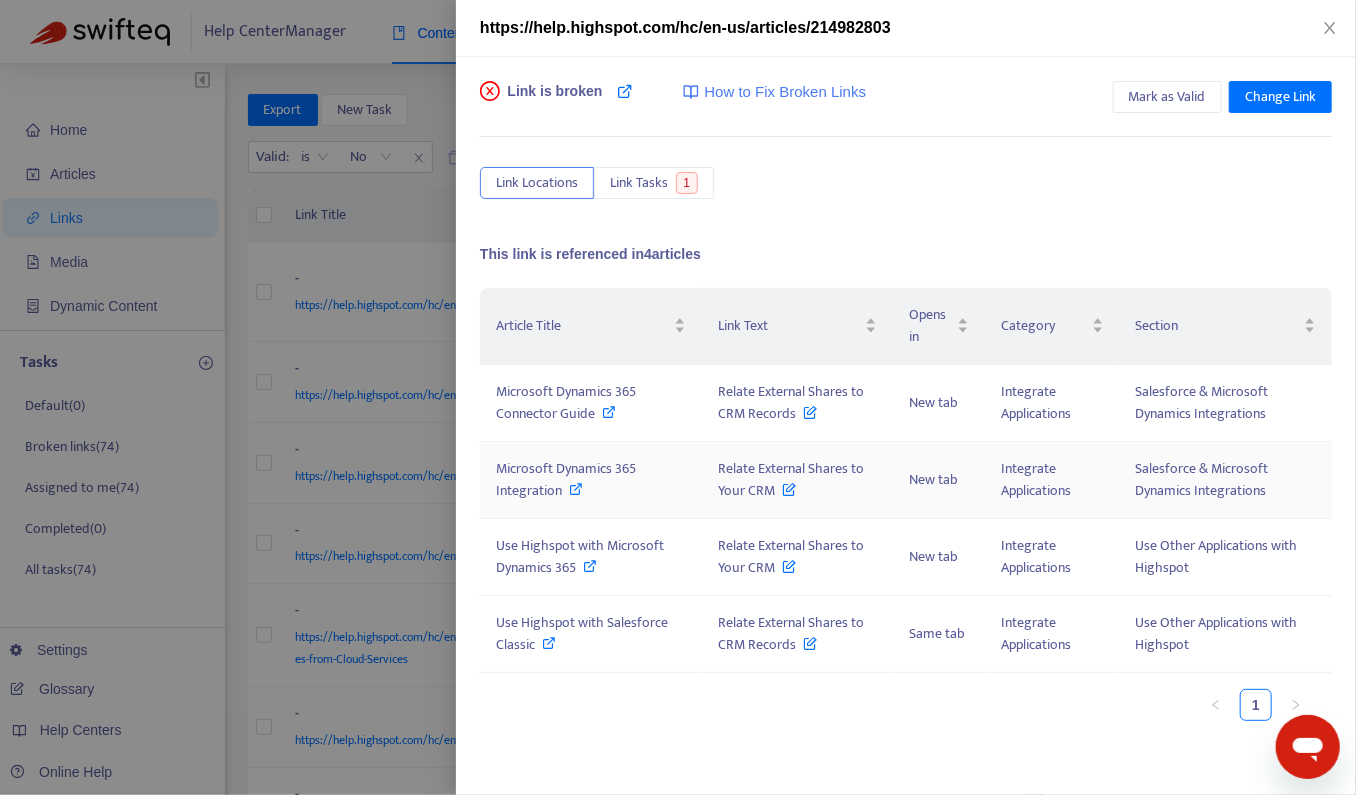 click at bounding box center [577, 489] 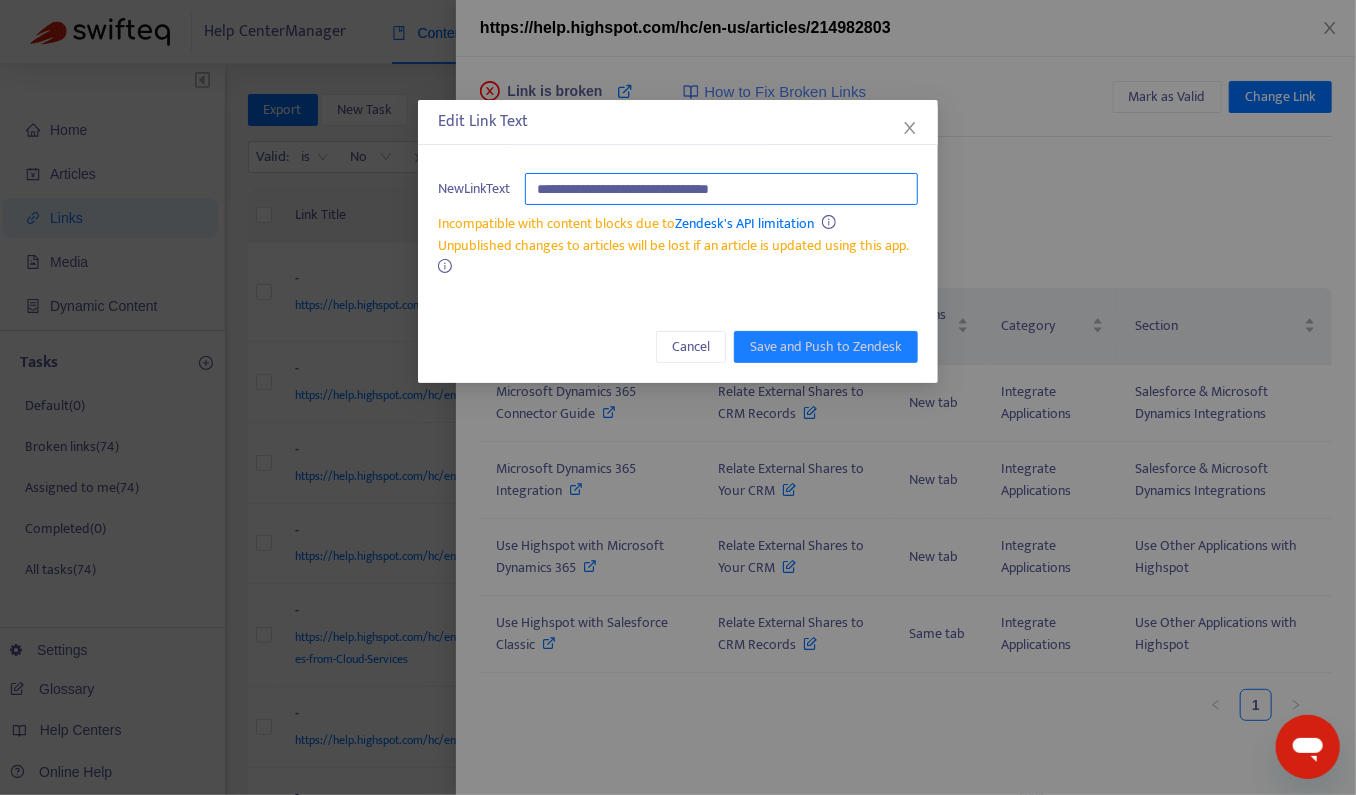 click on "**********" at bounding box center [721, 189] 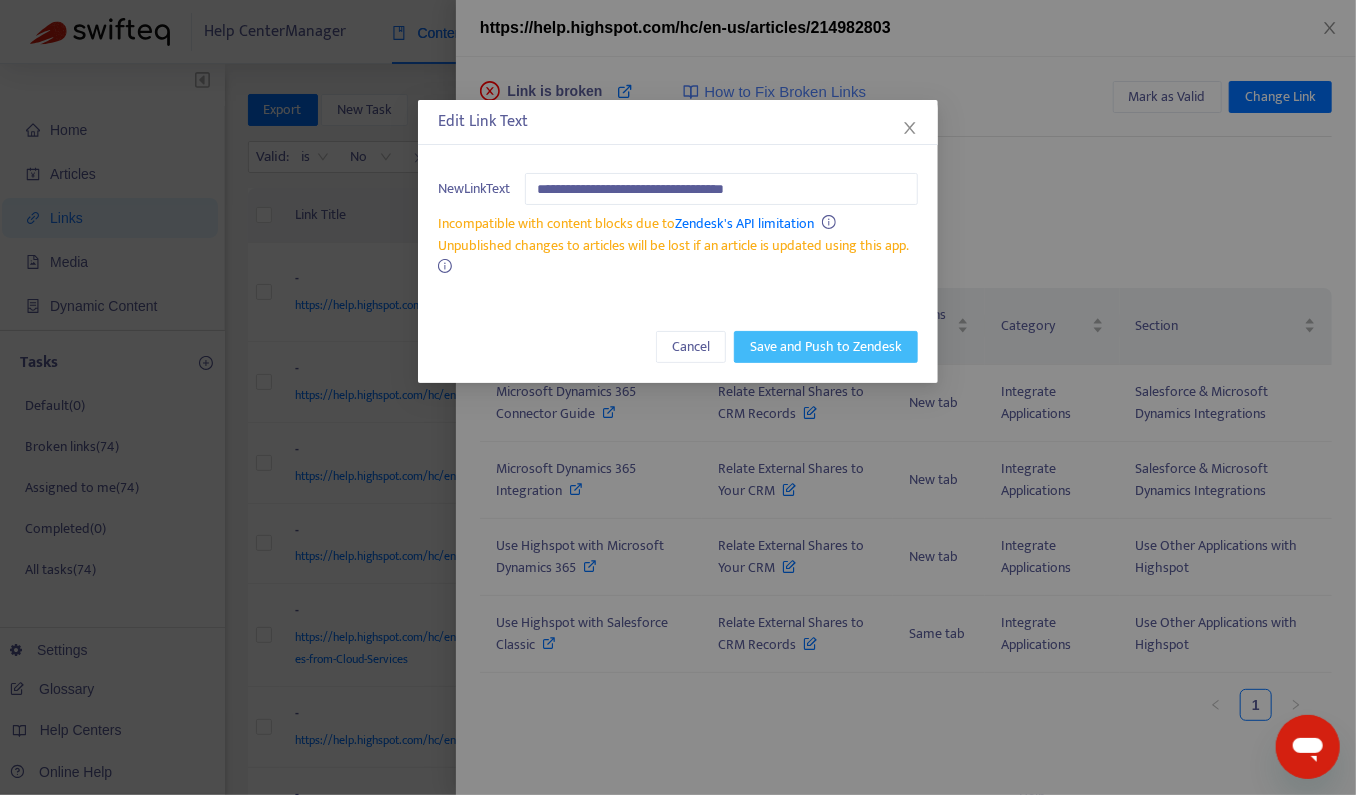 type on "**********" 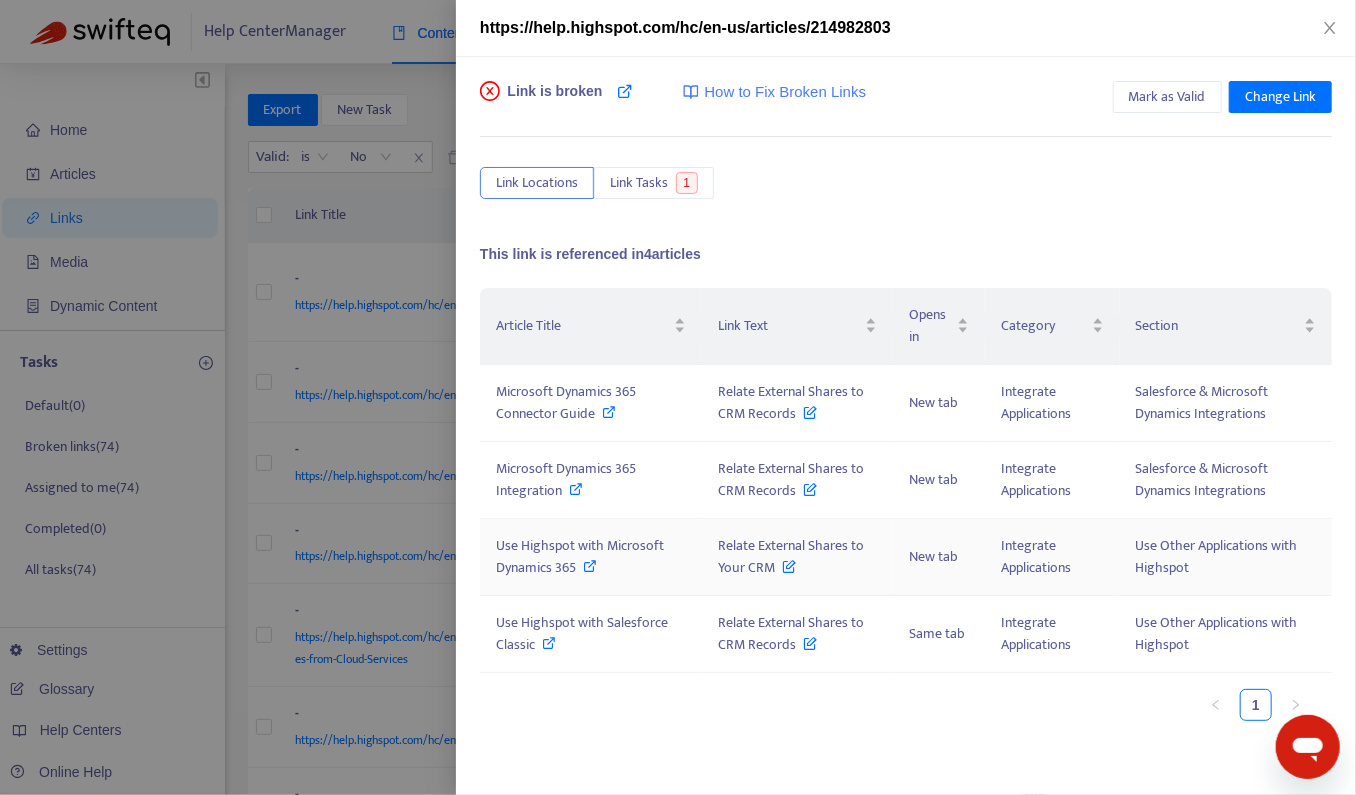 click at bounding box center [789, 562] 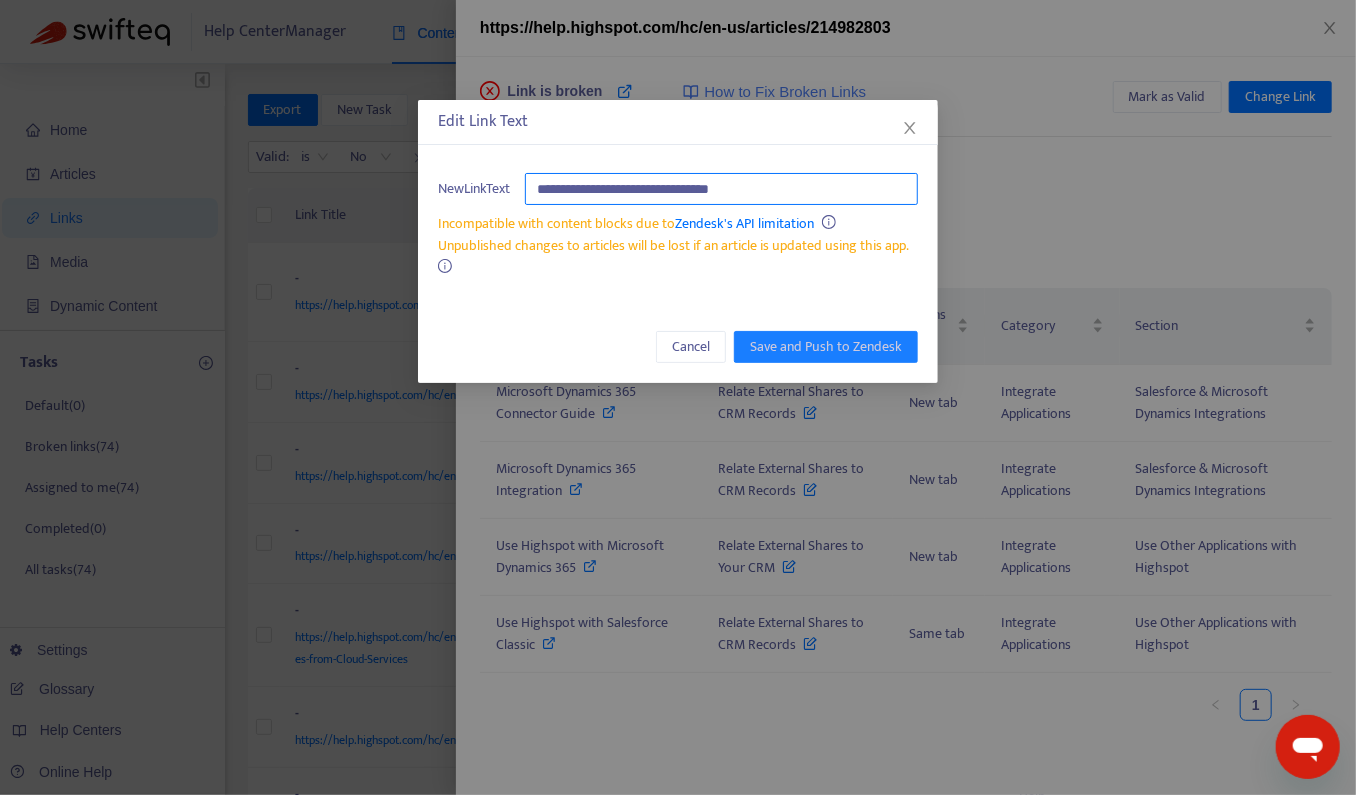 click on "**********" at bounding box center [721, 189] 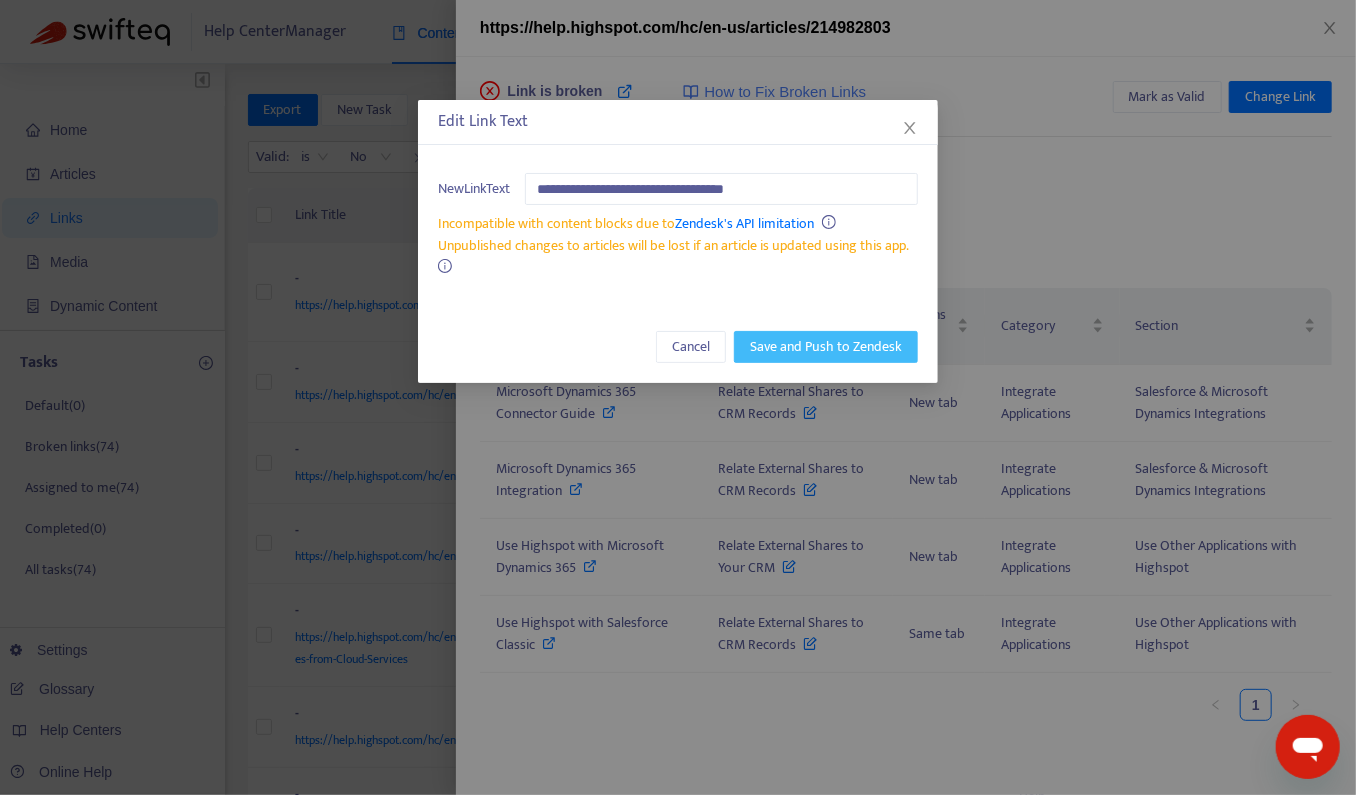 type on "**********" 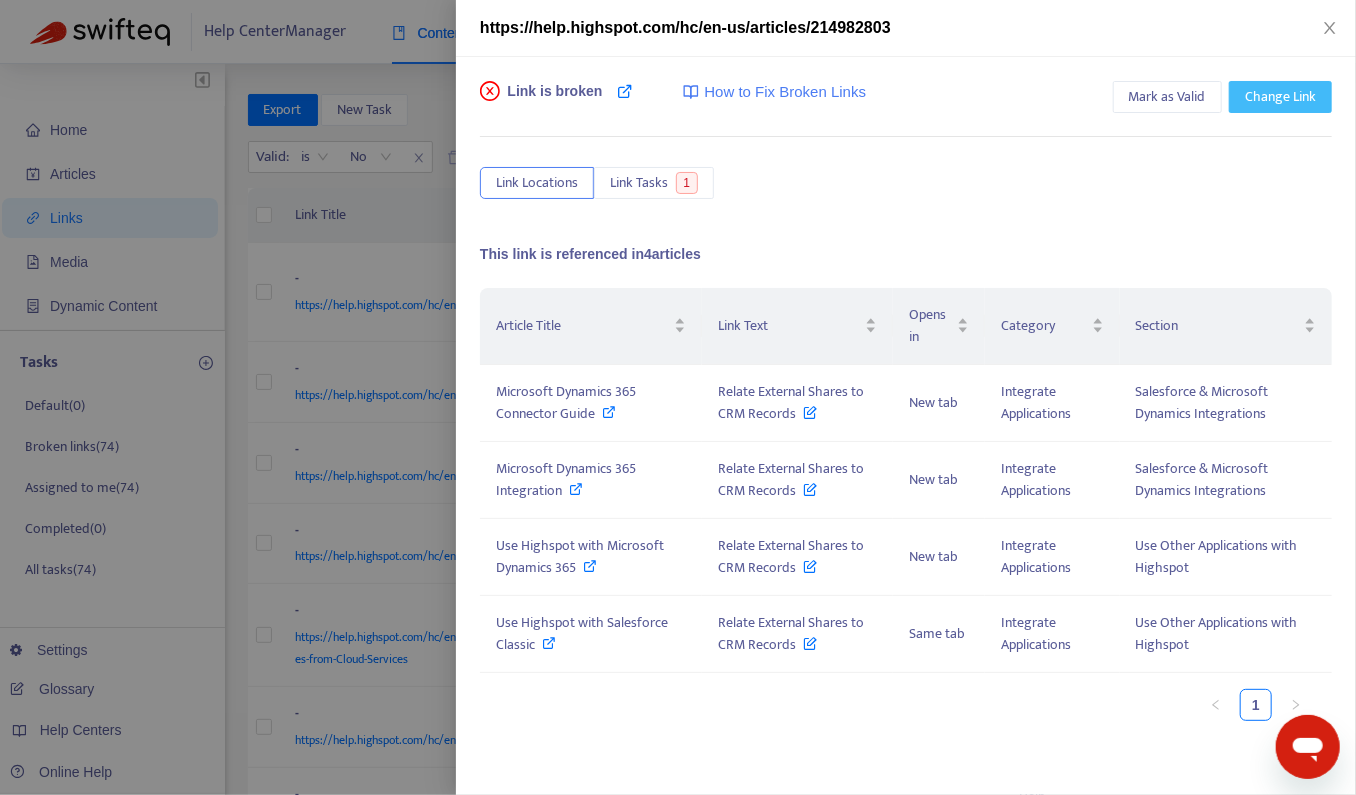 click on "Change Link" at bounding box center [1280, 97] 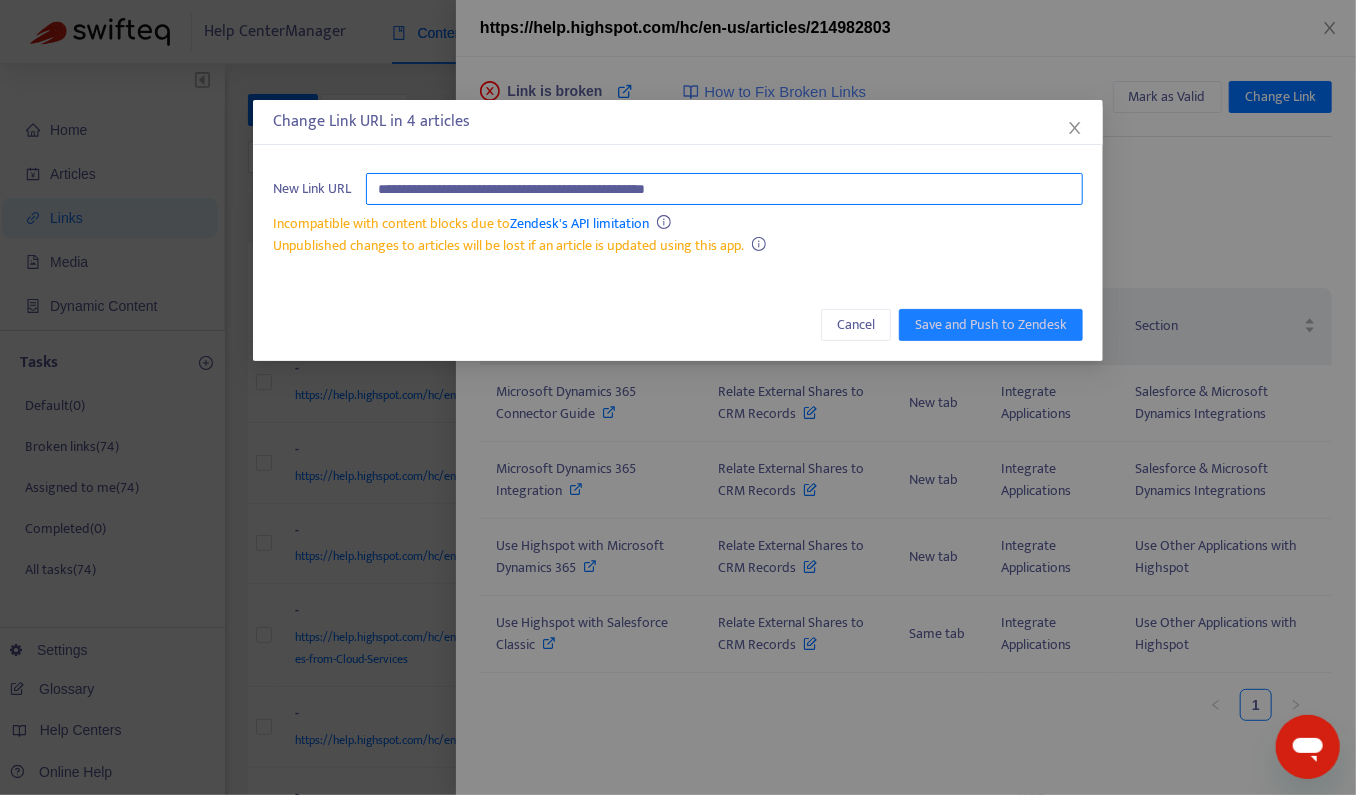 click on "**********" at bounding box center (724, 189) 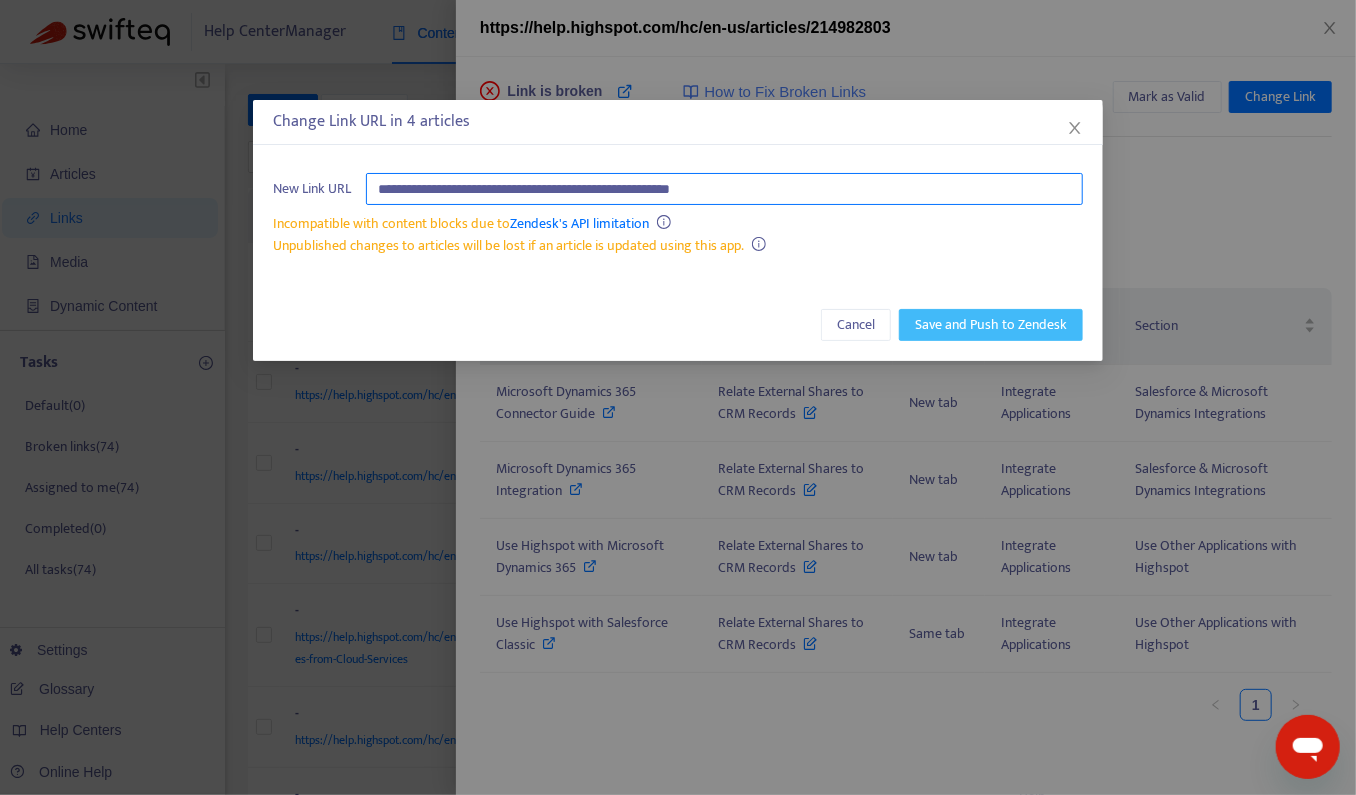 type on "**********" 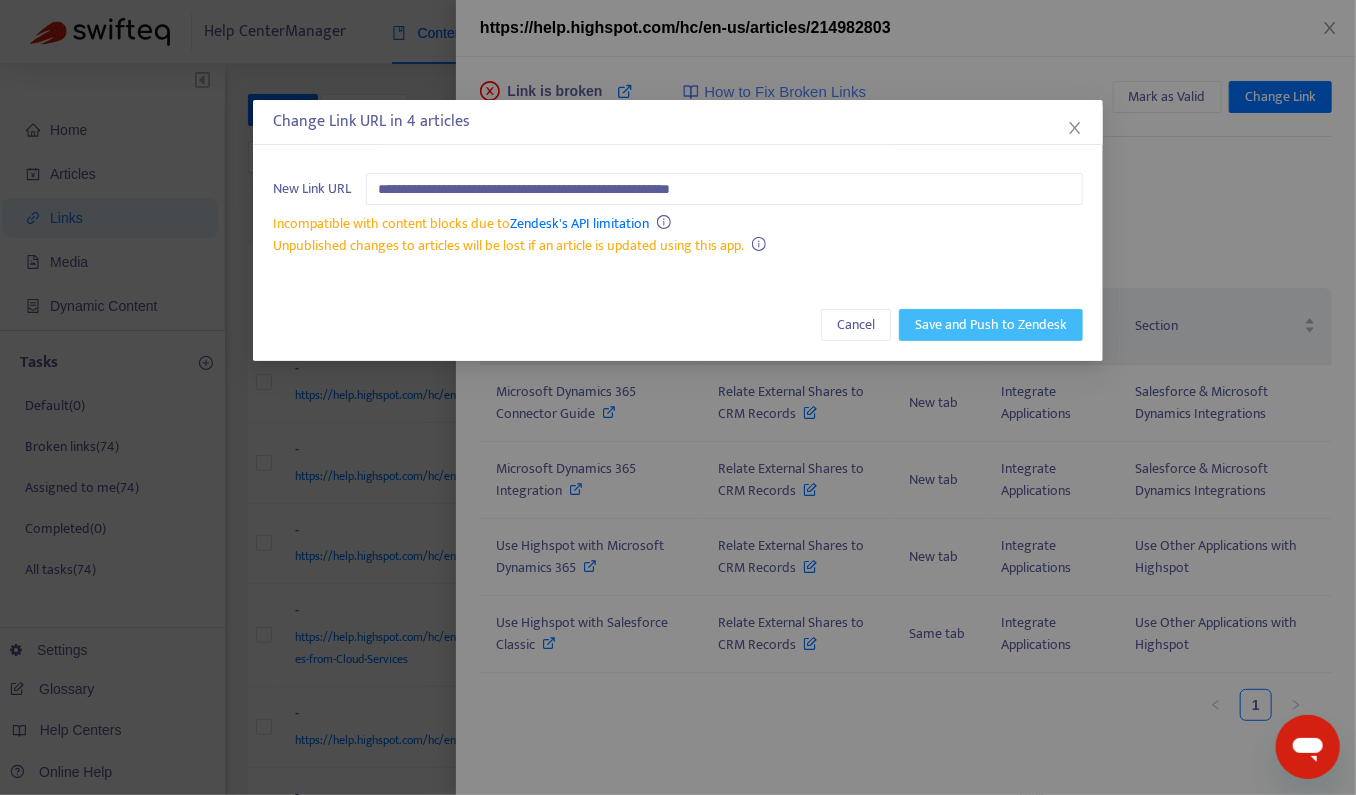 click on "Save and Push to Zendesk" at bounding box center [991, 325] 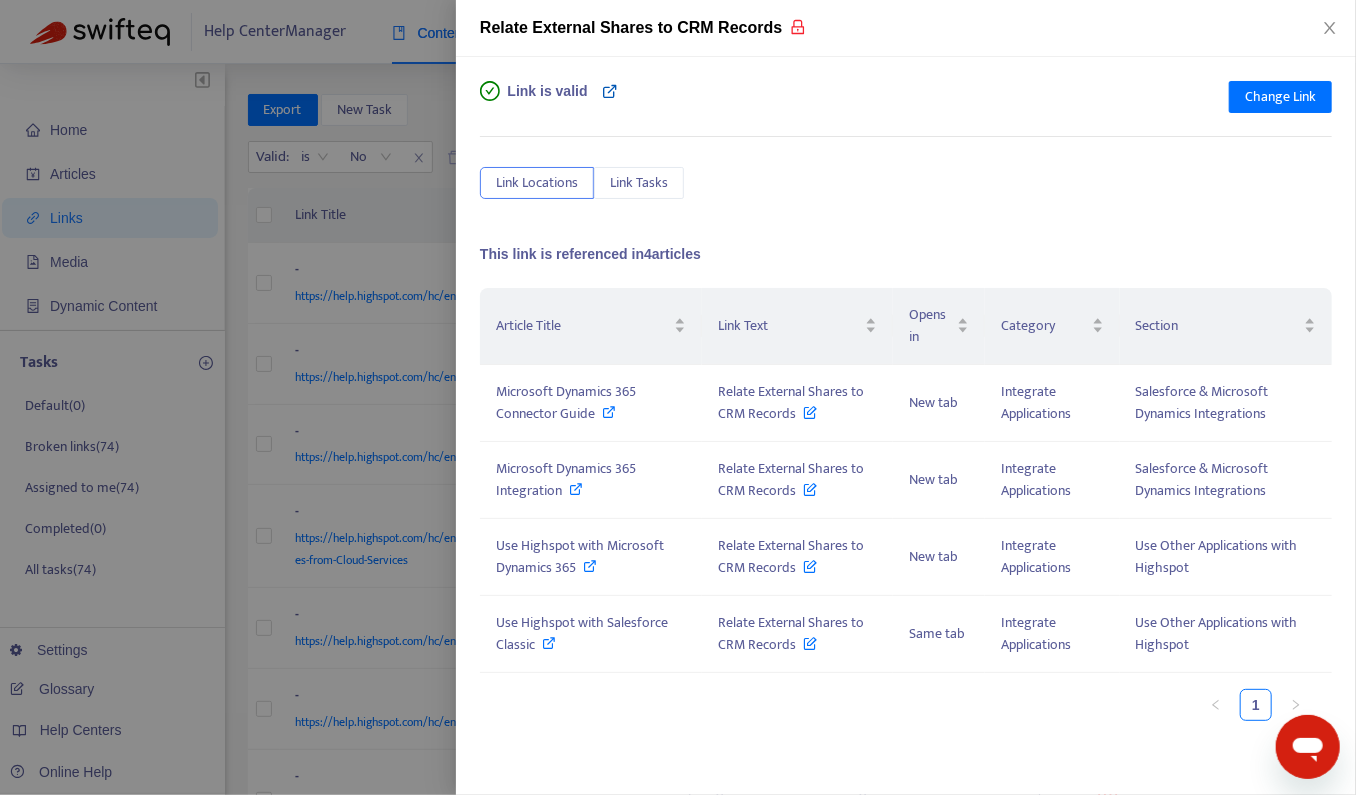 click at bounding box center (611, 91) 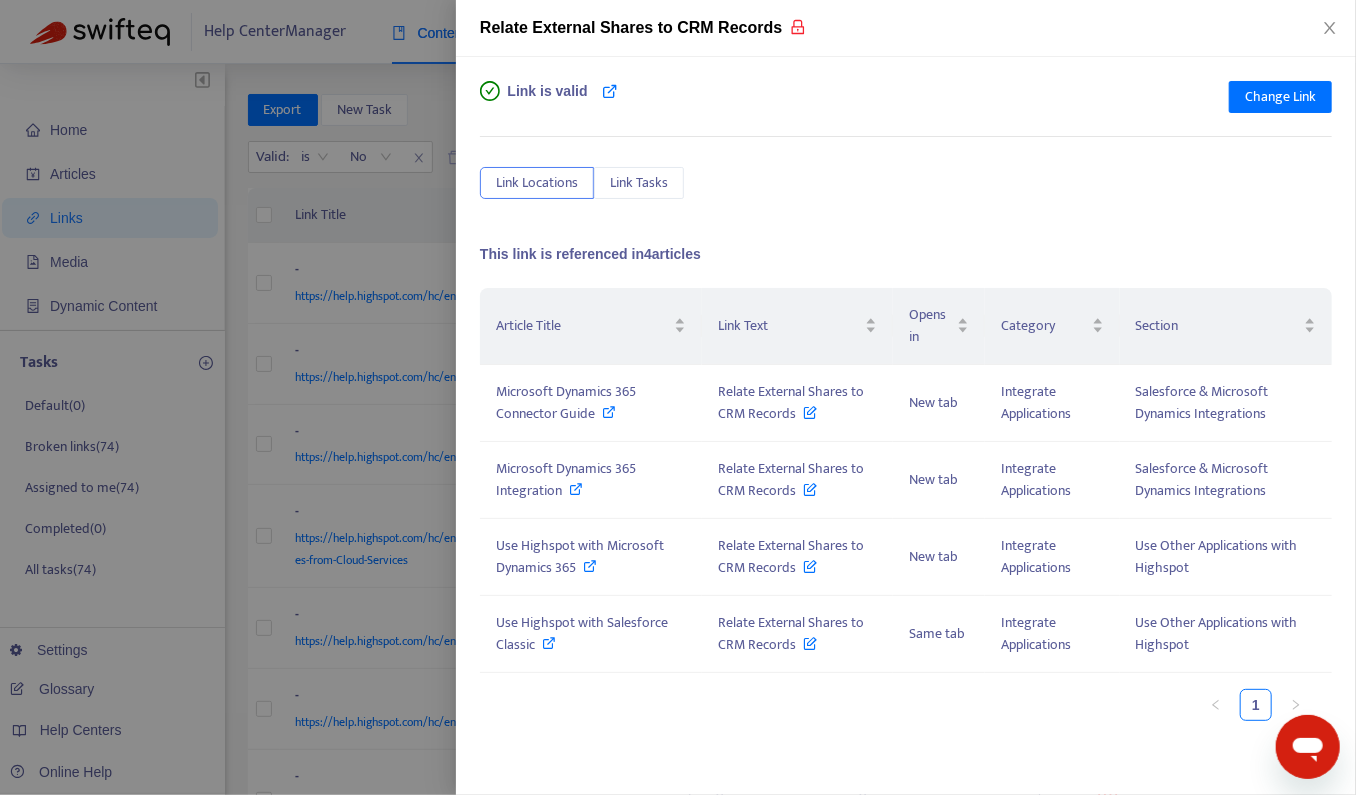 click at bounding box center [678, 397] 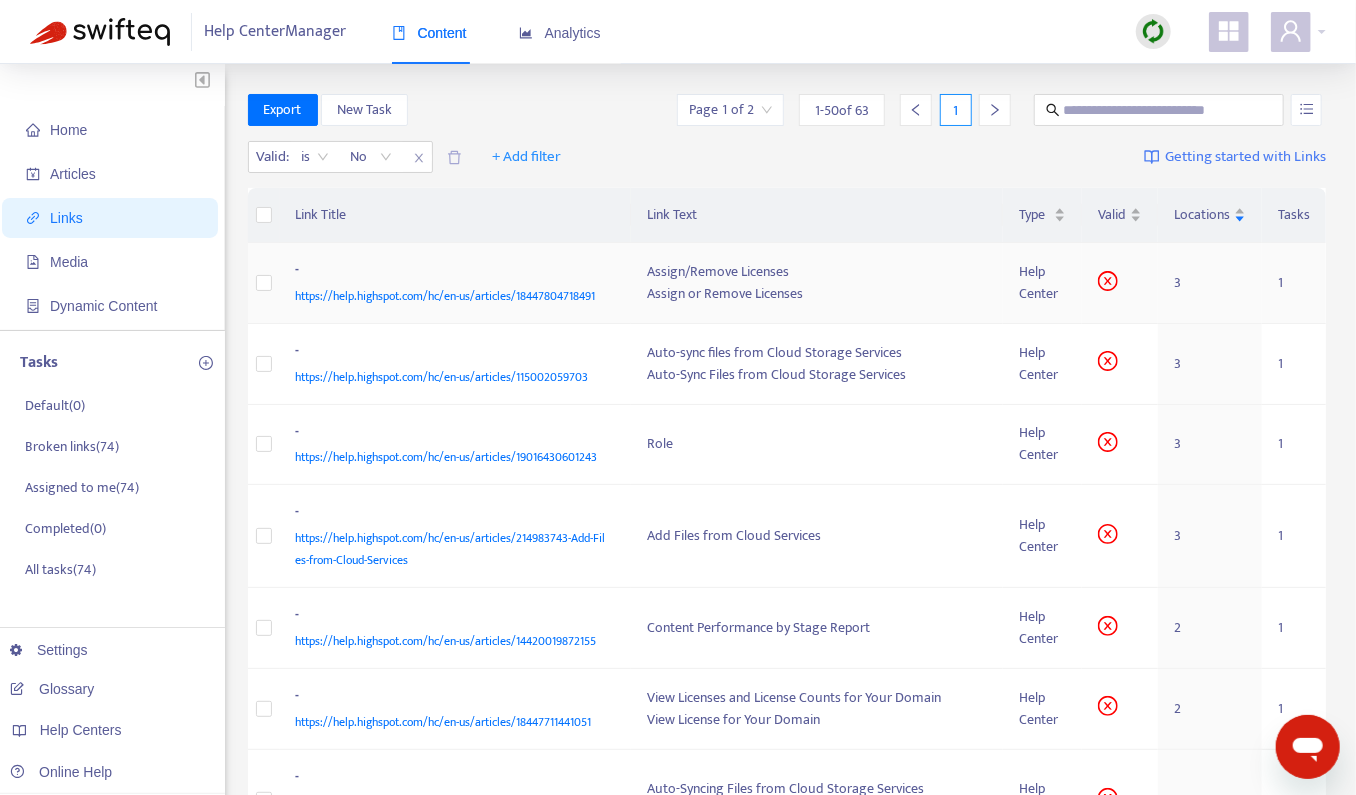 click on "-" at bounding box center (452, 272) 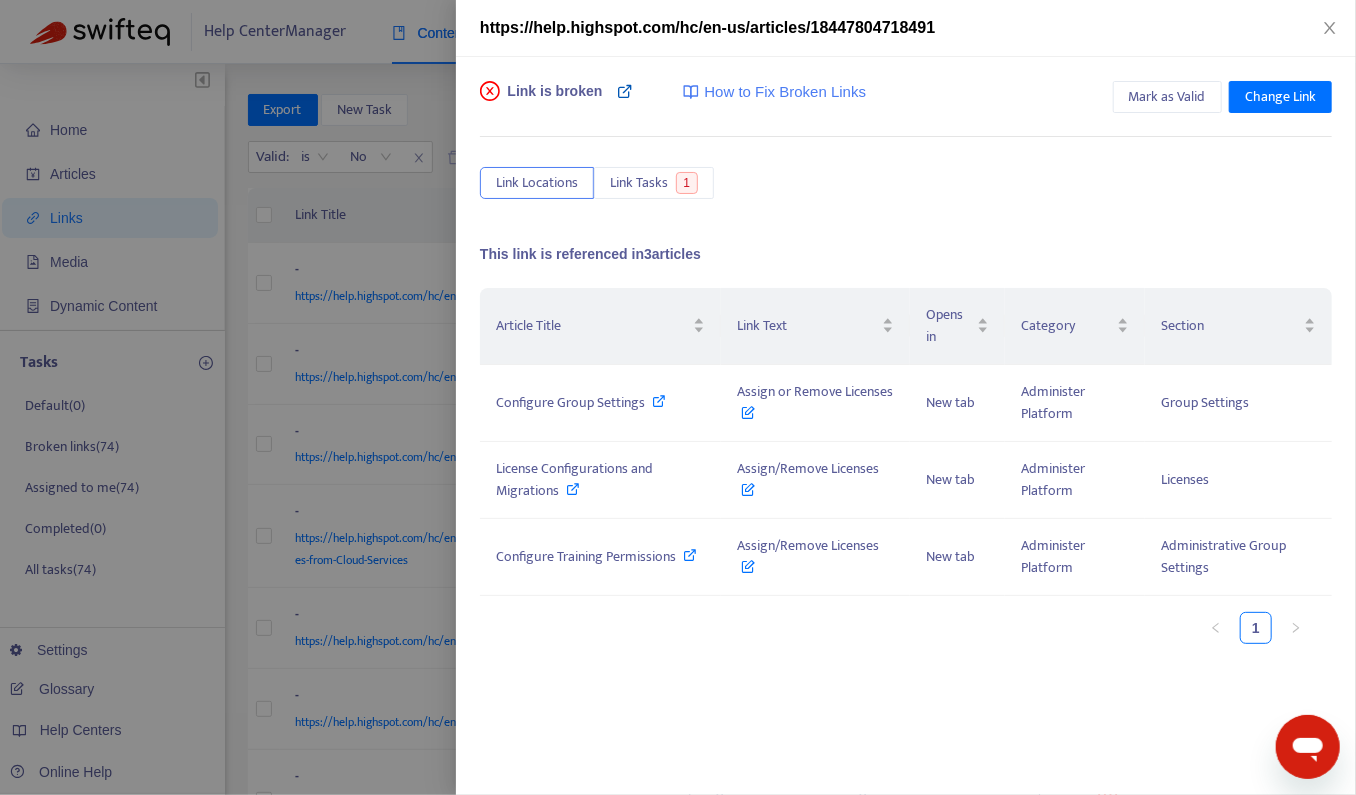 click at bounding box center [625, 91] 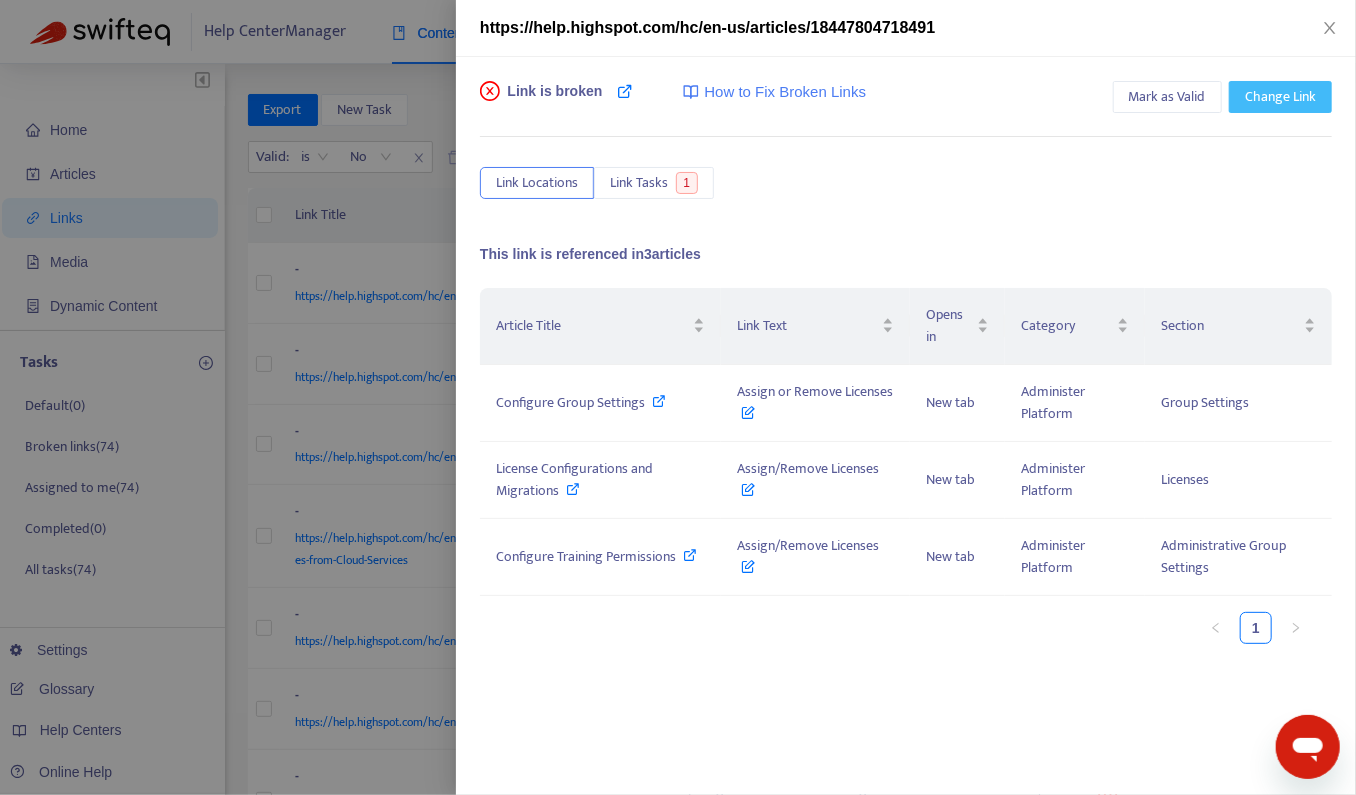 click on "Change Link" at bounding box center (1280, 97) 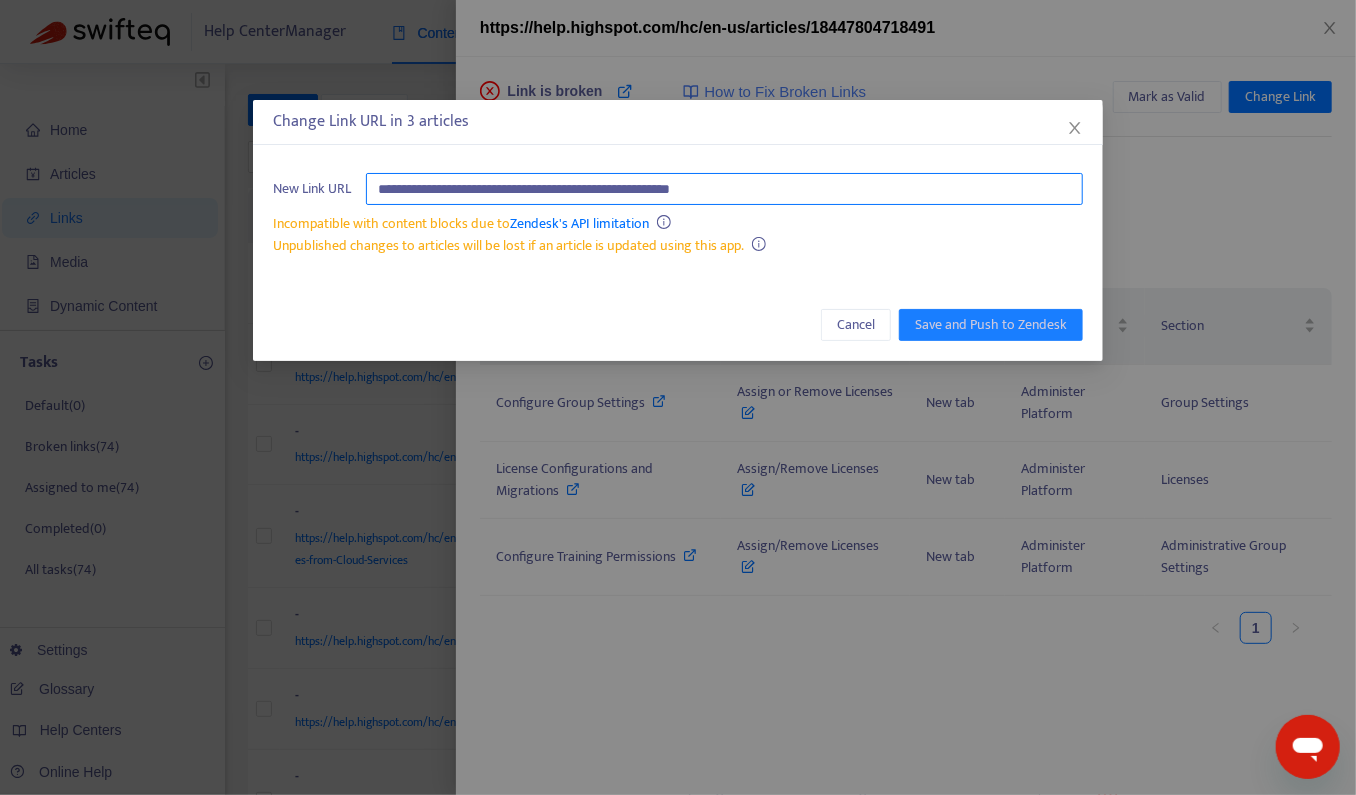 click on "**********" at bounding box center (724, 189) 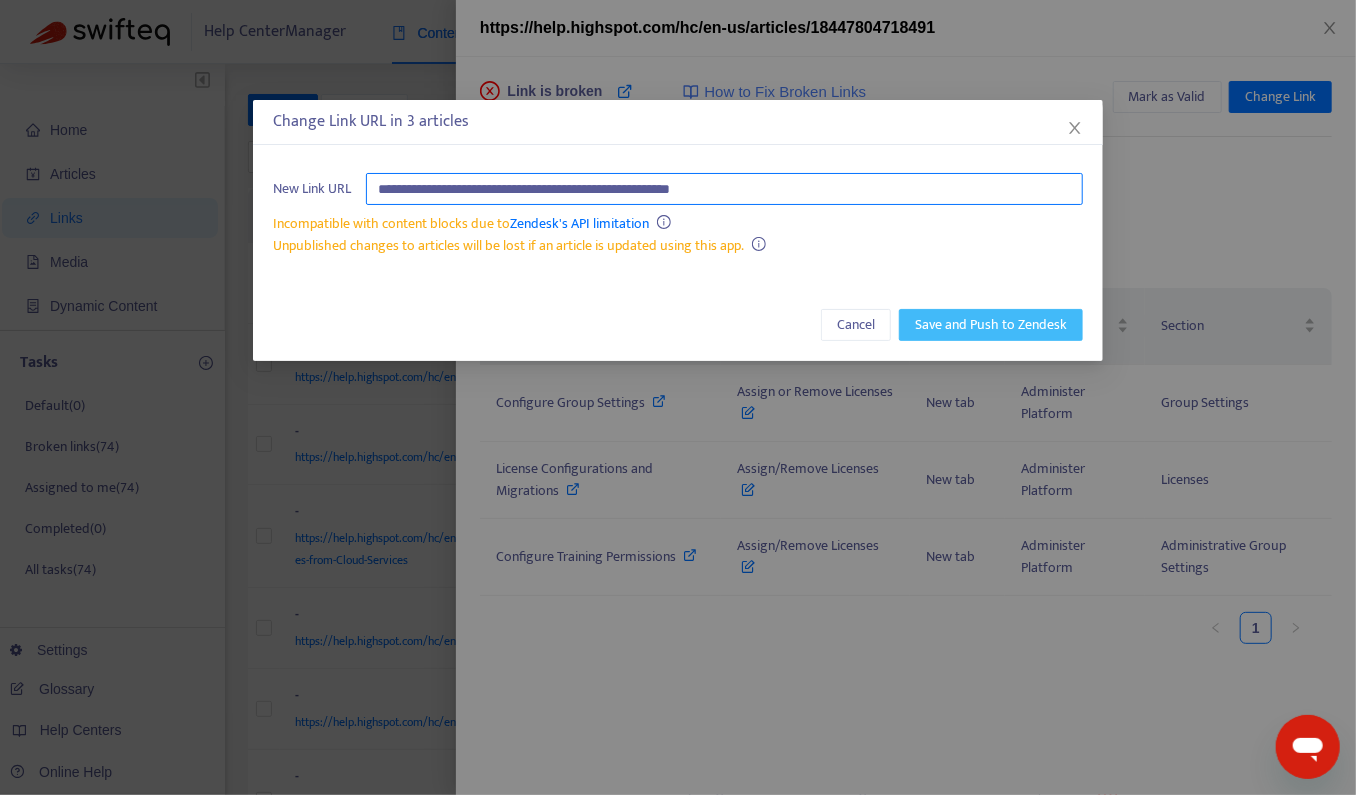 type on "**********" 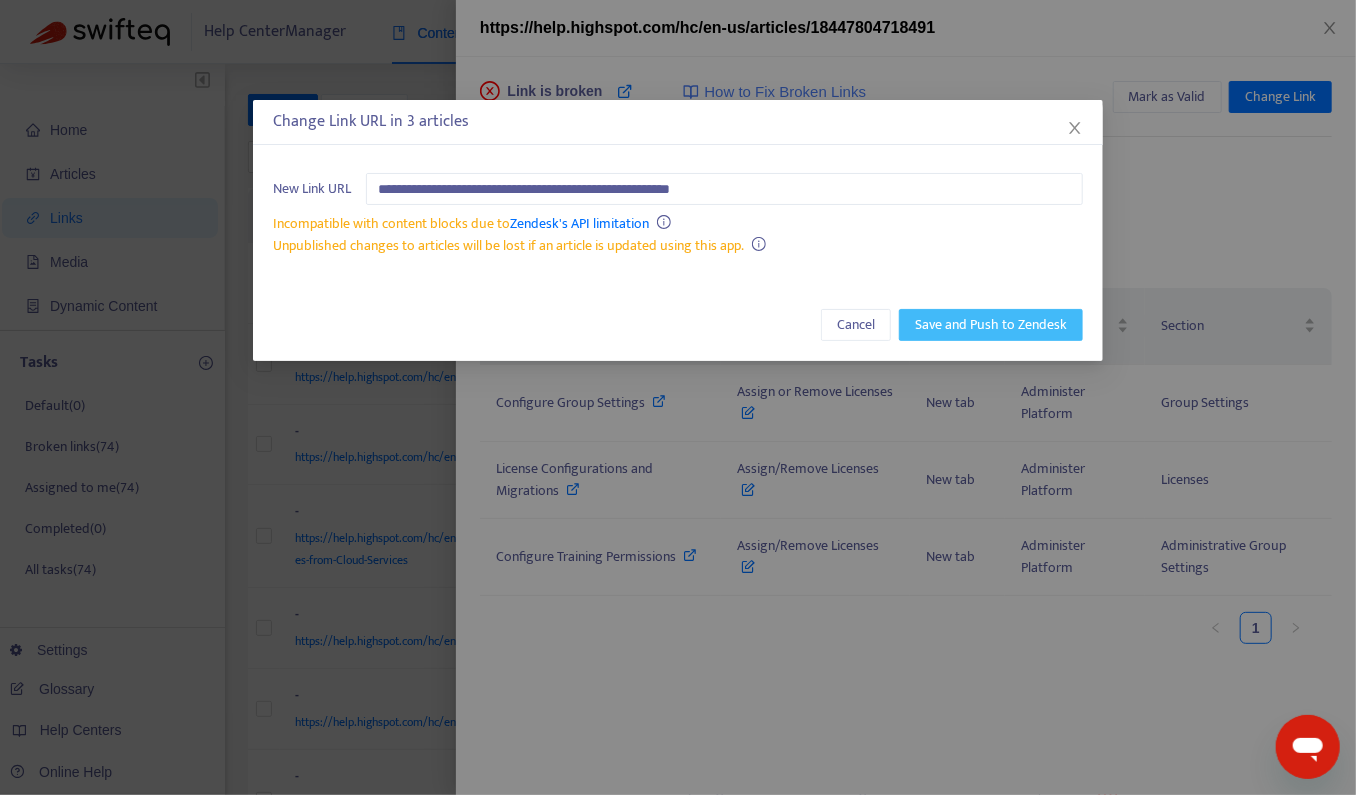 click on "Save and Push to Zendesk" at bounding box center (991, 325) 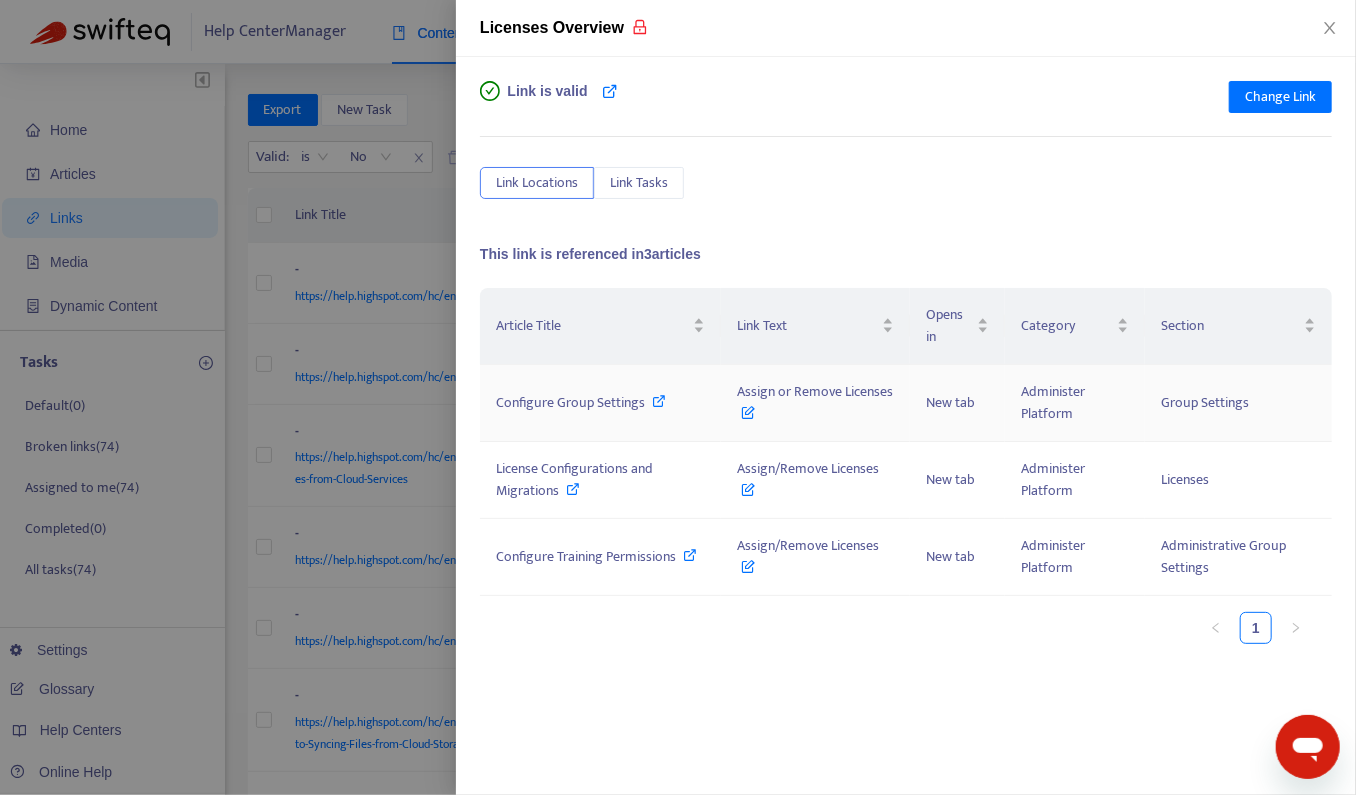 click at bounding box center (660, 401) 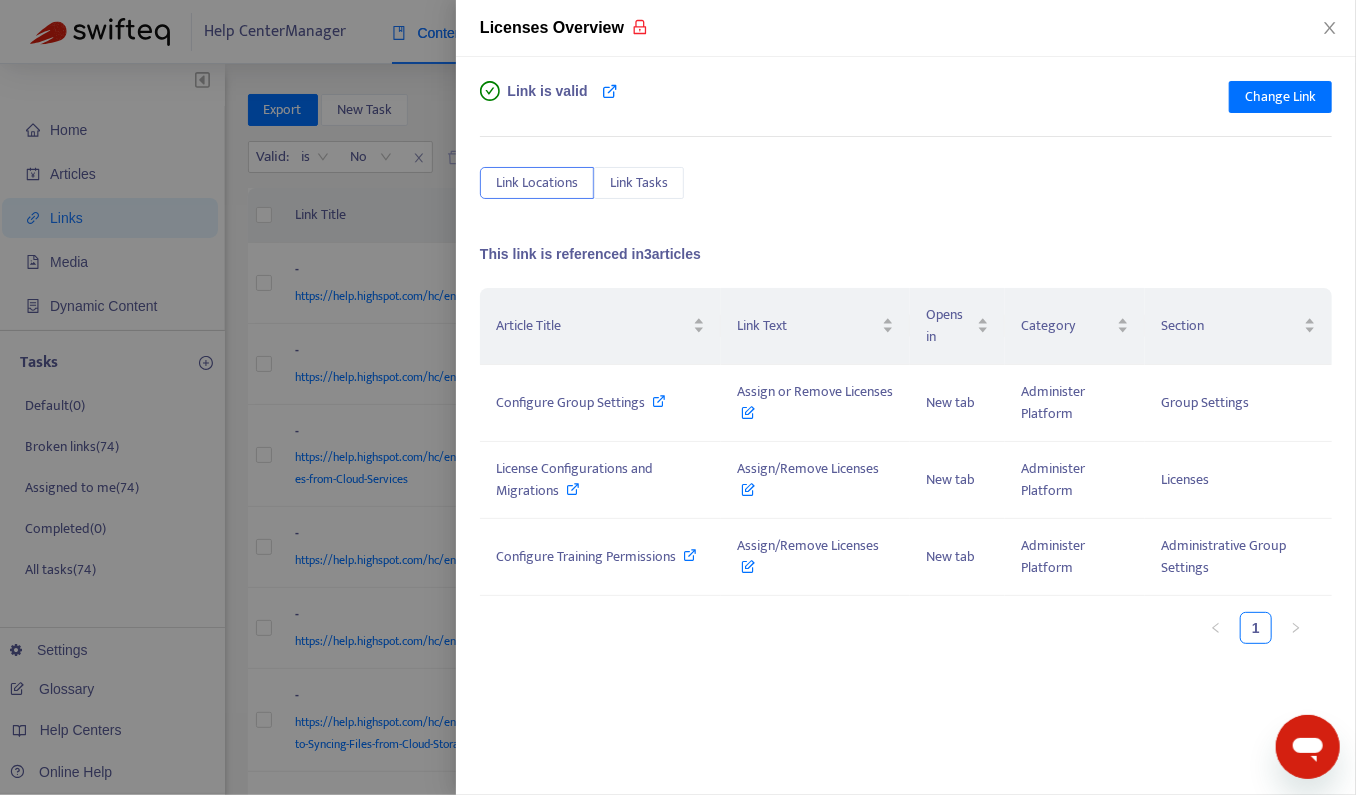 click at bounding box center [678, 397] 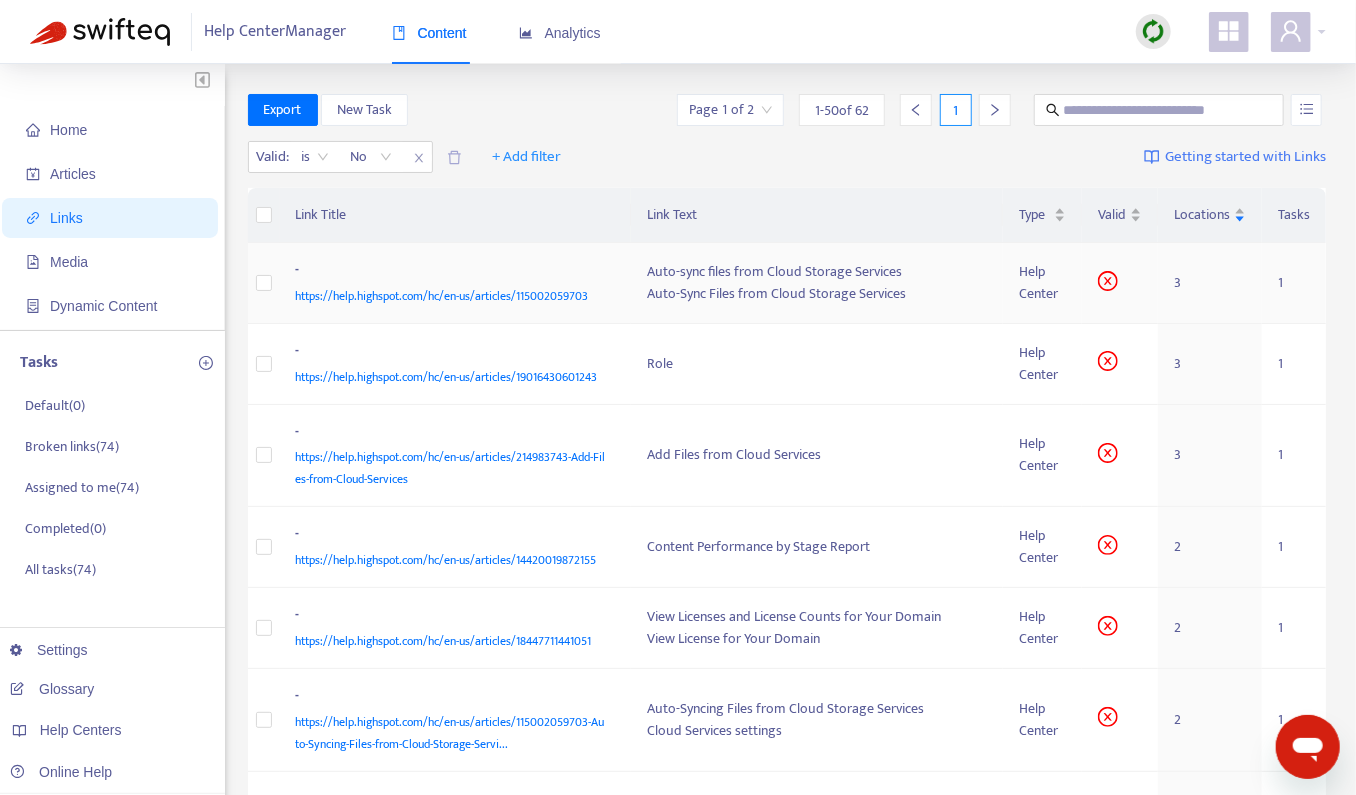 click on "-" at bounding box center [452, 272] 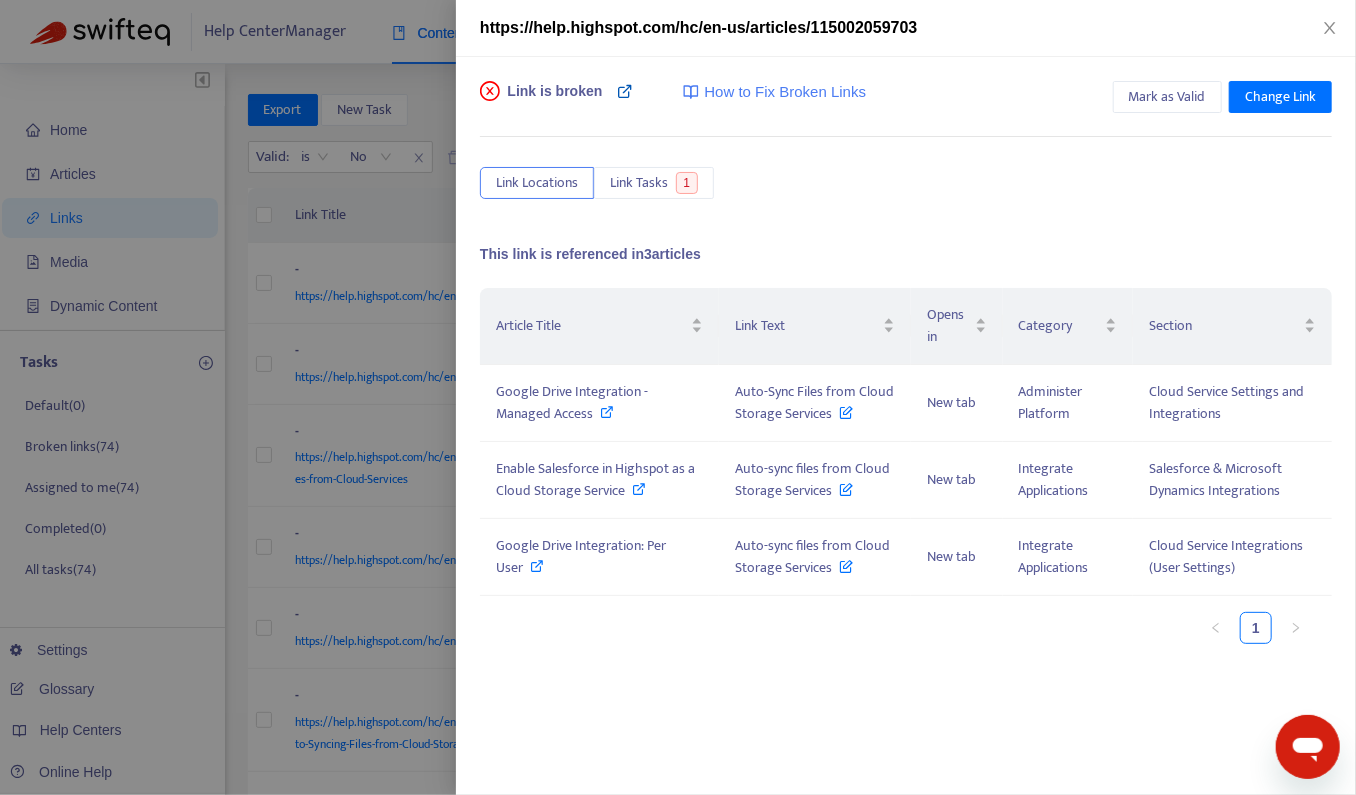 click at bounding box center [625, 91] 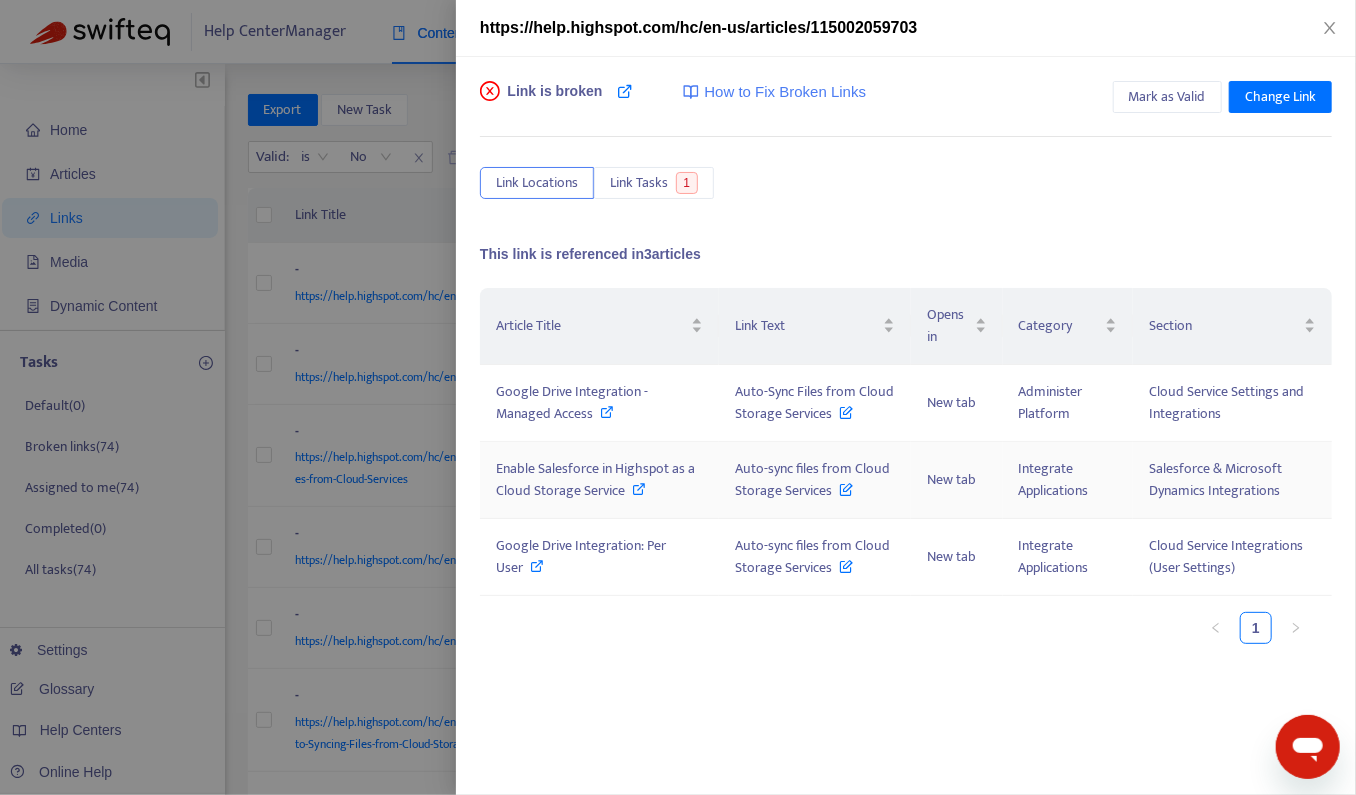 click at bounding box center (640, 489) 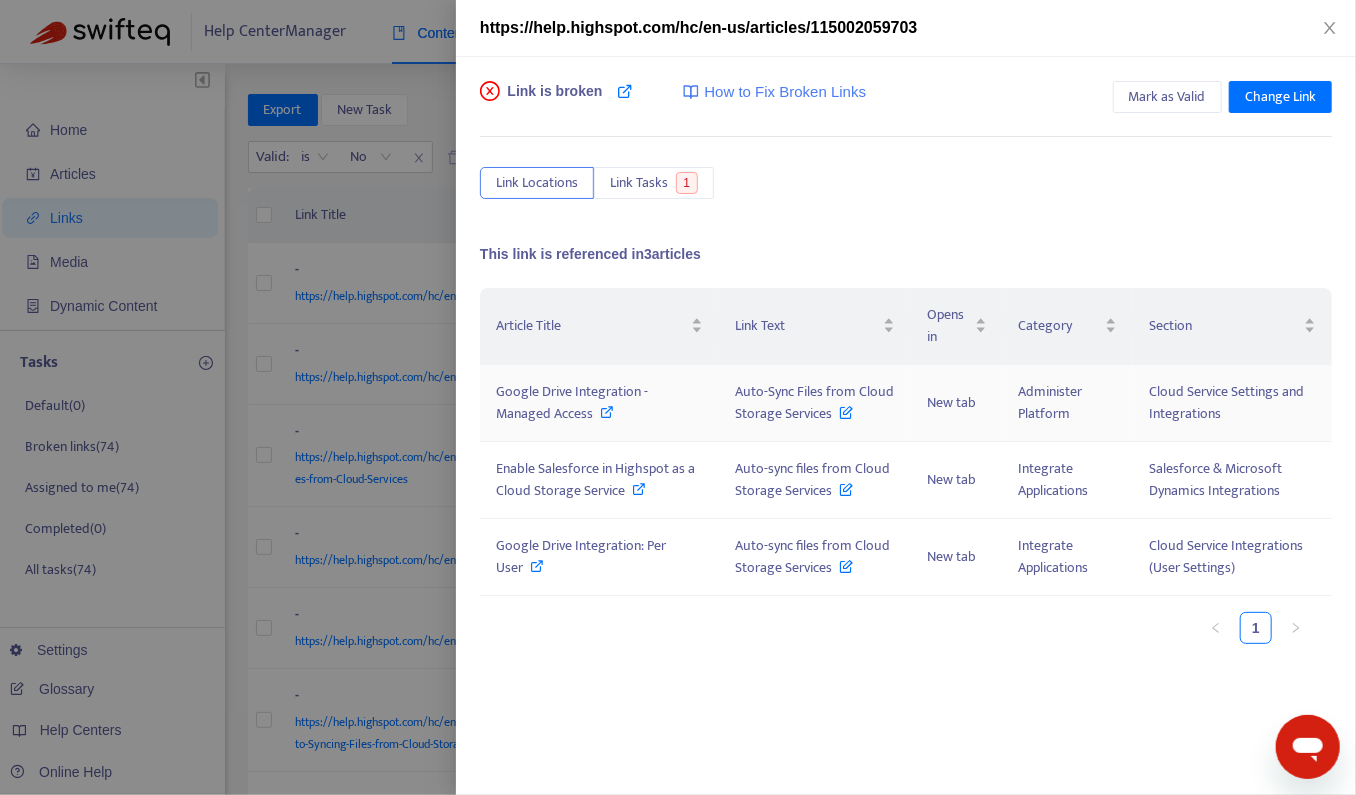 click on "Auto-Sync Files from Cloud Storage Services" at bounding box center (814, 402) 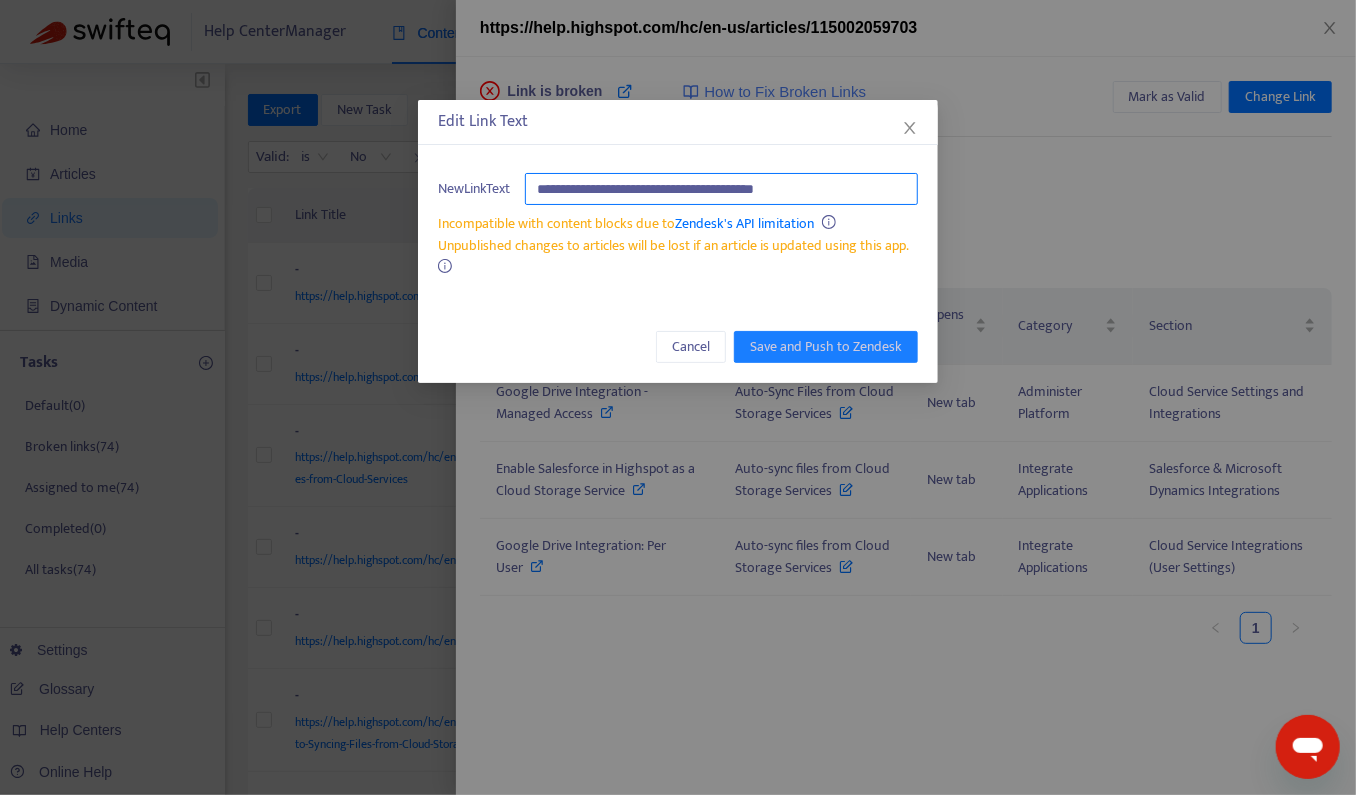 click on "**********" at bounding box center [721, 189] 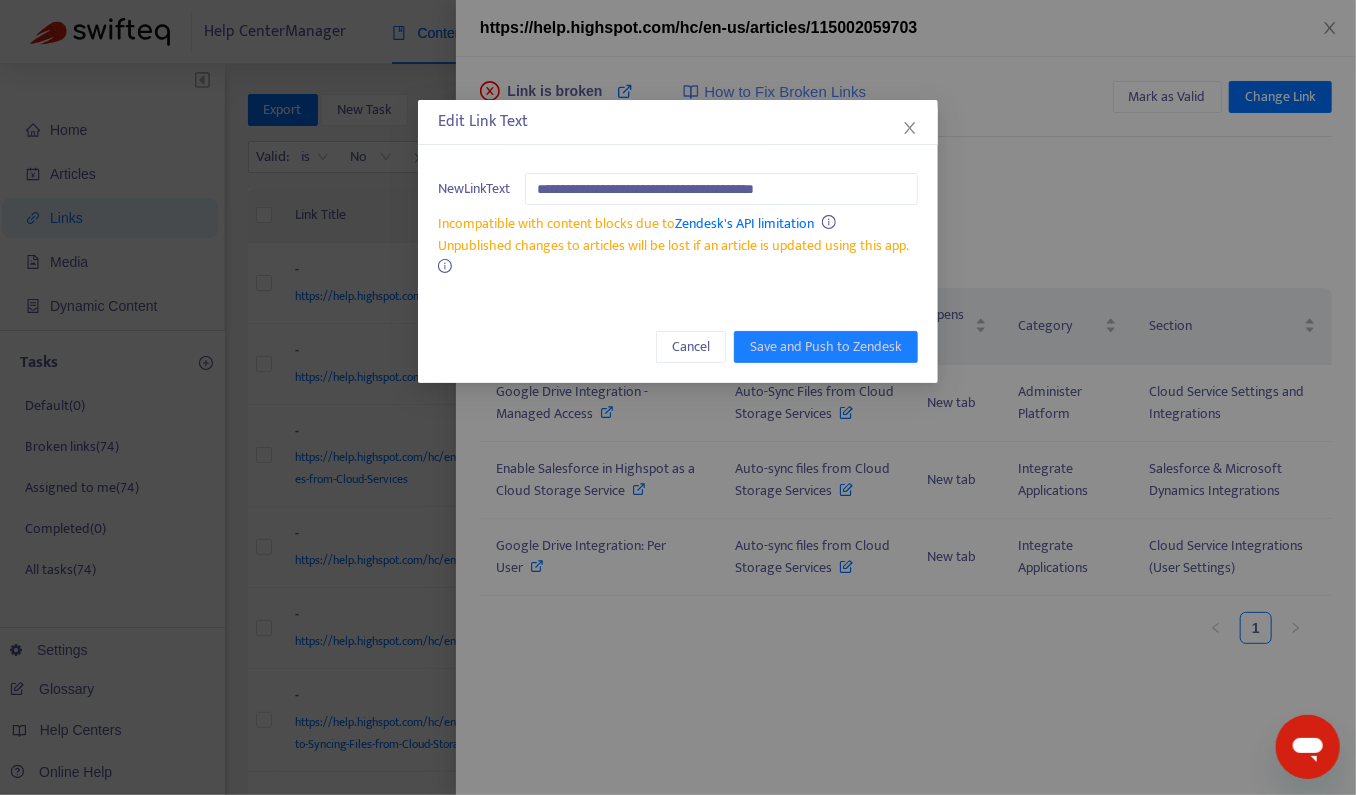 click on "Edit Link Text" at bounding box center (678, 122) 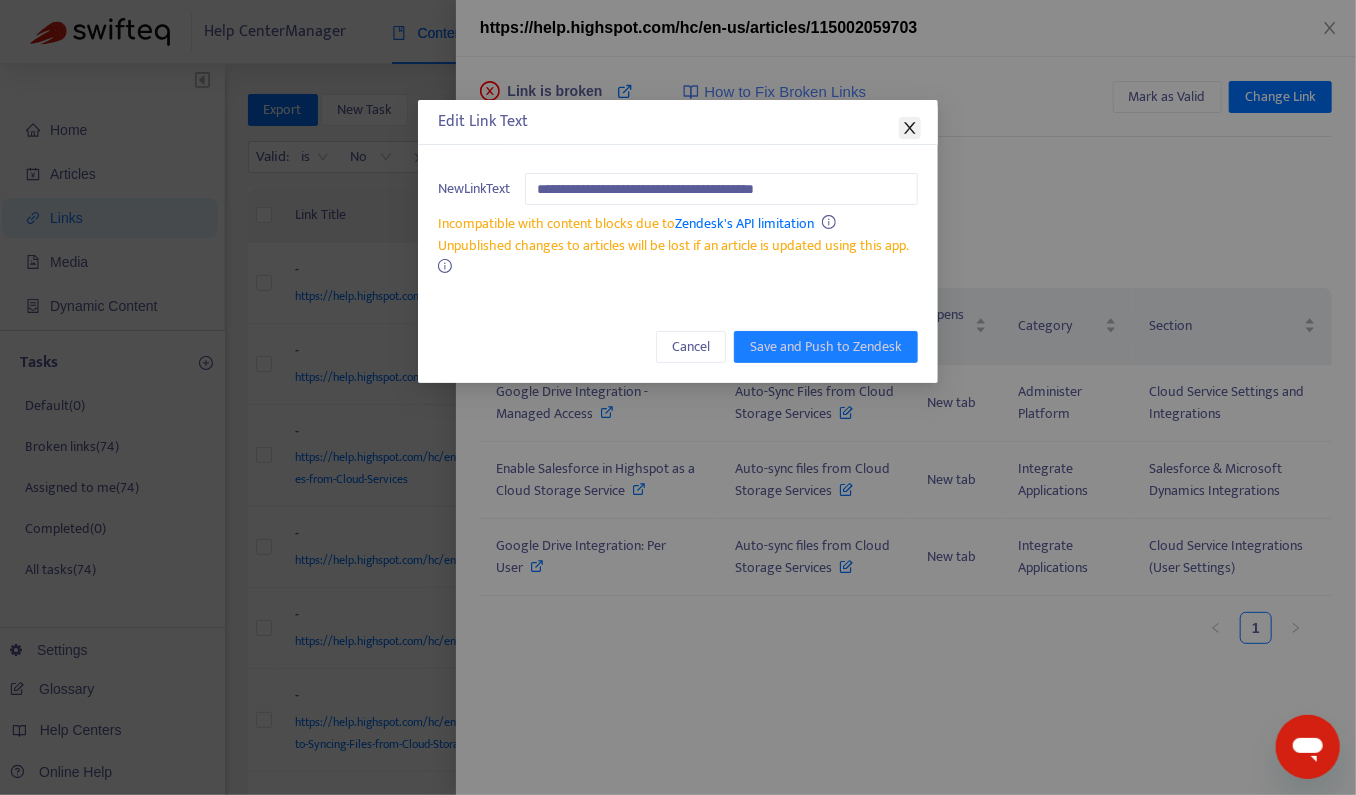 click 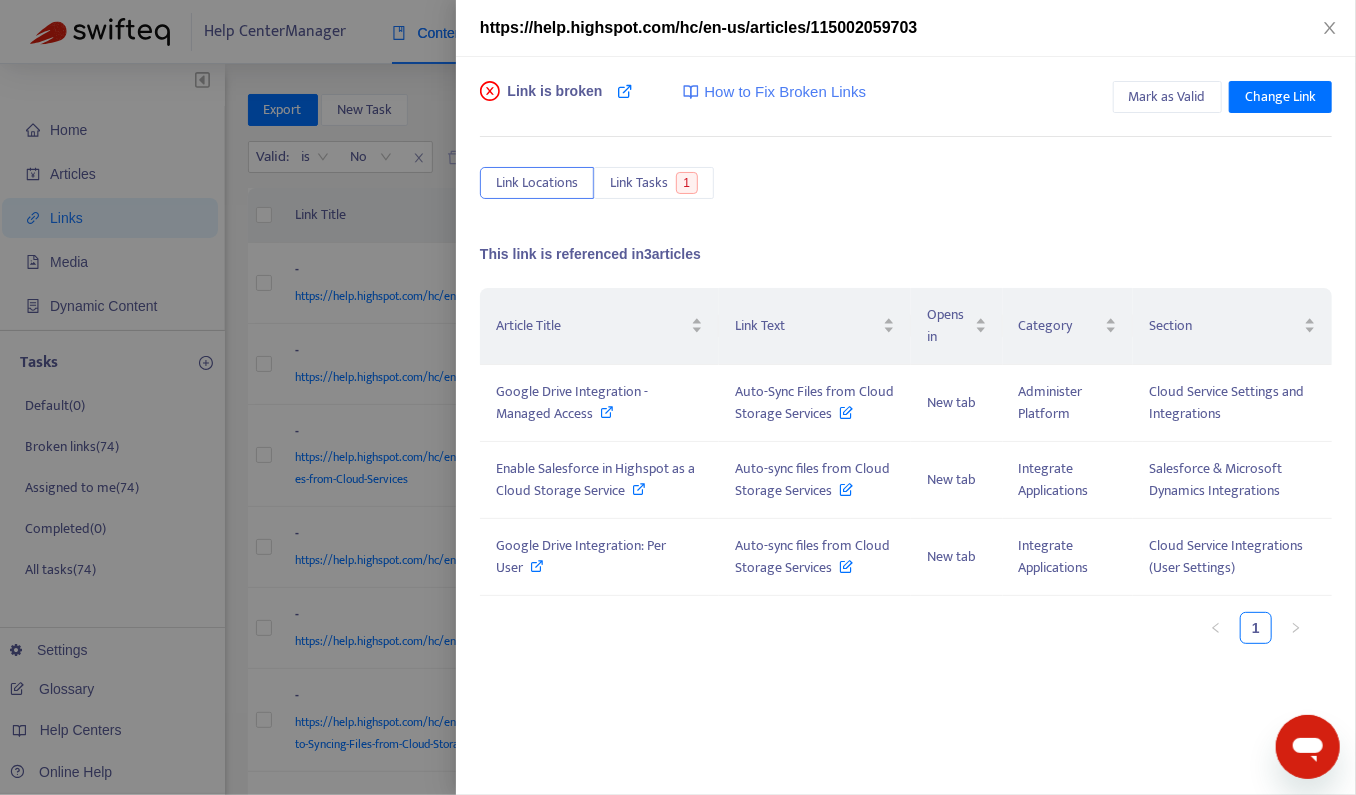 click on "https://help.highspot.com/hc/en-us/articles/115002059703" at bounding box center [698, 27] 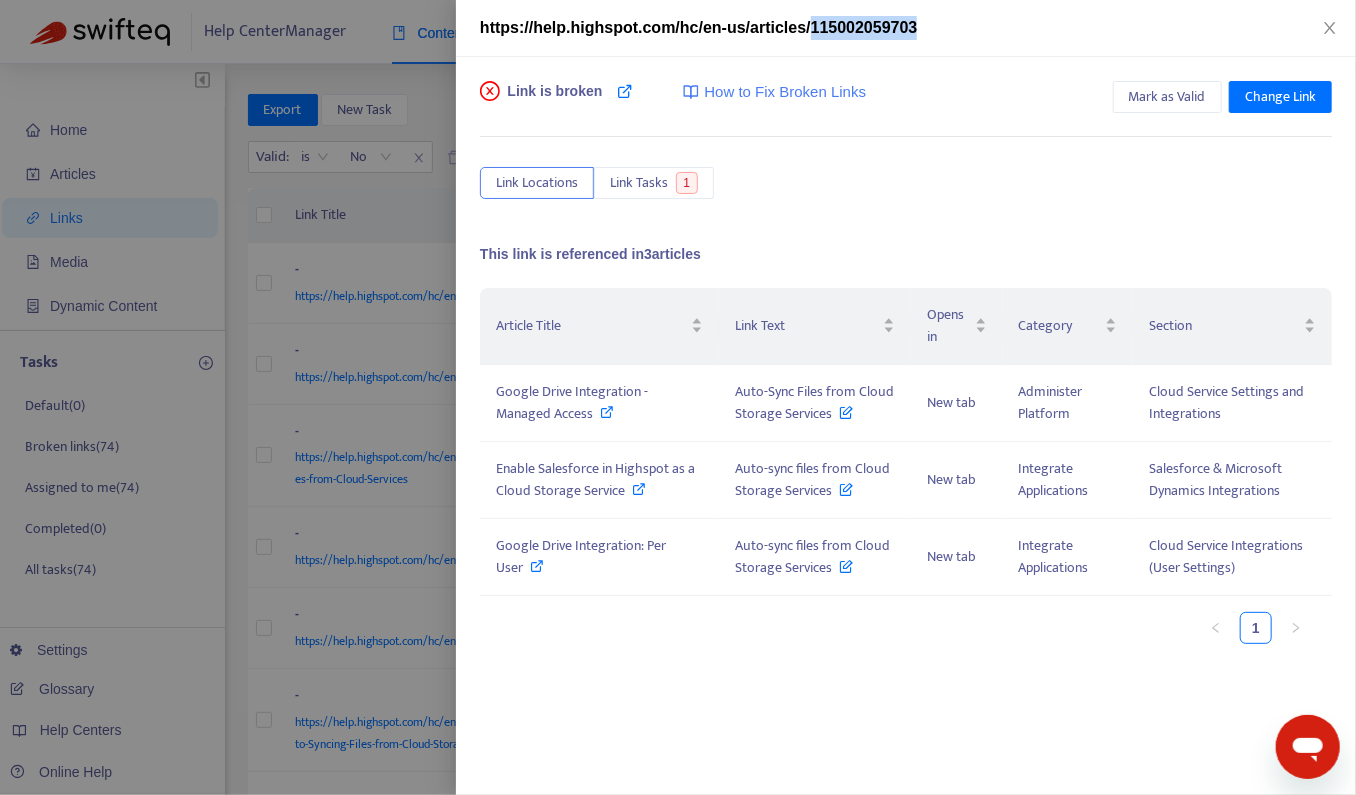 click on "https://help.highspot.com/hc/en-us/articles/115002059703" at bounding box center [698, 27] 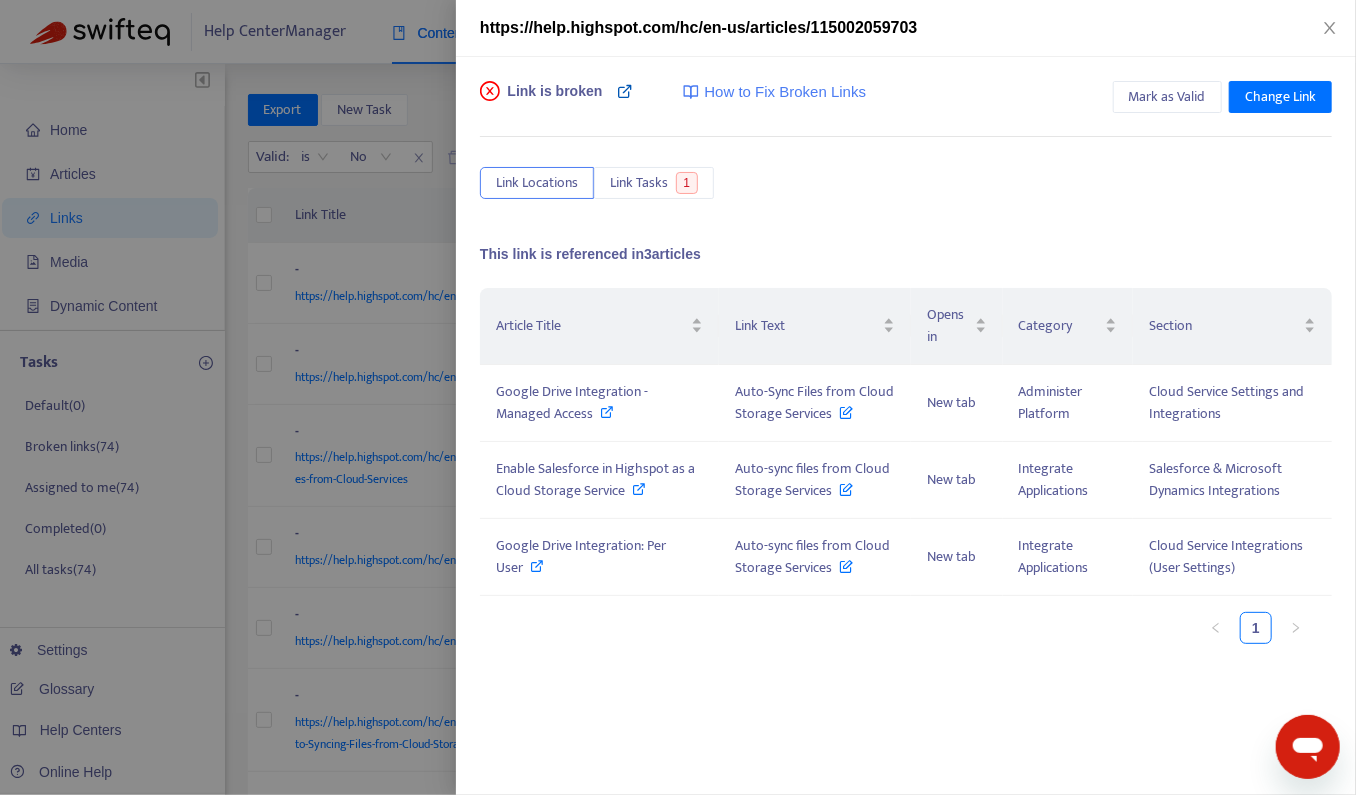 click at bounding box center (625, 91) 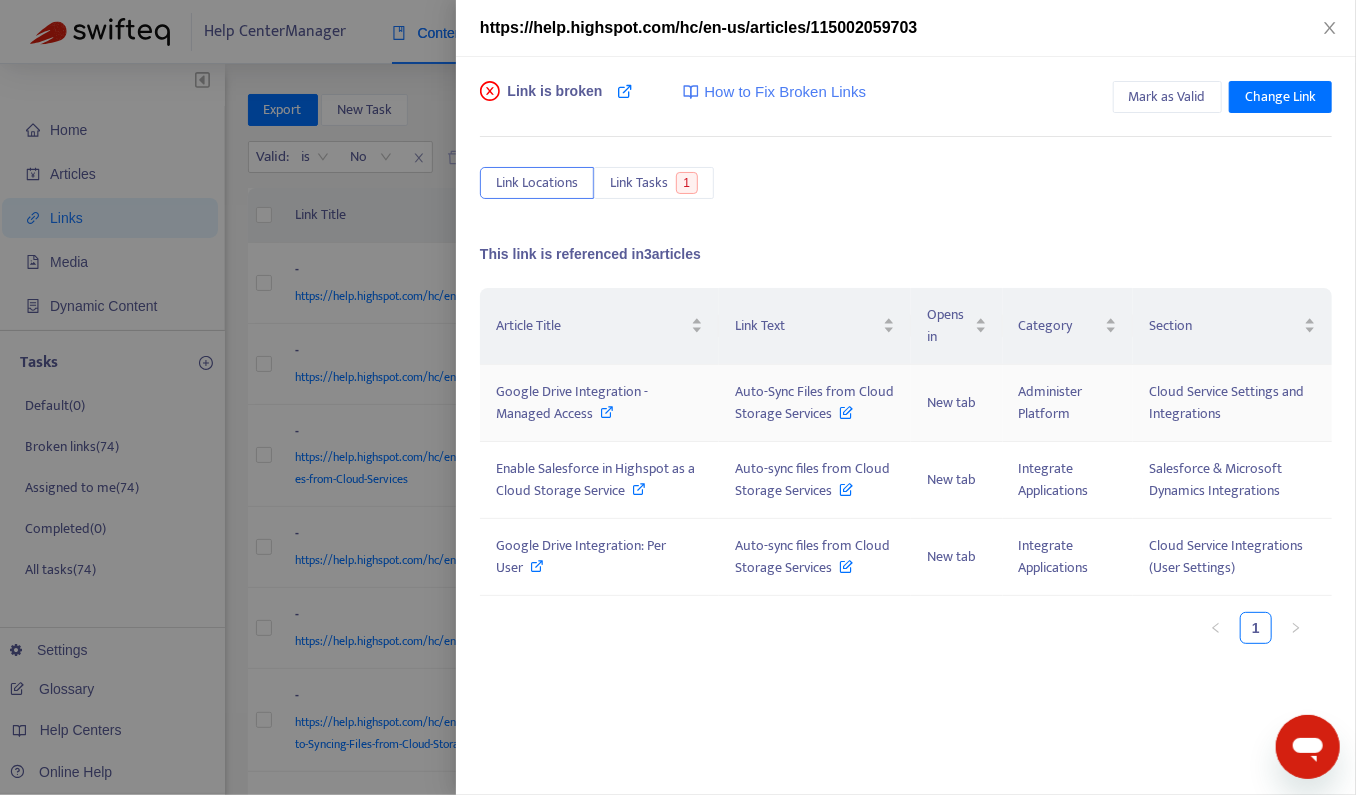 click at bounding box center [608, 412] 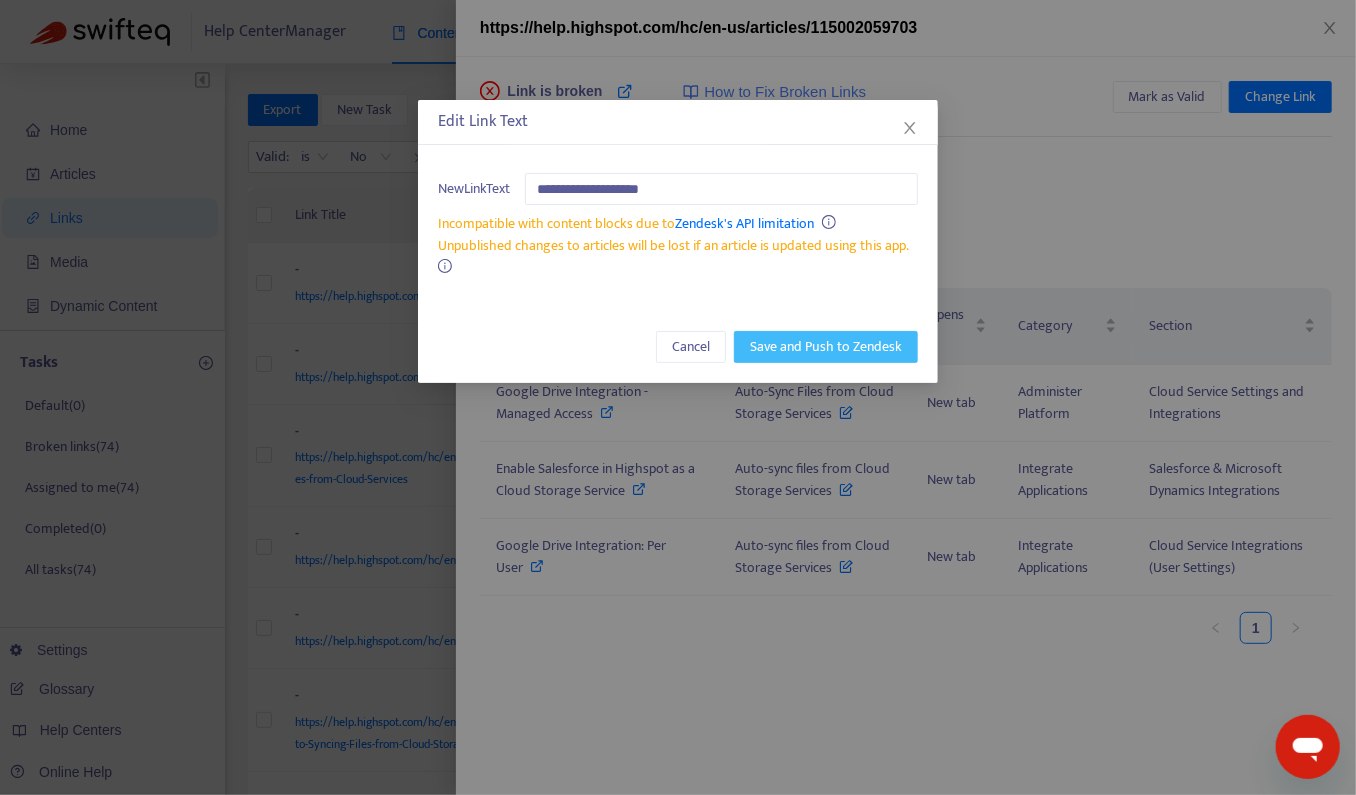 type on "**********" 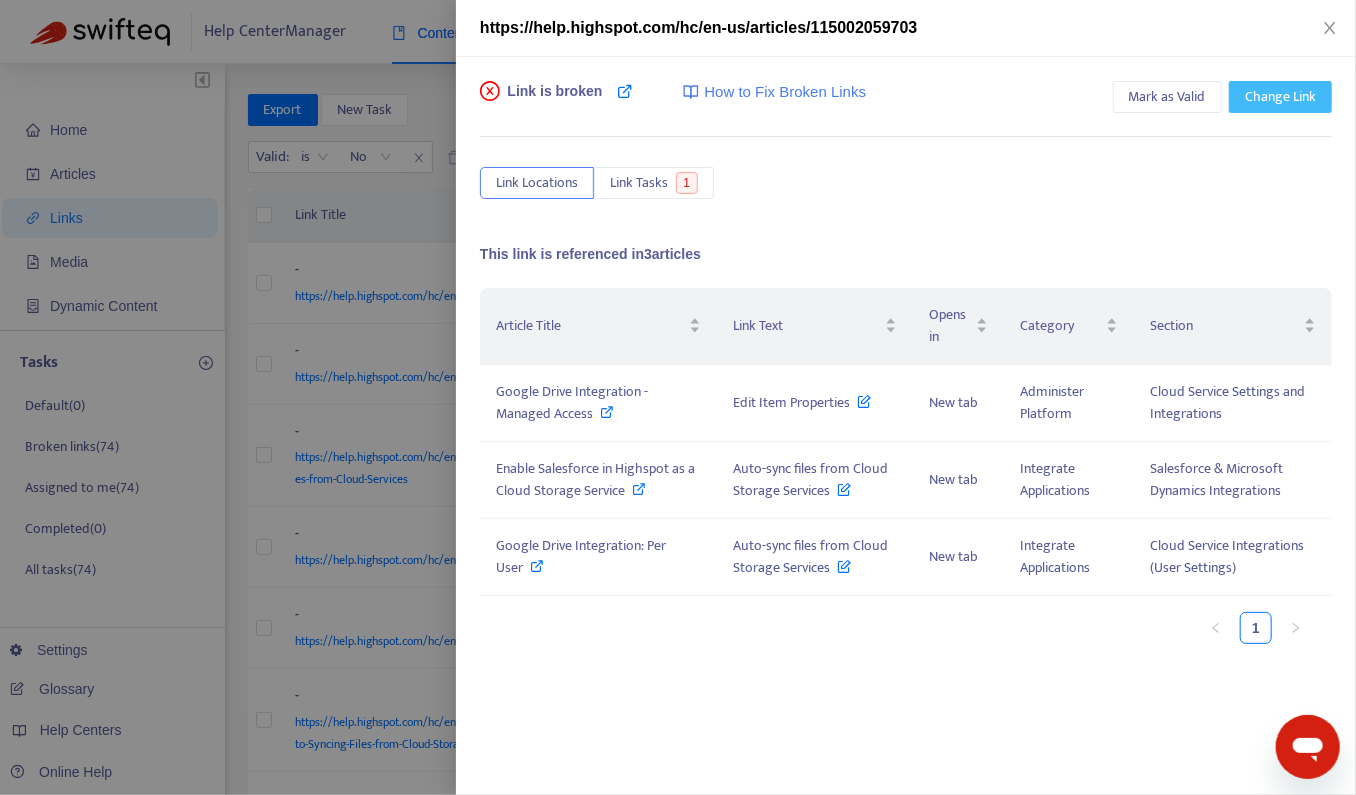 click on "Change Link" at bounding box center (1280, 97) 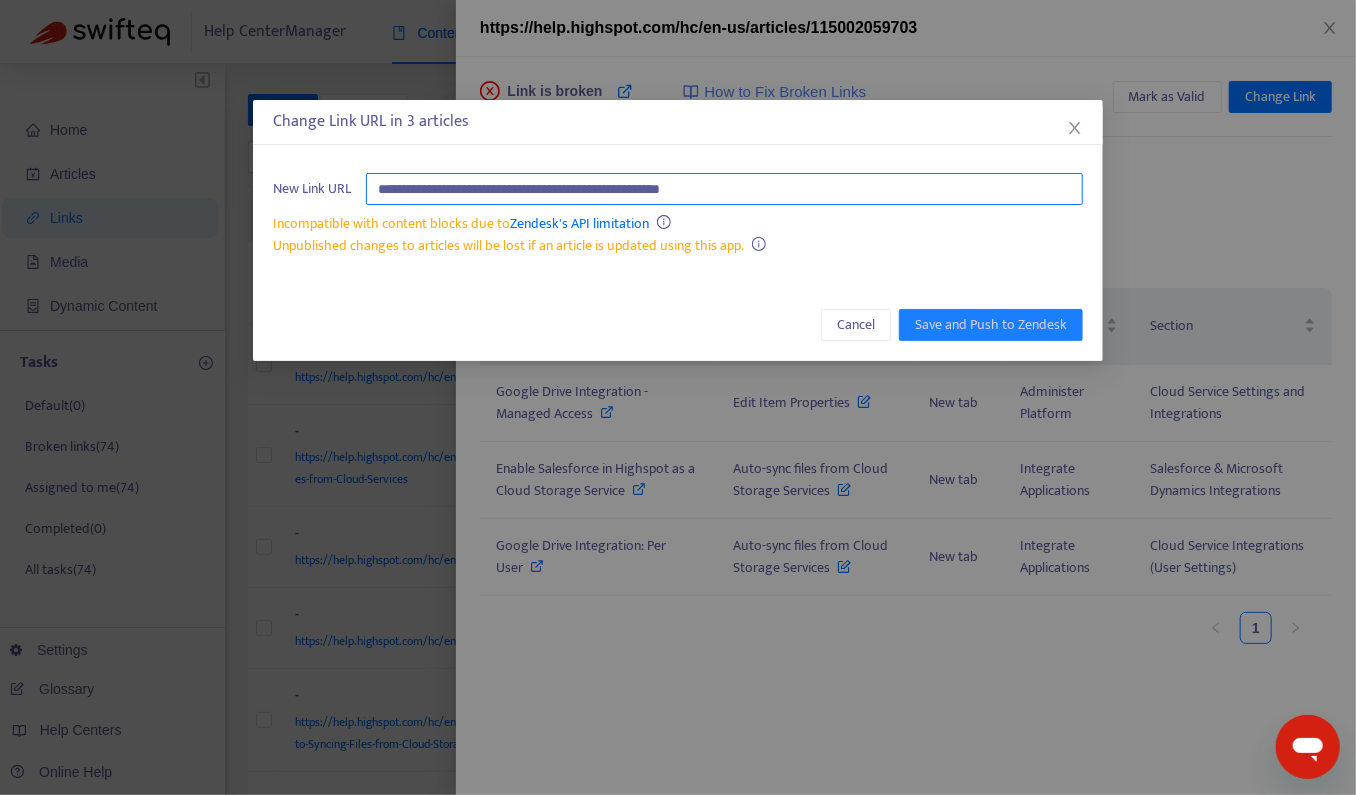 click on "**********" at bounding box center [724, 189] 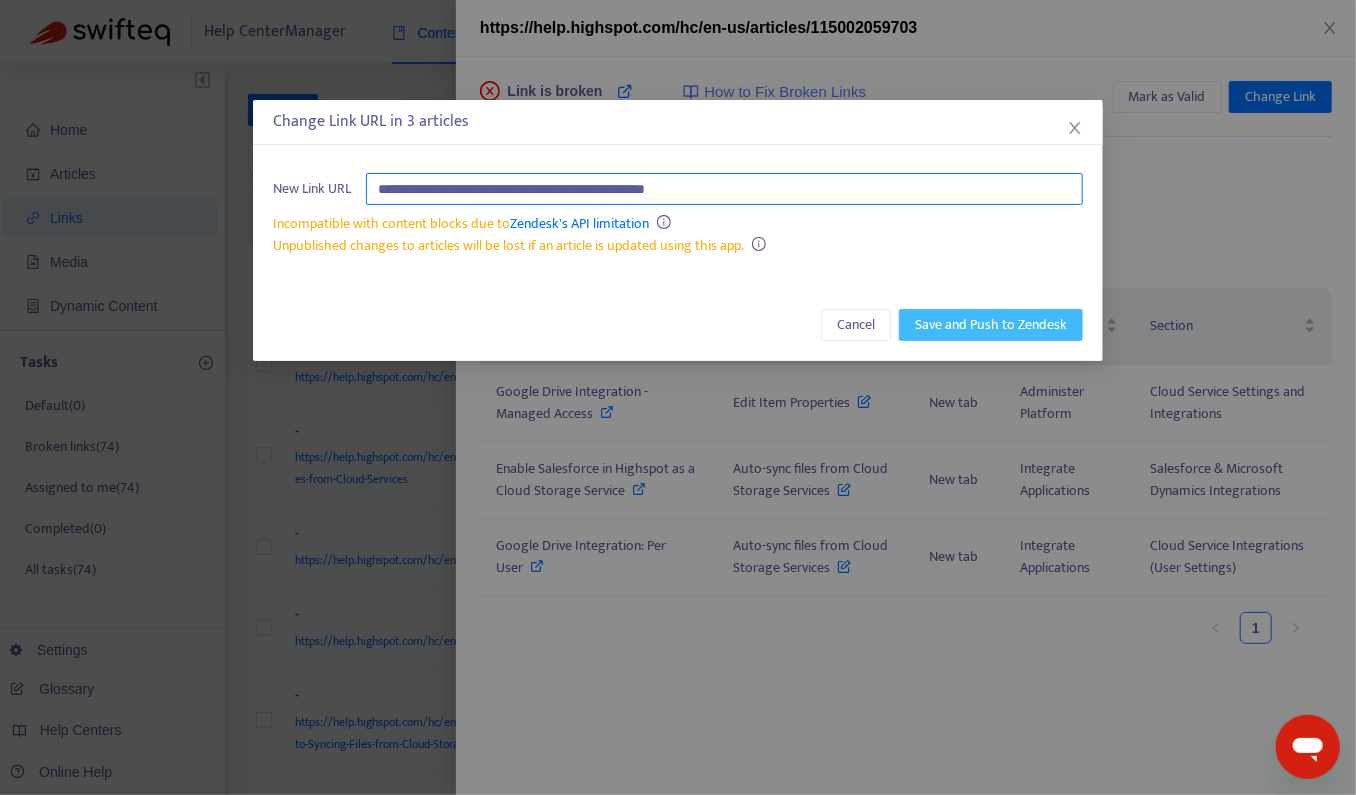 type on "**********" 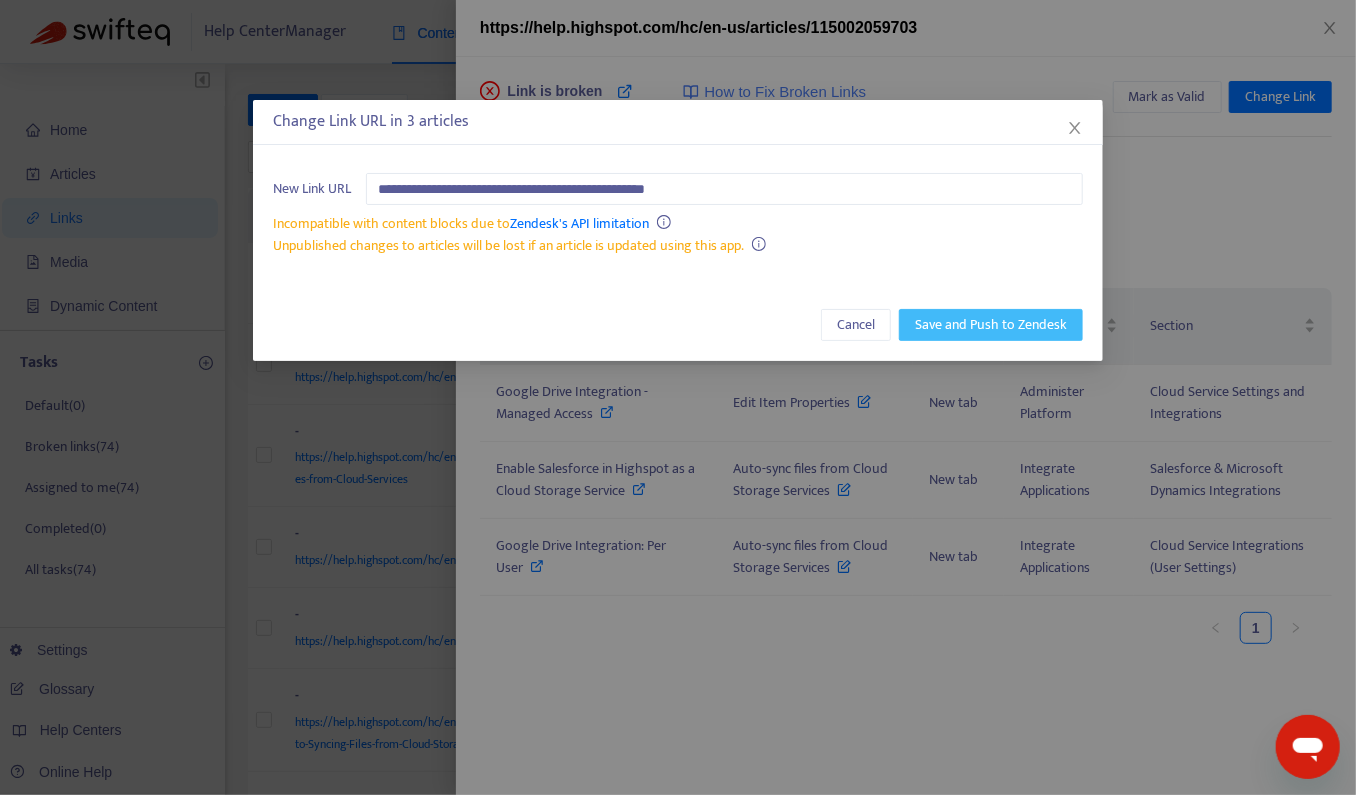 click on "Save and Push to Zendesk" at bounding box center (991, 325) 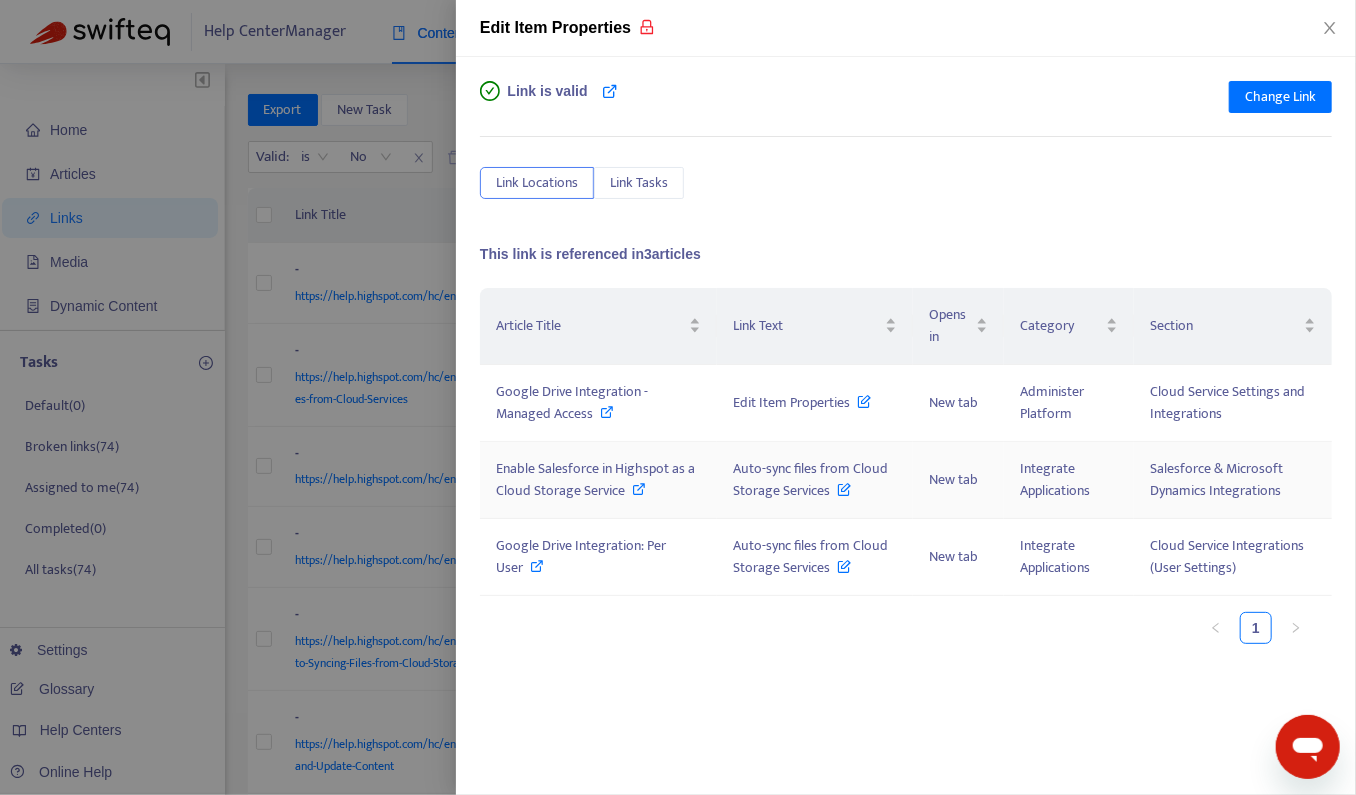 click at bounding box center (640, 489) 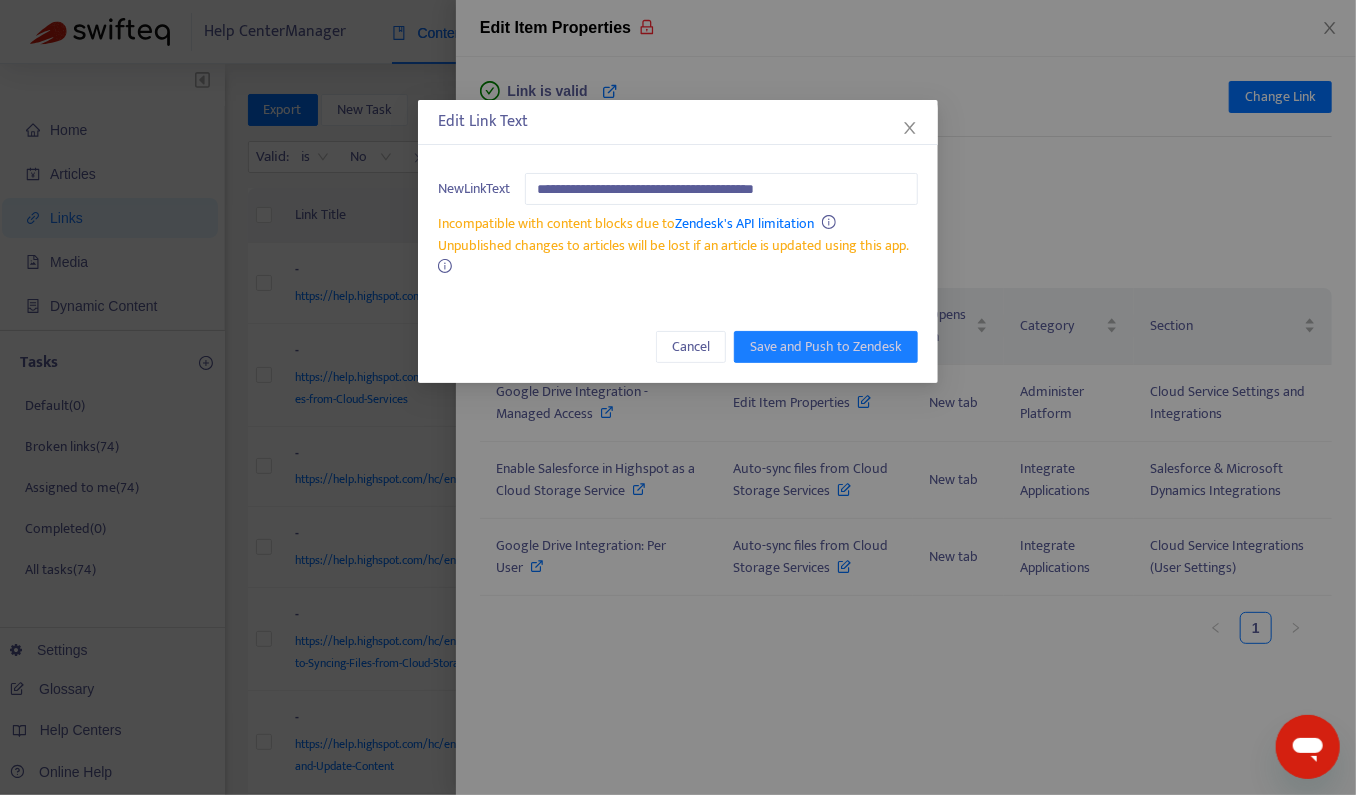 click on "**********" at bounding box center (678, 397) 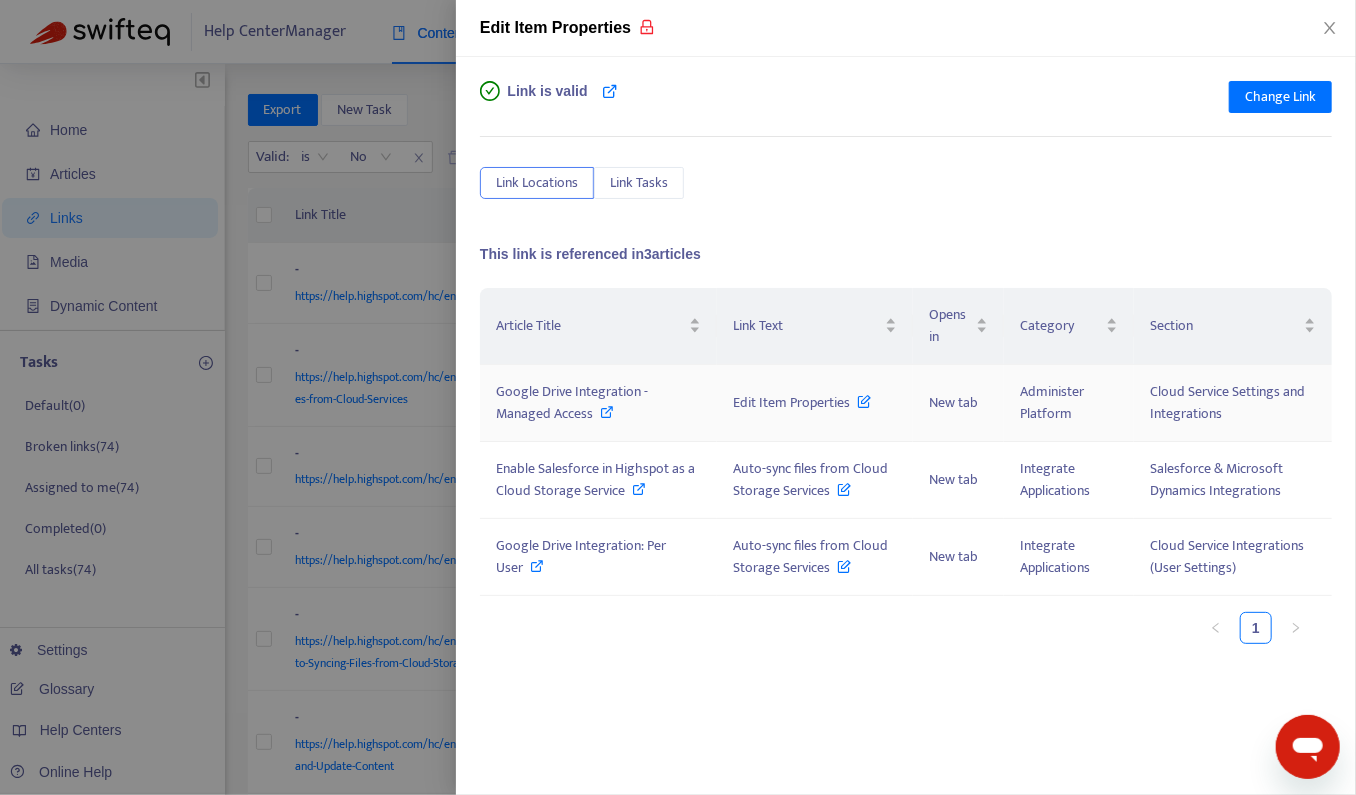 click at bounding box center [864, 397] 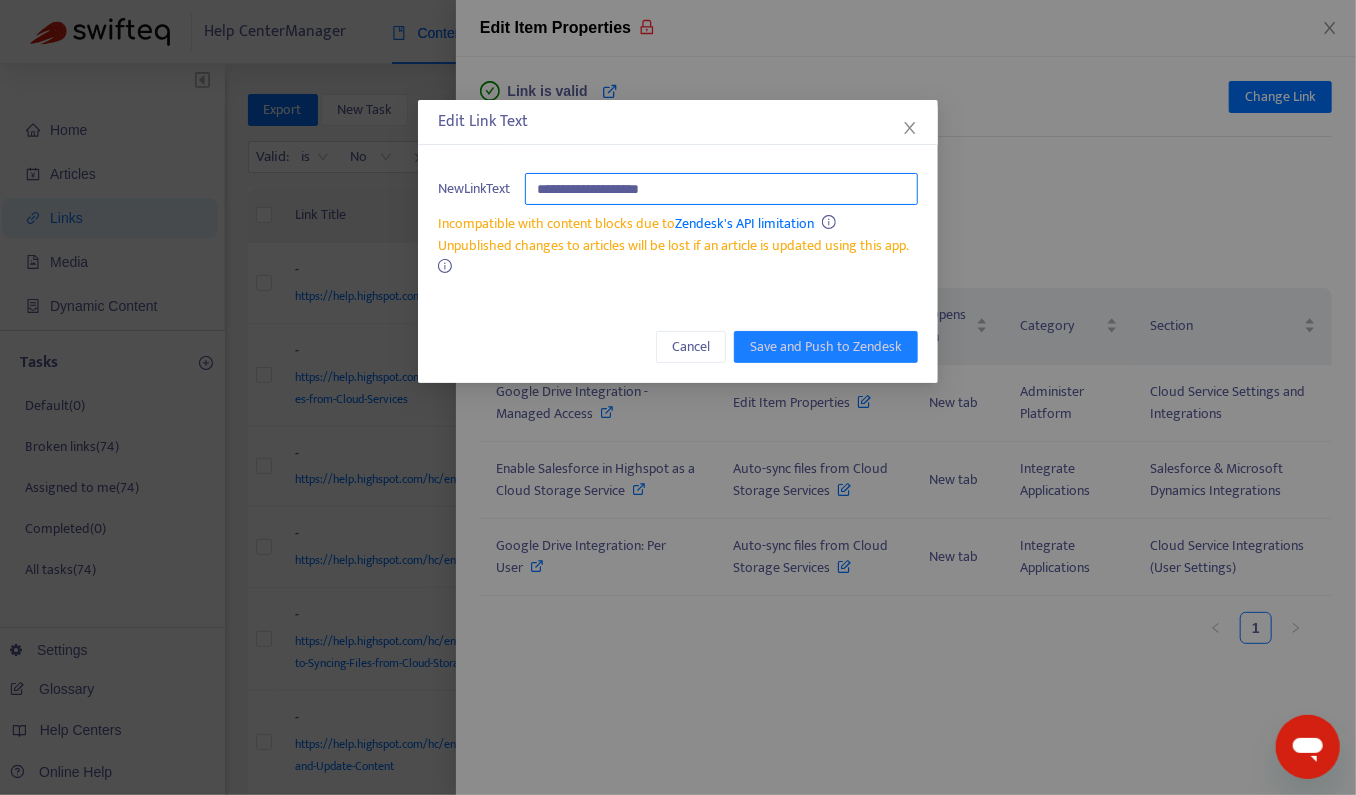 click on "**********" at bounding box center [721, 189] 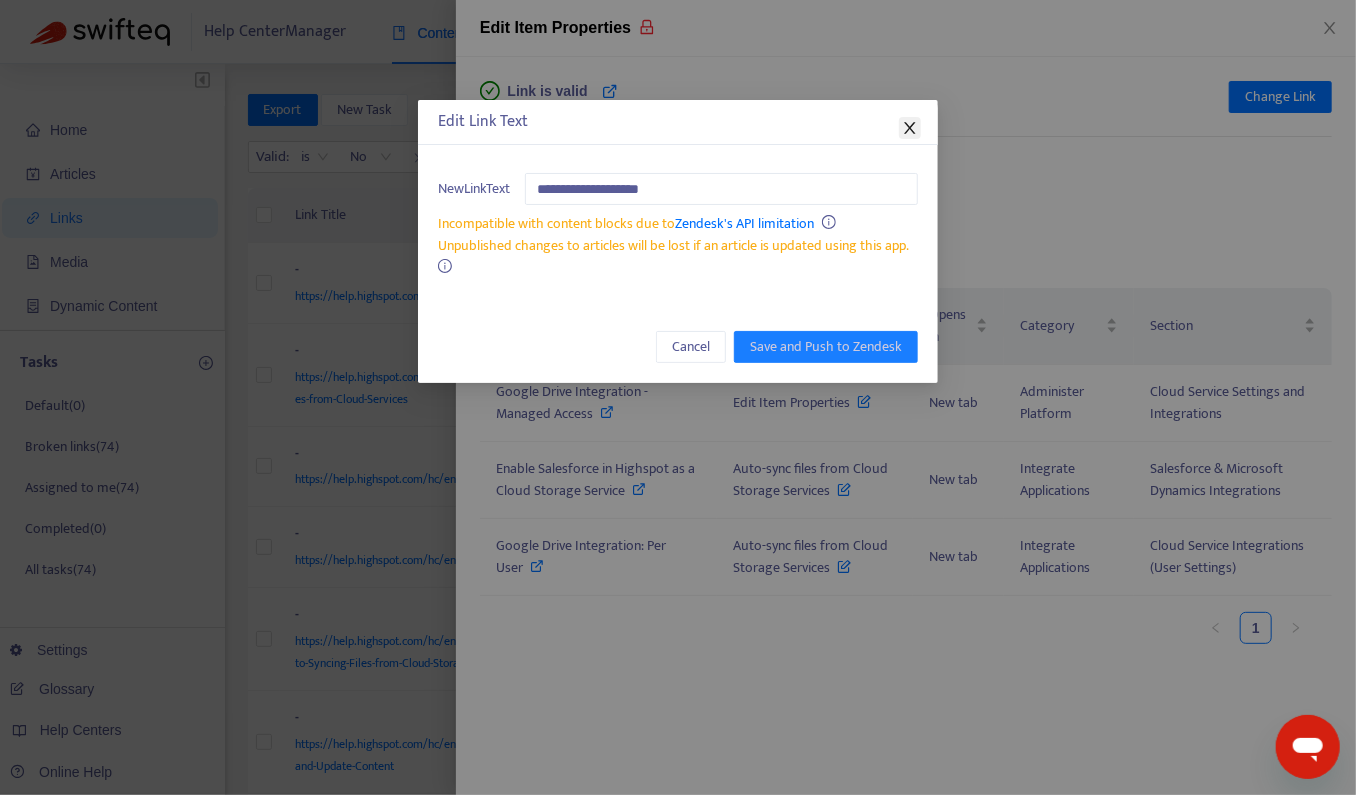 click 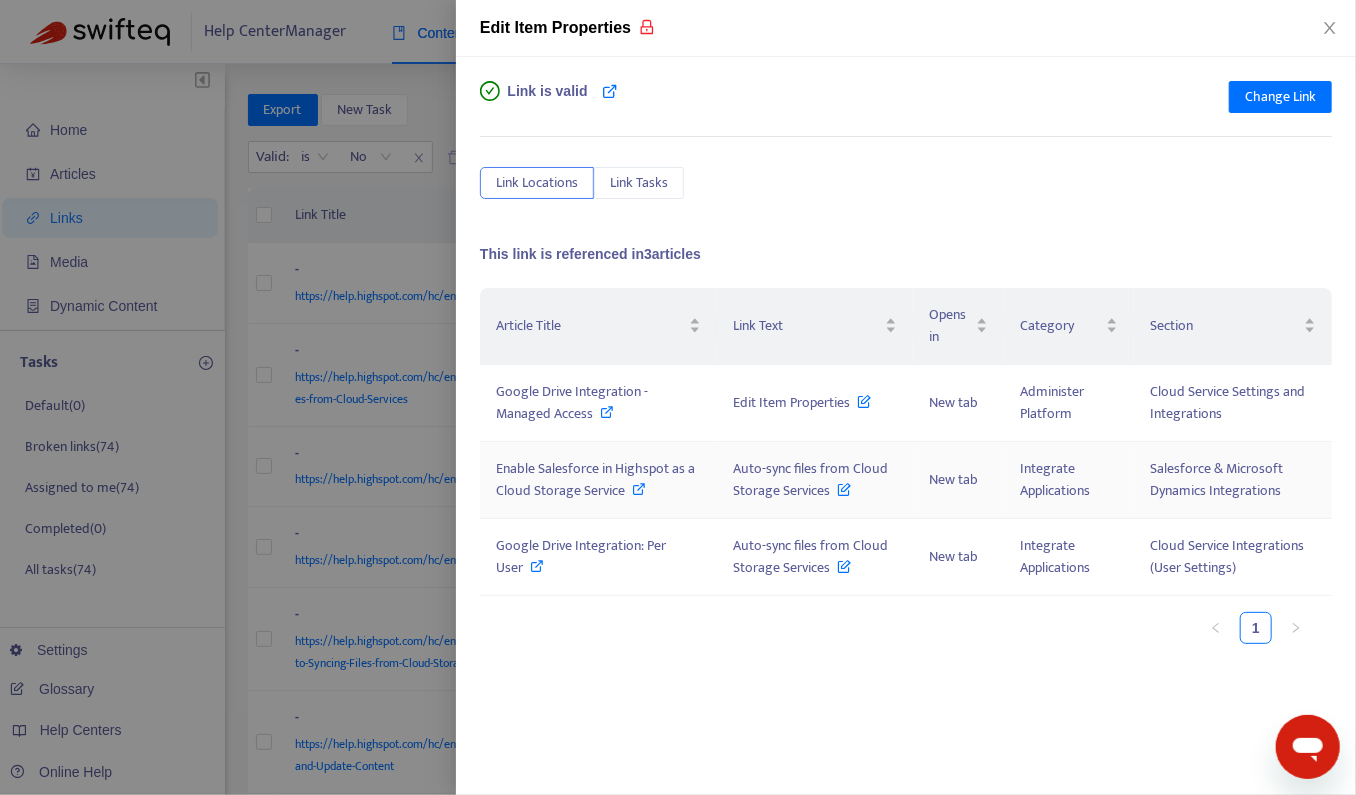 click at bounding box center [844, 485] 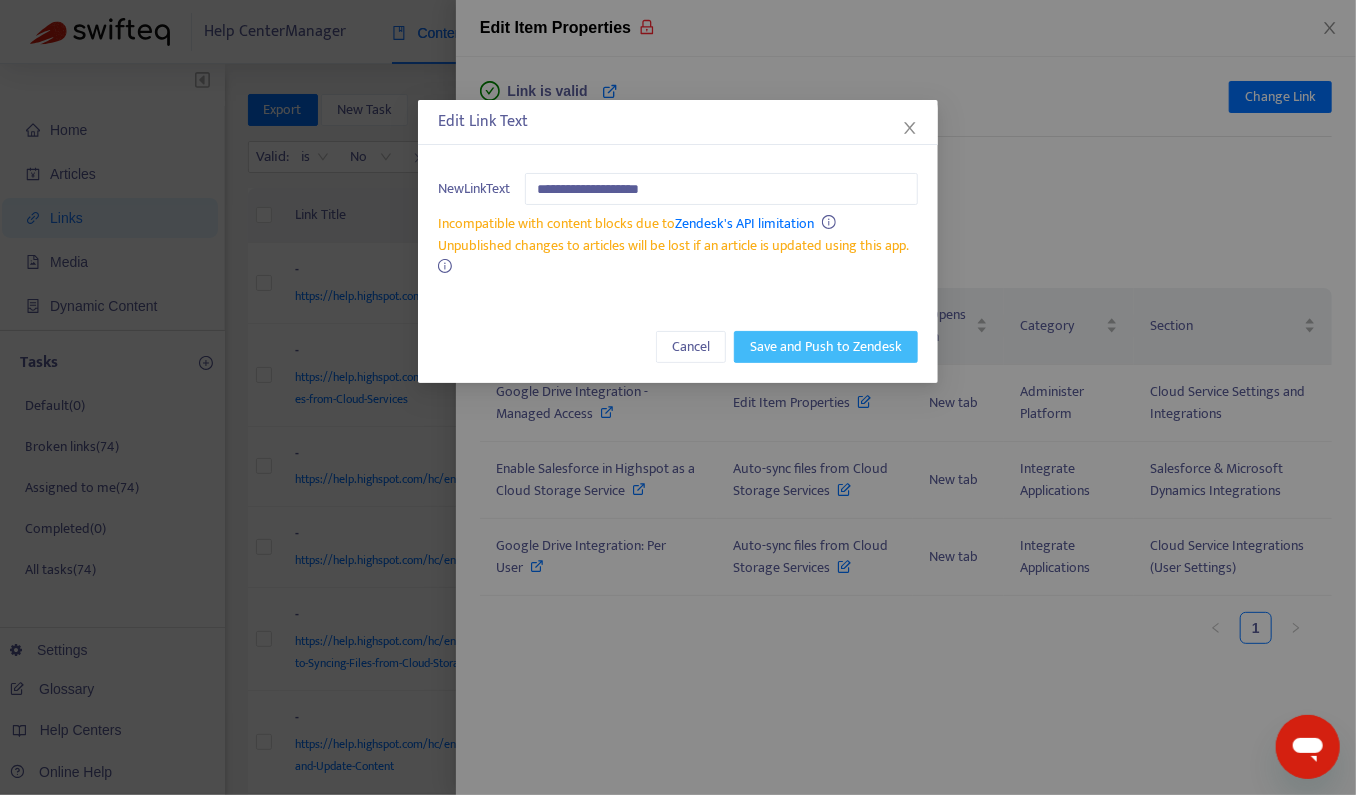 type on "**********" 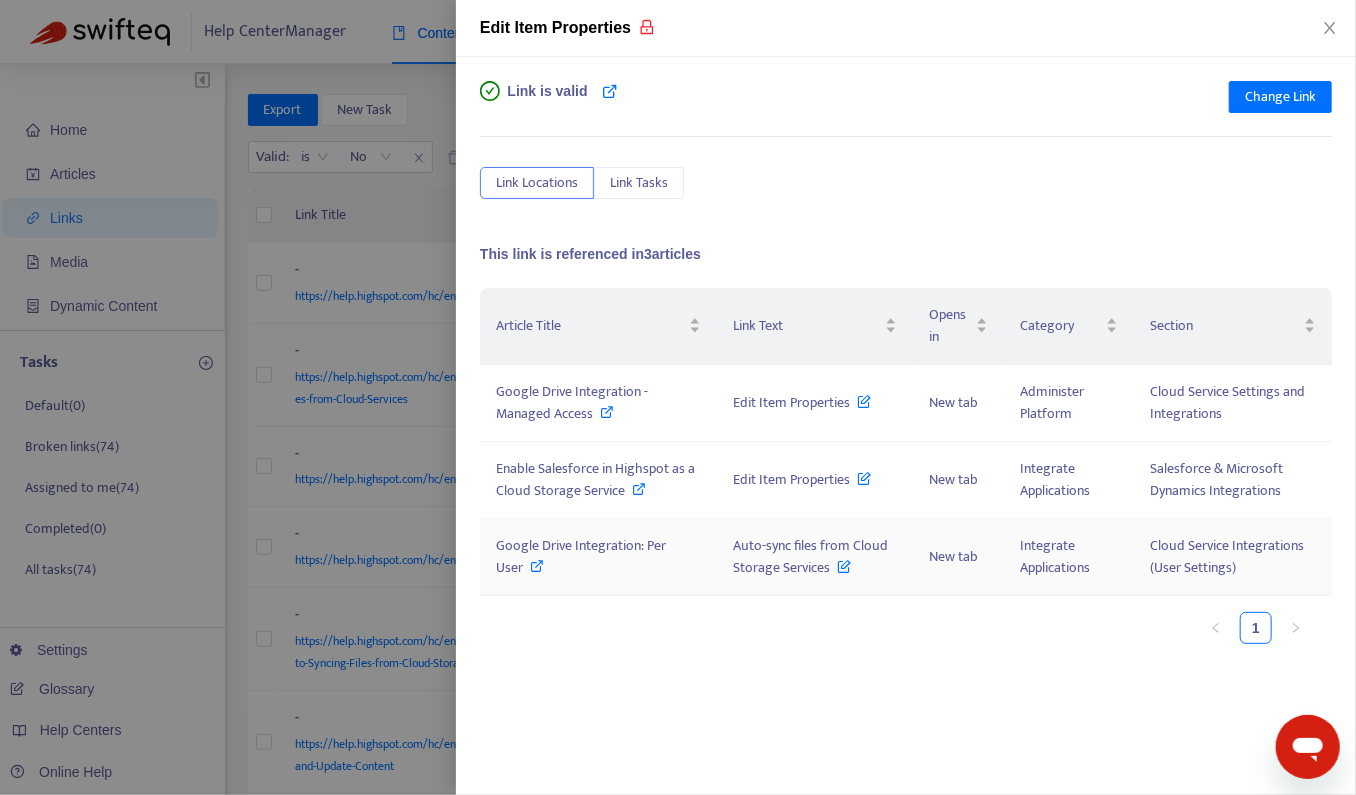 click on "Auto-sync files from Cloud Storage Services" at bounding box center [810, 556] 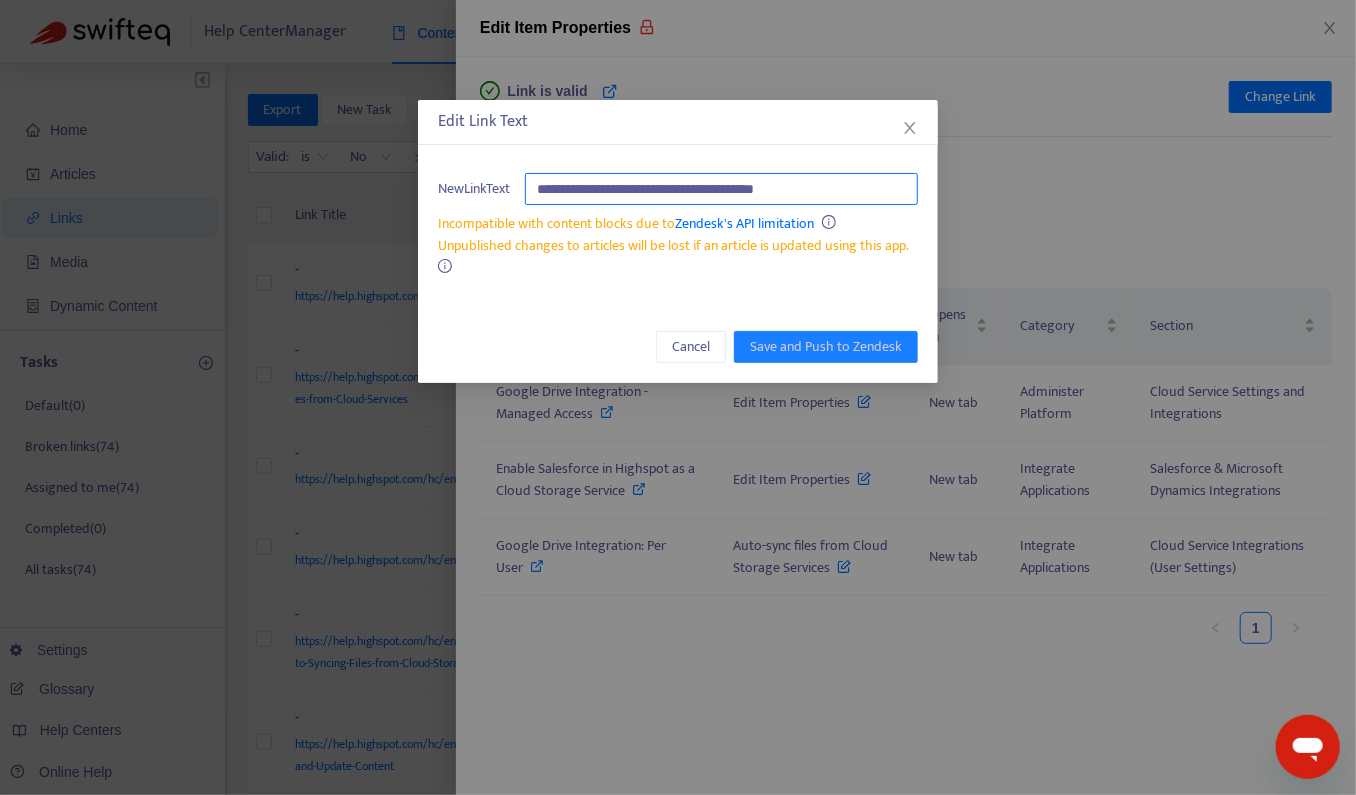 click on "**********" at bounding box center [721, 189] 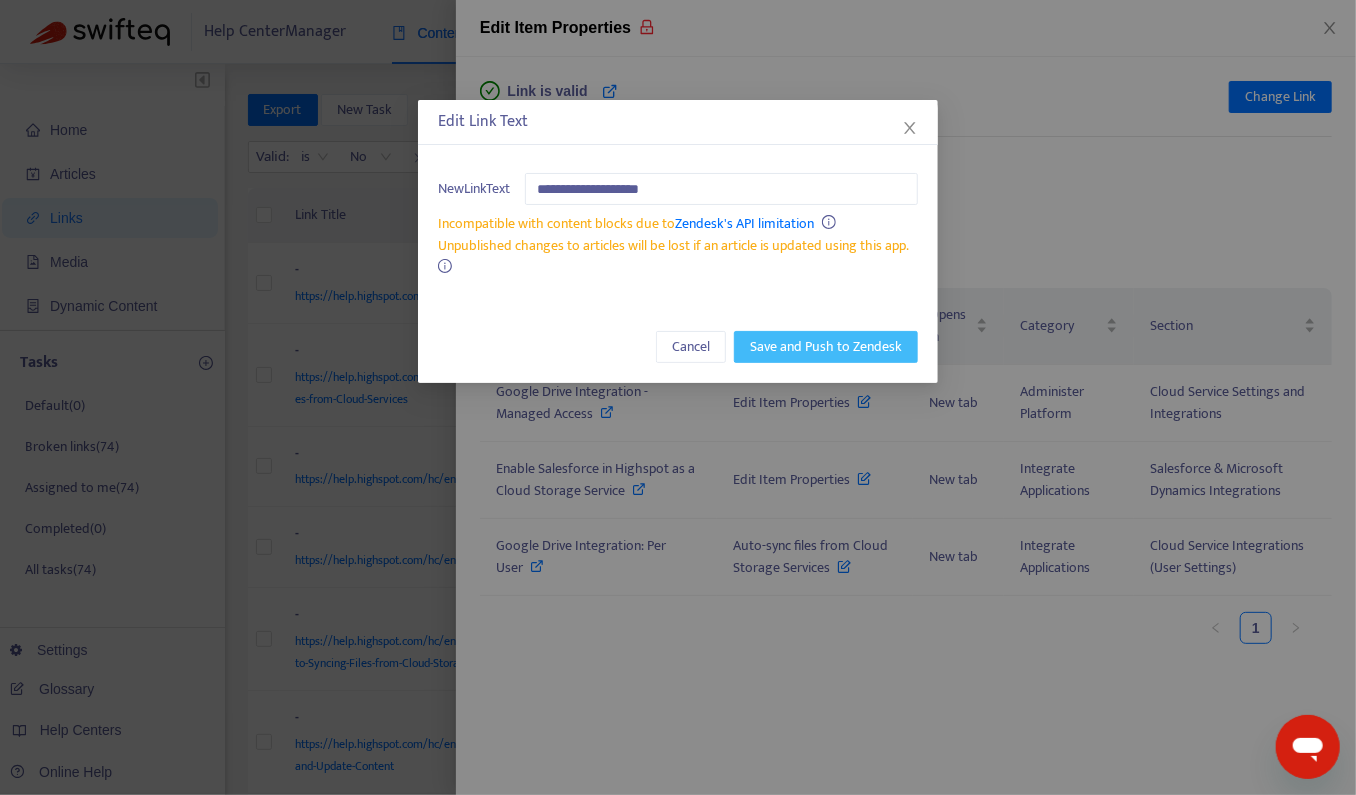 type on "**********" 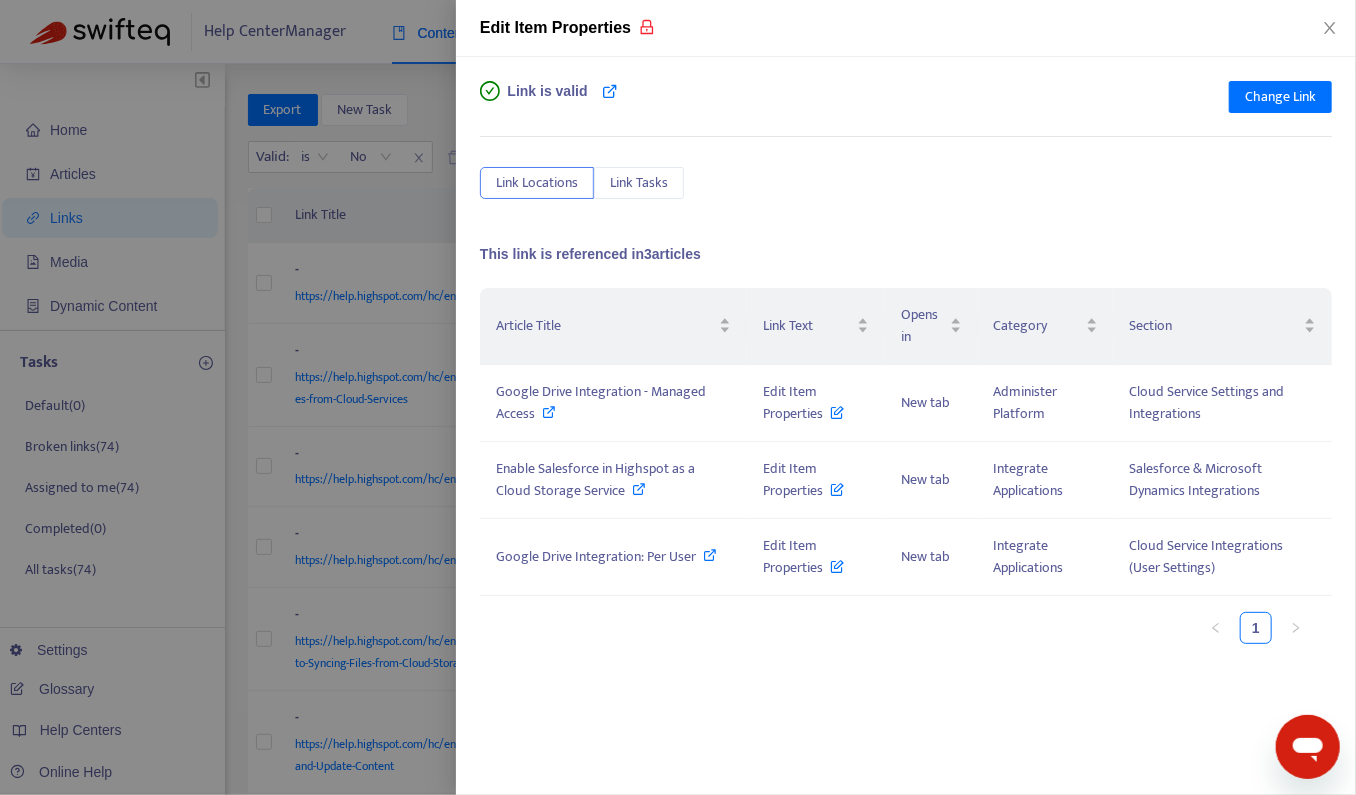 click on "Google Drive Integration: Per User" at bounding box center (613, 557) 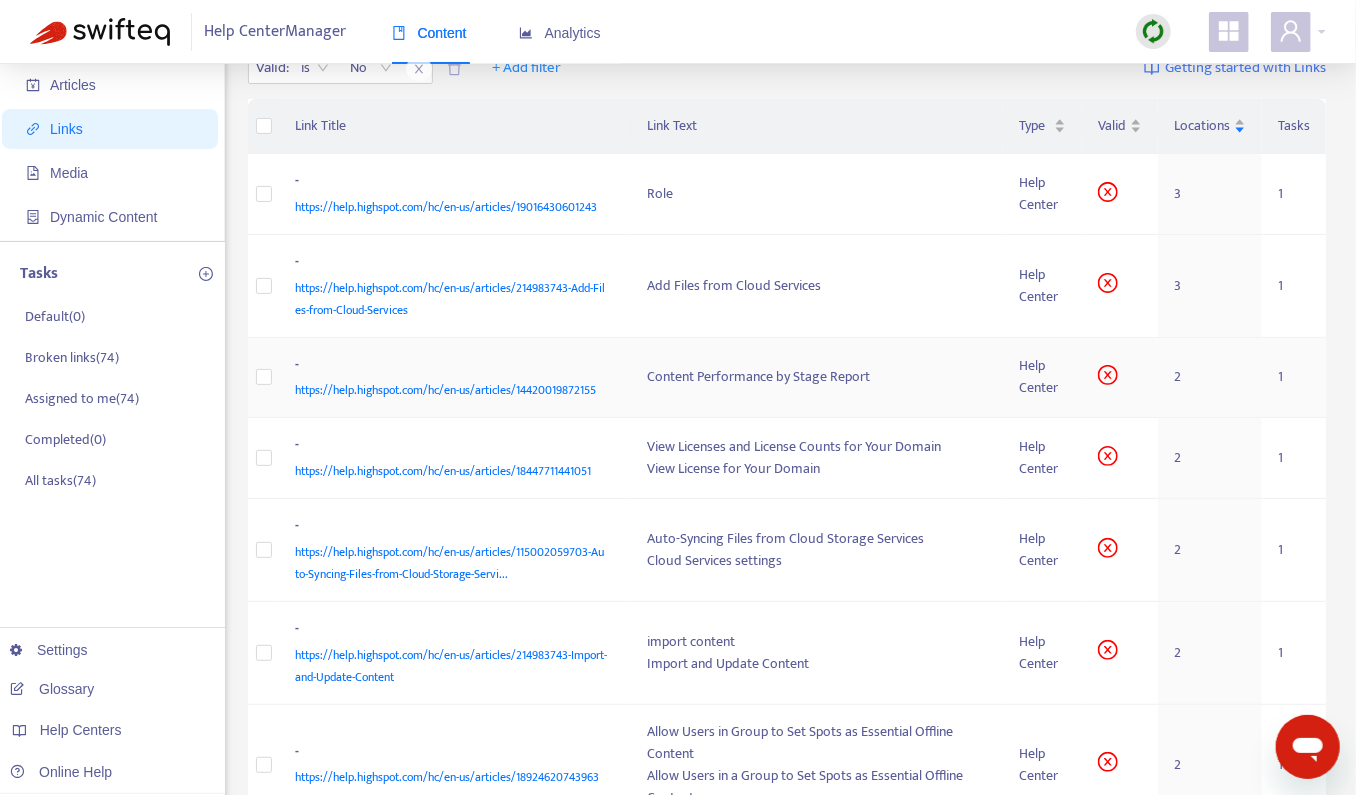 scroll, scrollTop: 94, scrollLeft: 0, axis: vertical 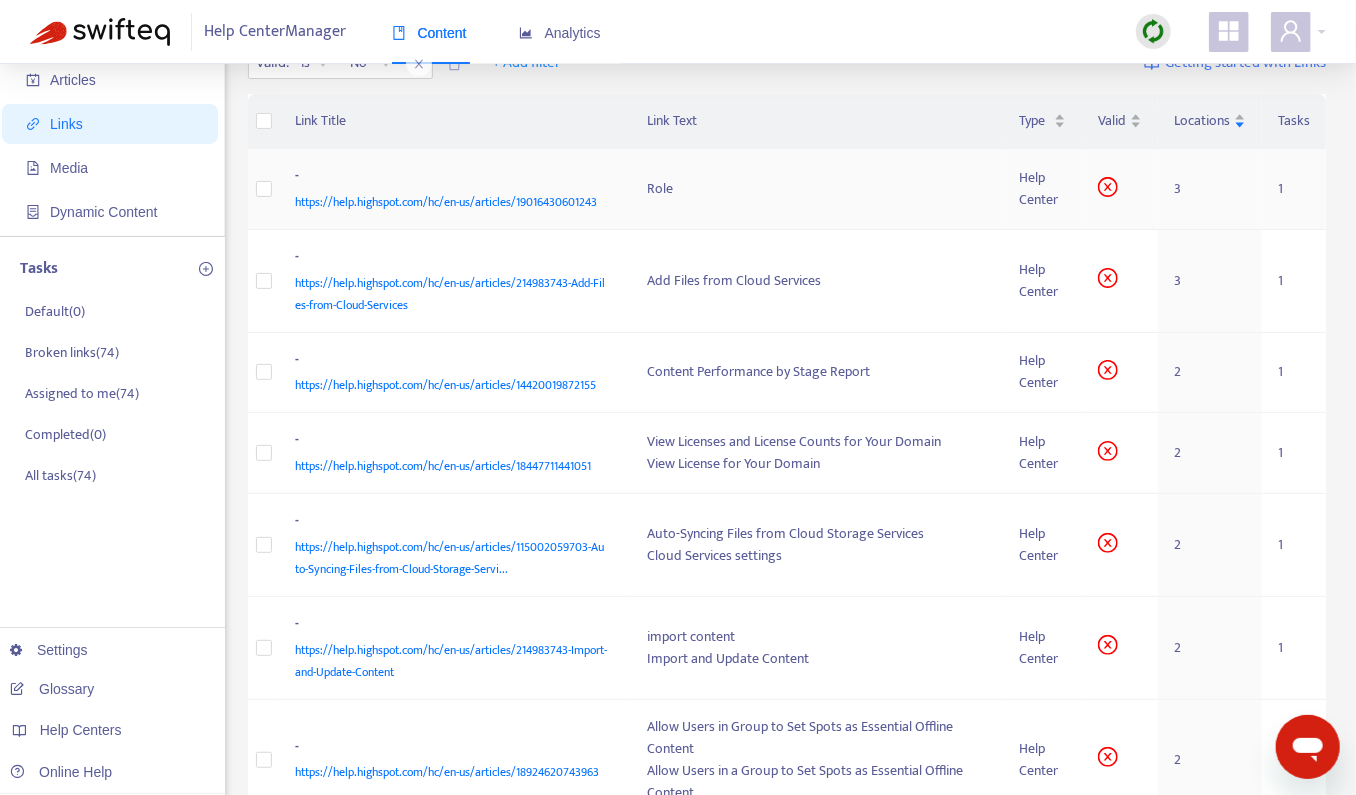 click on "-" at bounding box center [452, 178] 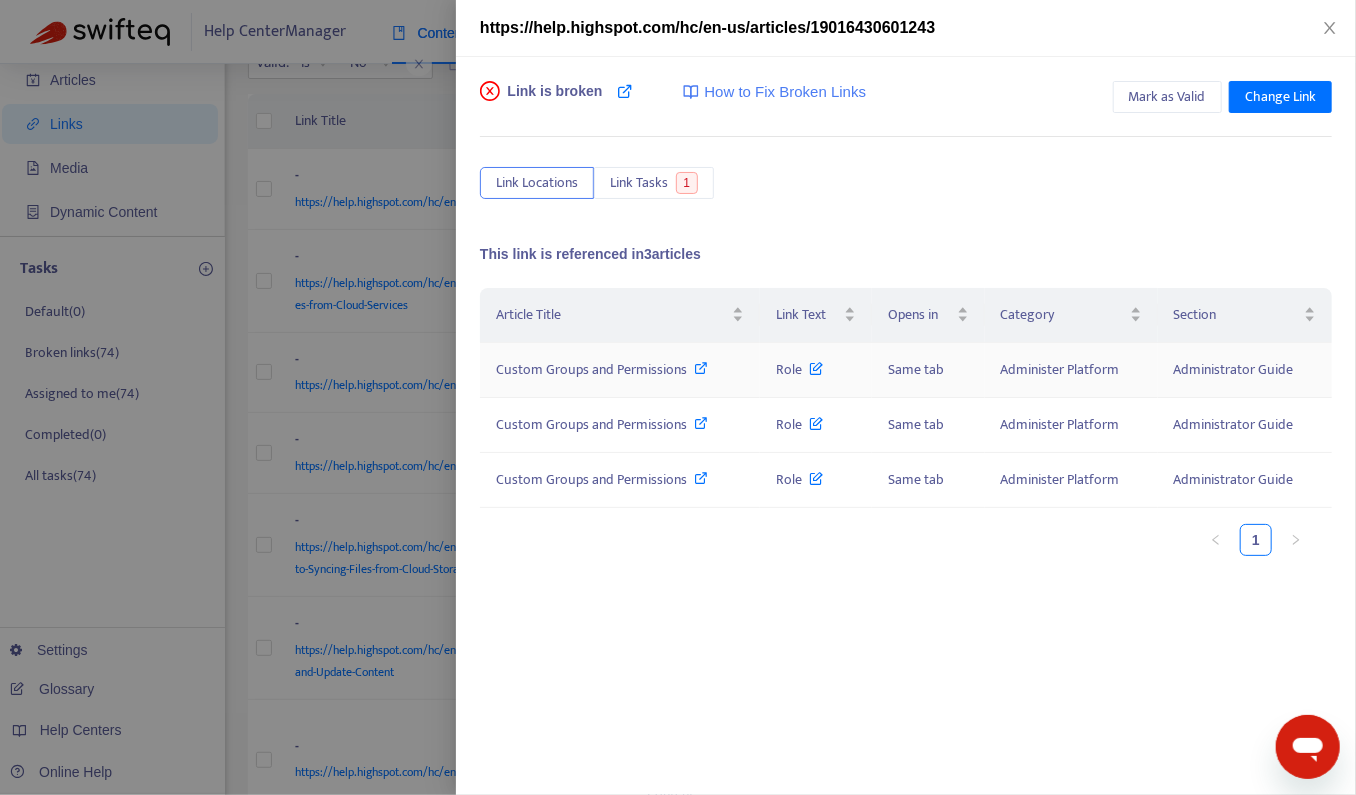 click at bounding box center (702, 368) 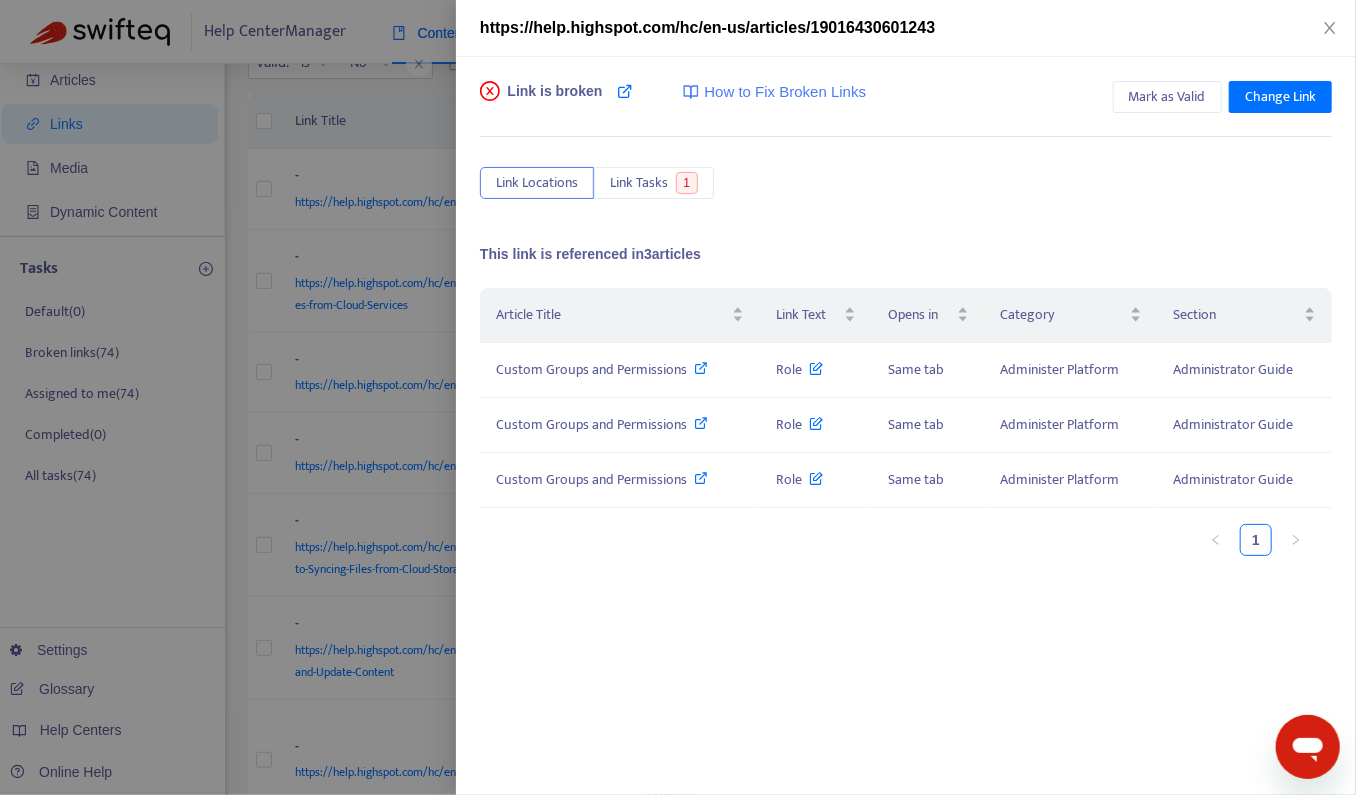 click at bounding box center (678, 397) 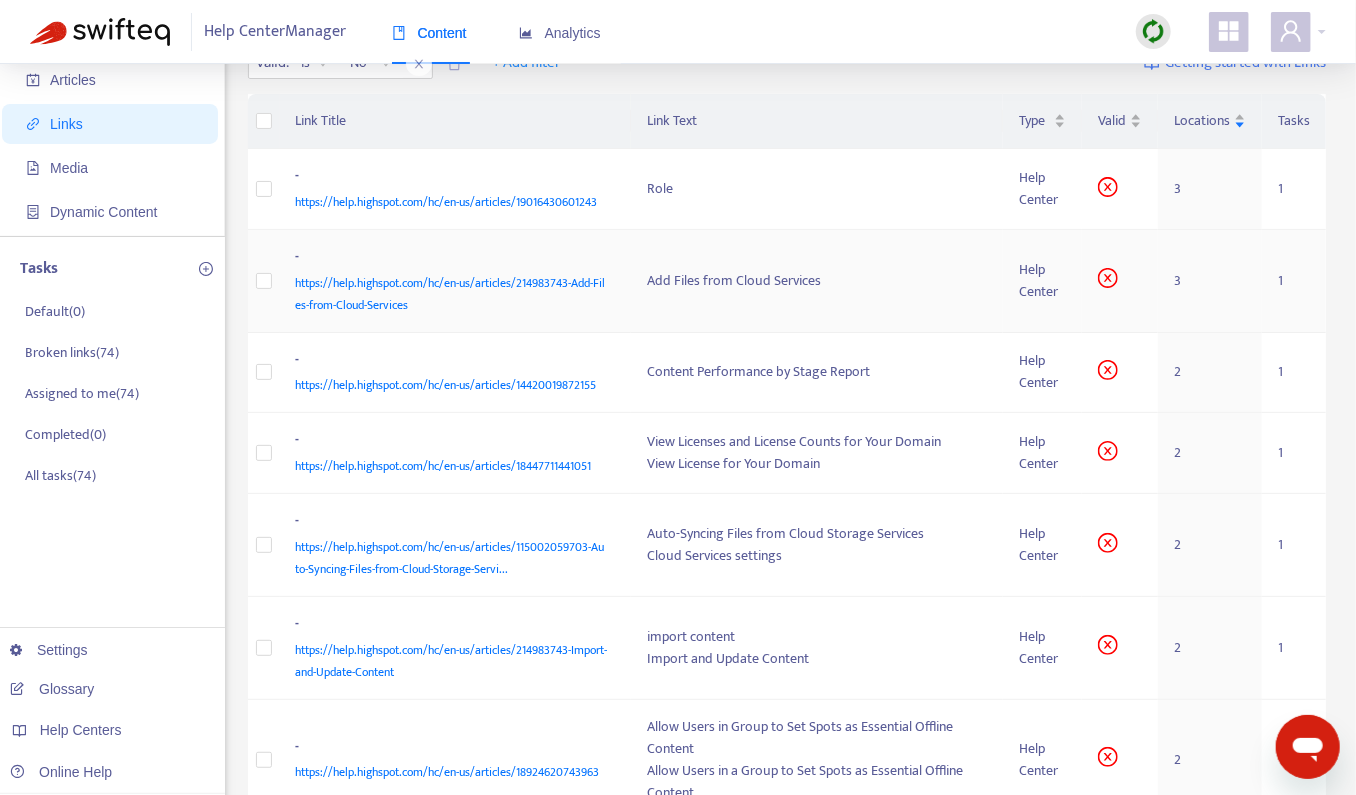 click on "https://help.highspot.com/hc/en-us/articles/214983743-Add-Files-from-Cloud-Services" at bounding box center (452, 294) 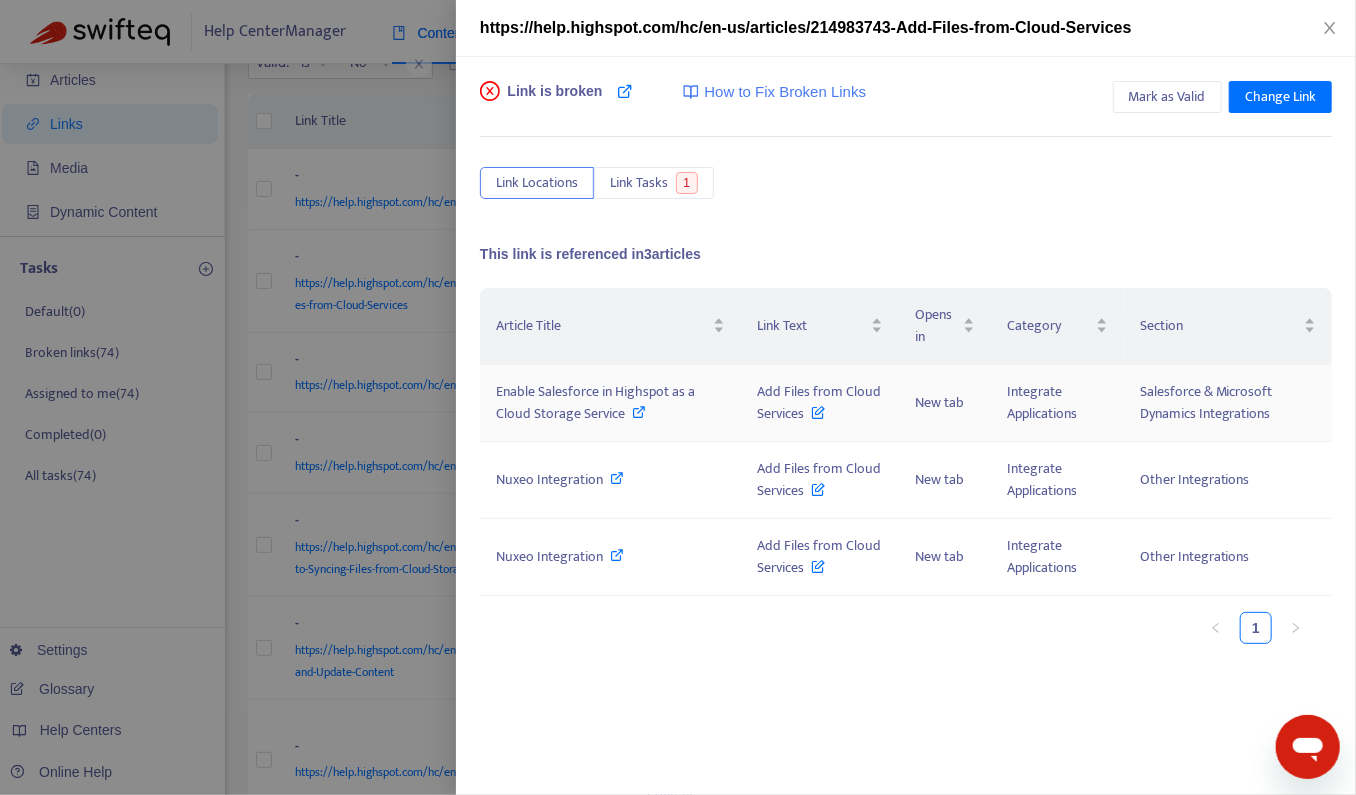 click at bounding box center (640, 412) 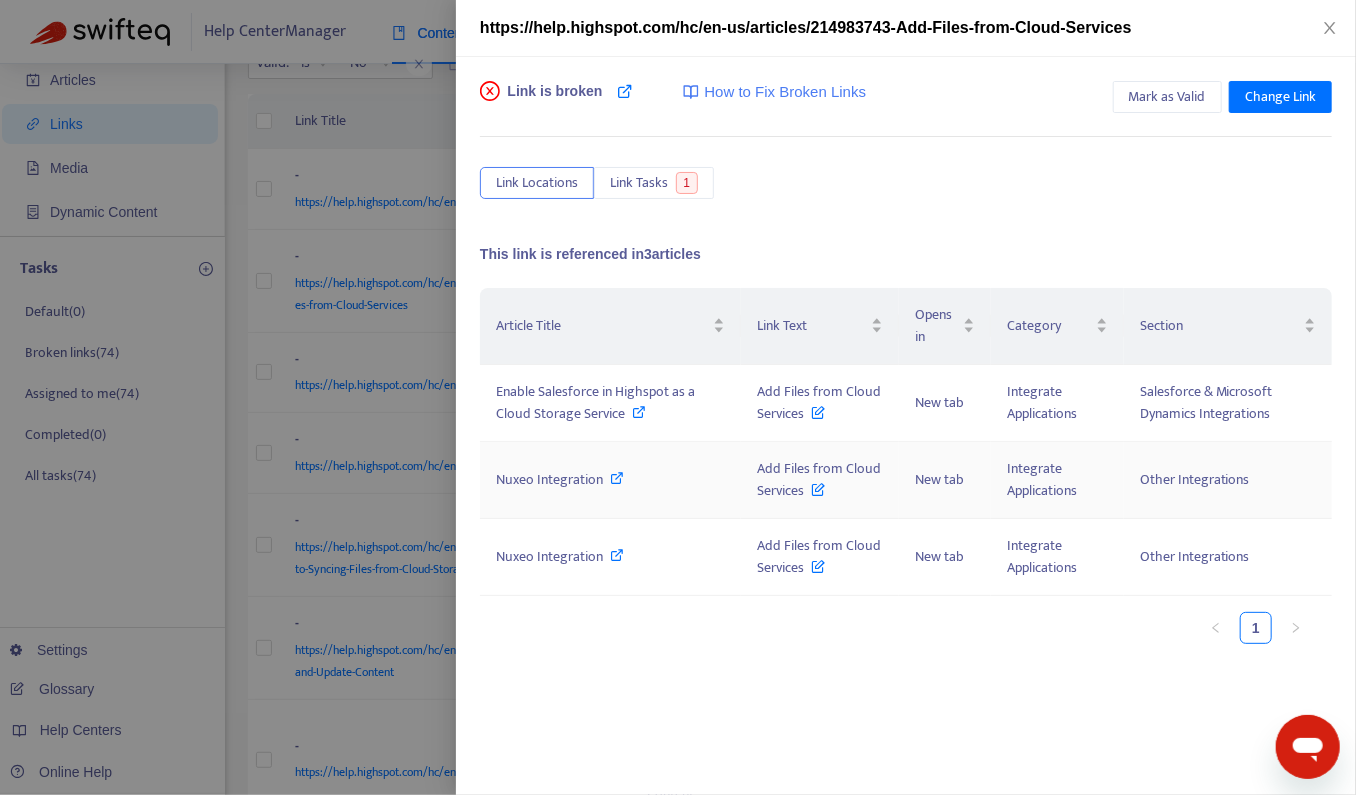click at bounding box center (618, 478) 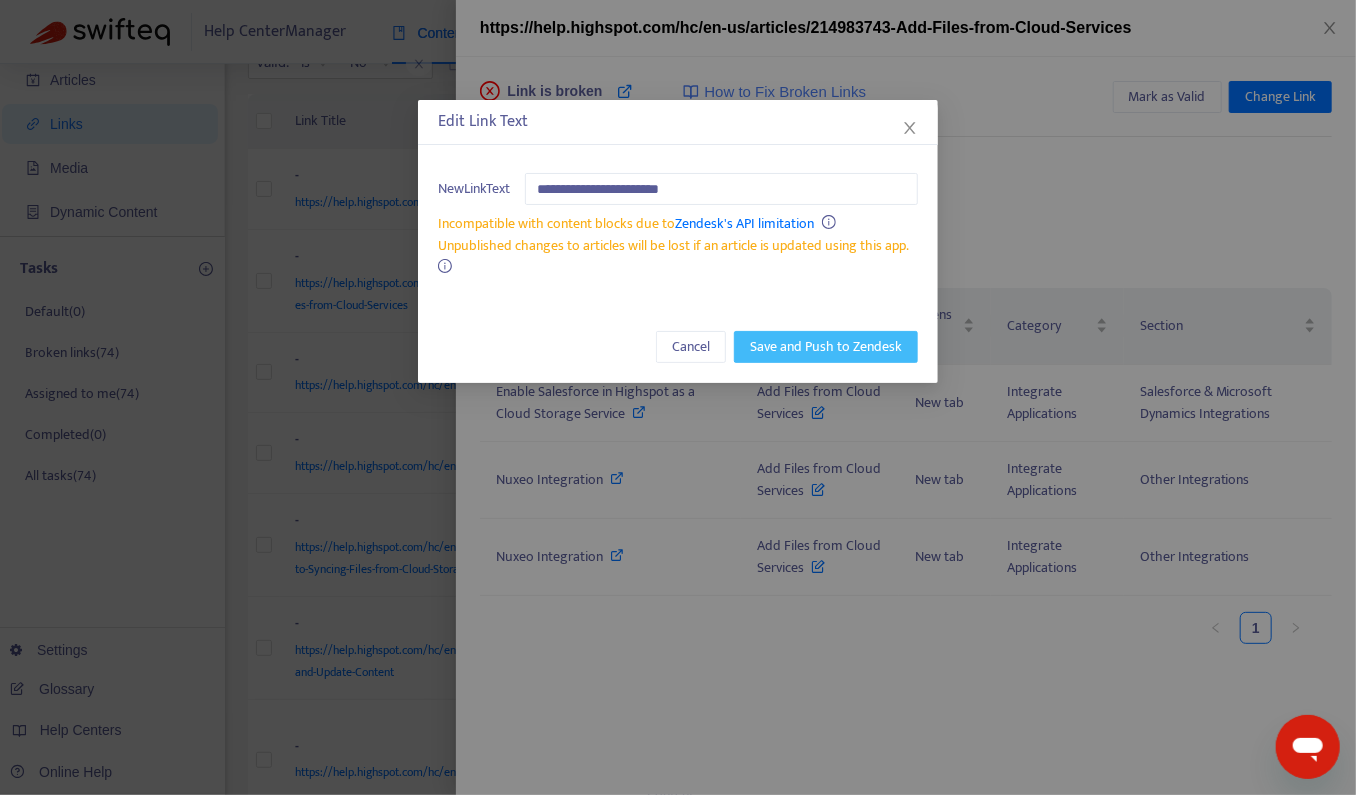 type on "**********" 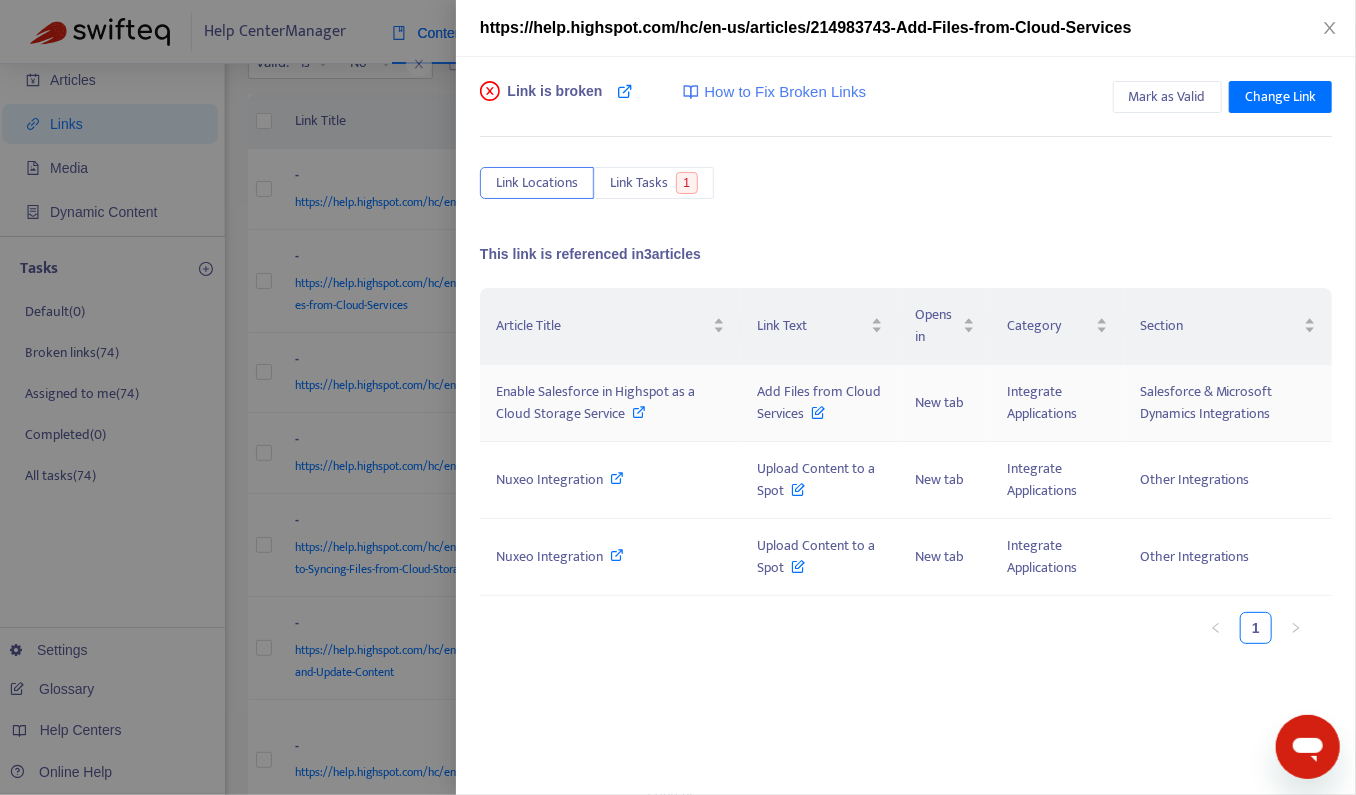 click at bounding box center [818, 408] 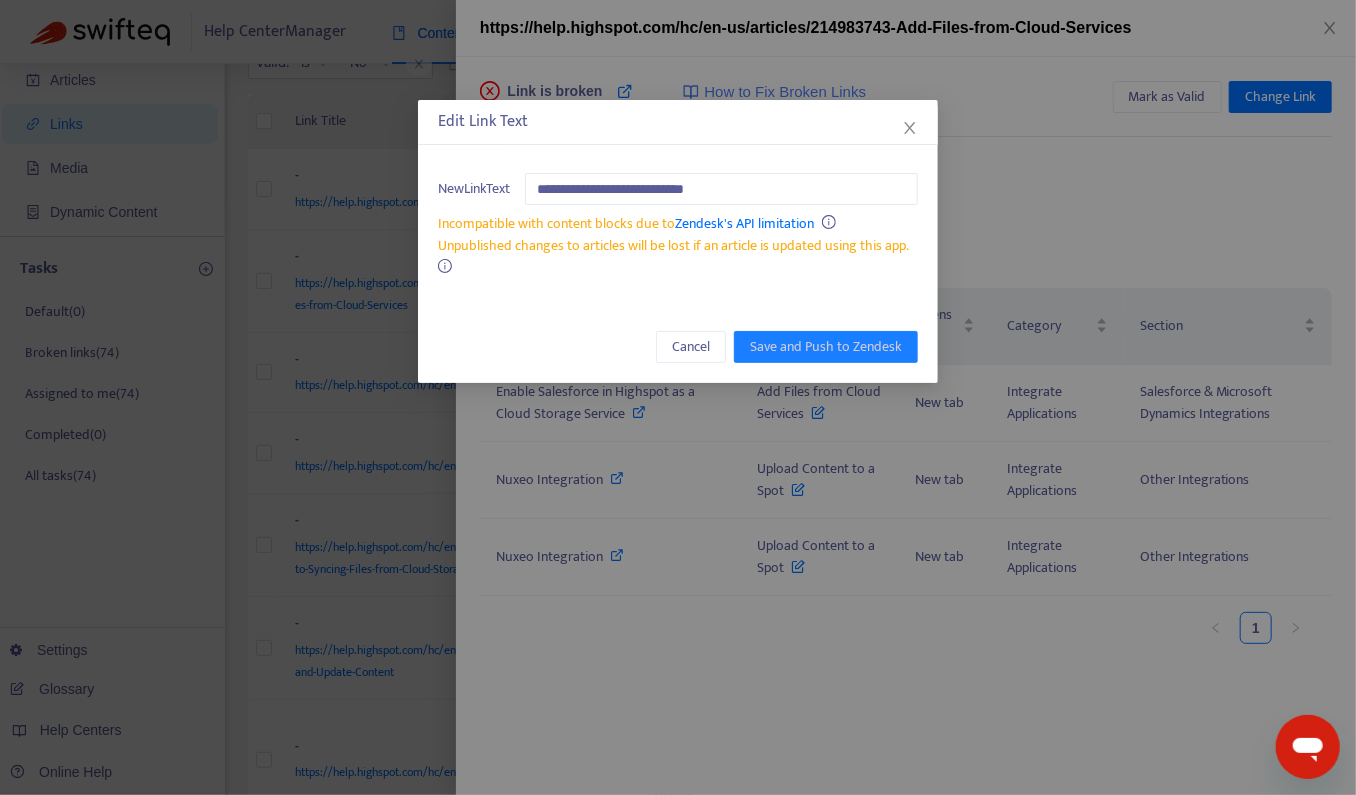 click on "**********" at bounding box center (678, 397) 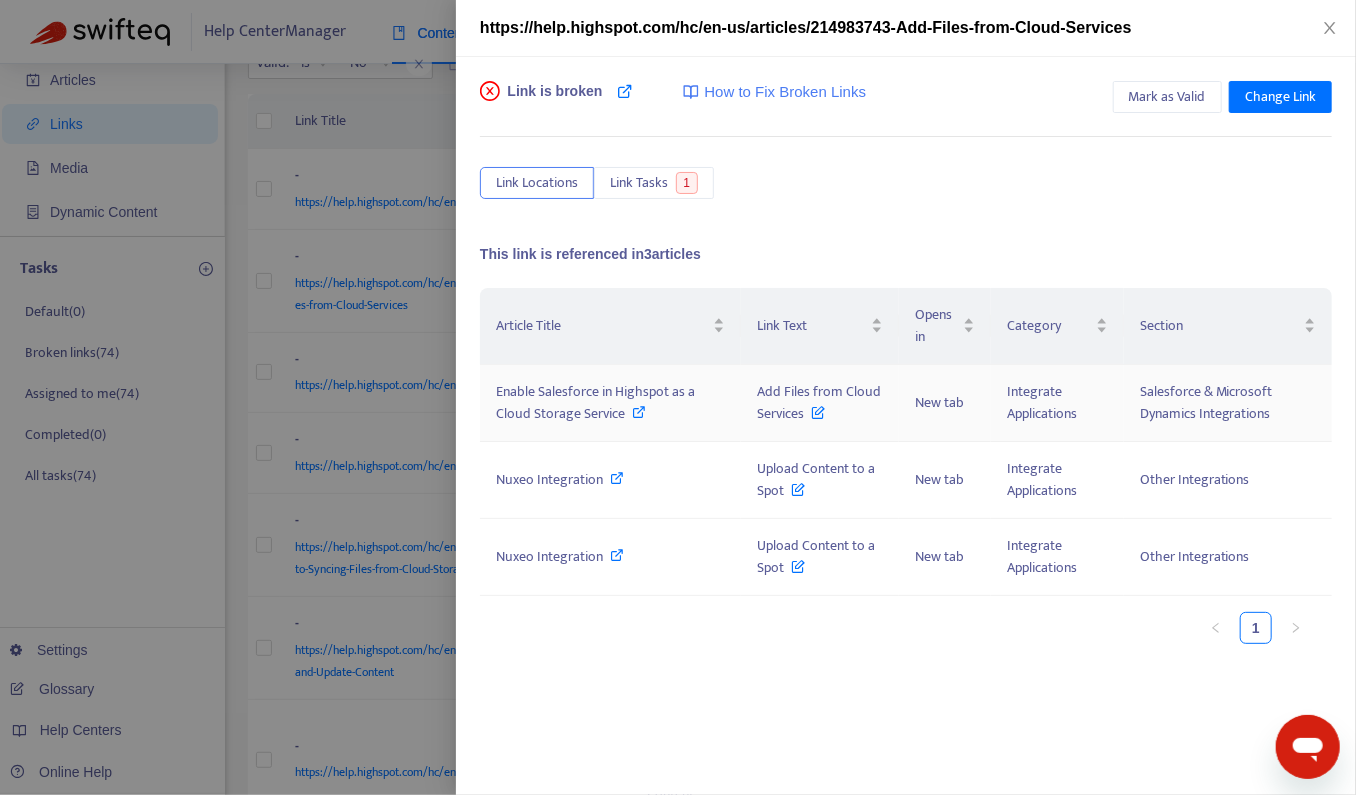 click on "Enable Salesforce in Highspot as a Cloud Storage Service" at bounding box center (610, 403) 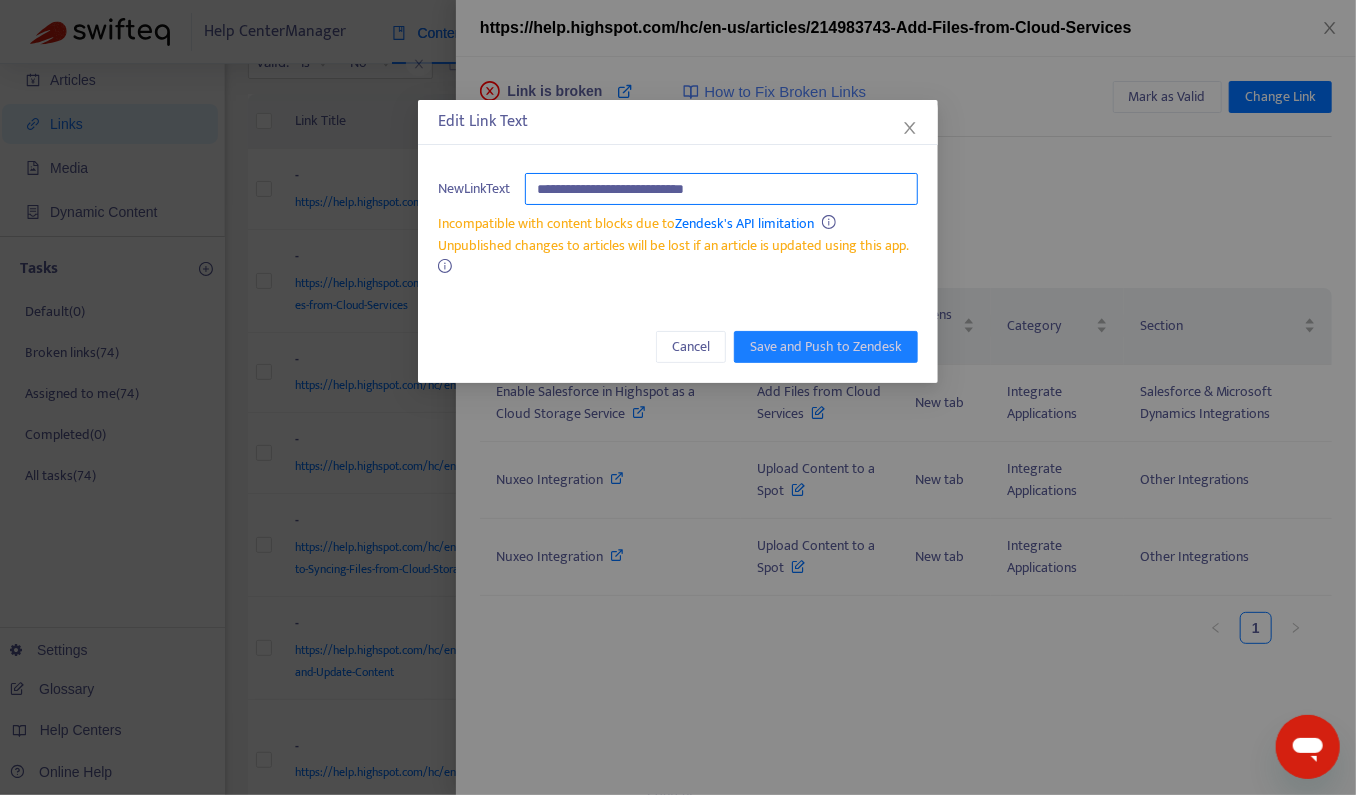 click on "**********" at bounding box center (721, 189) 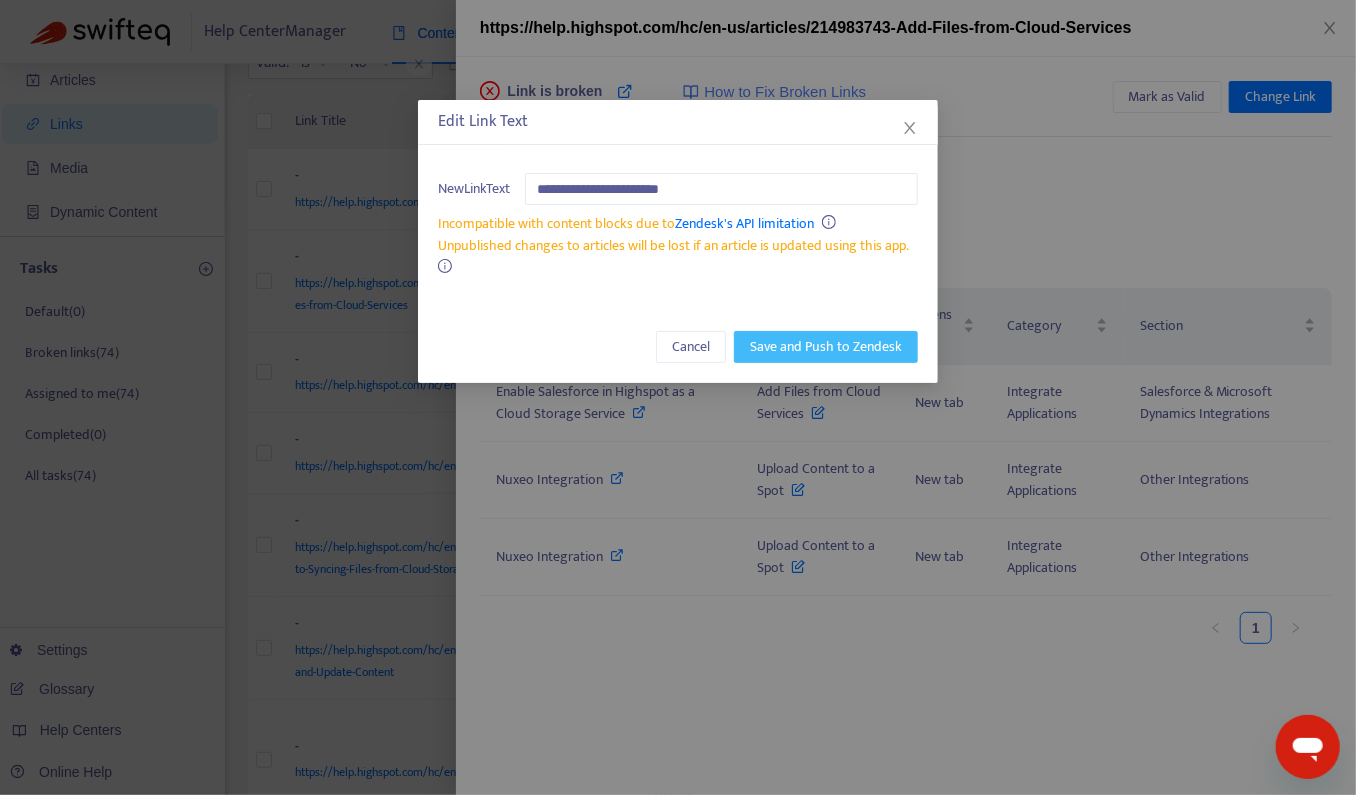 type on "**********" 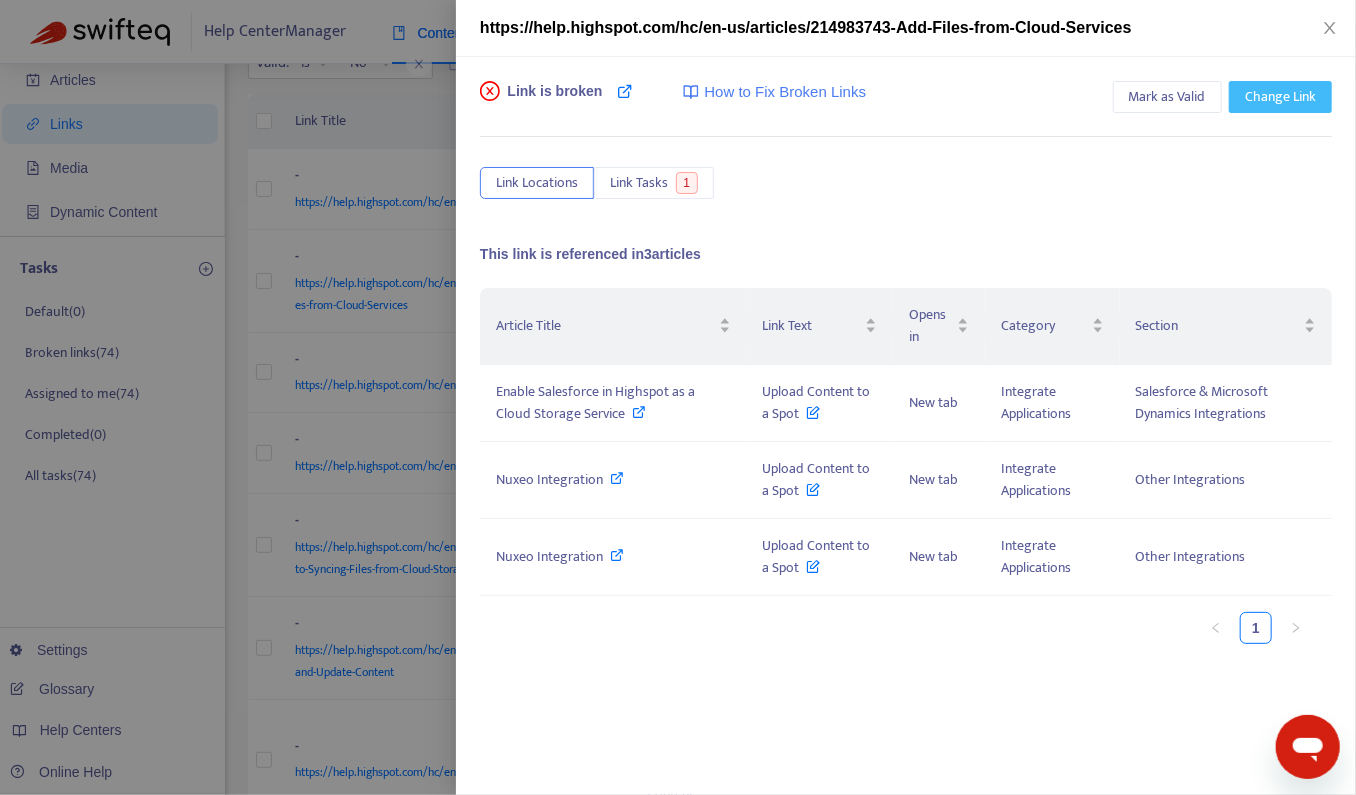 click on "Change Link" at bounding box center [1280, 97] 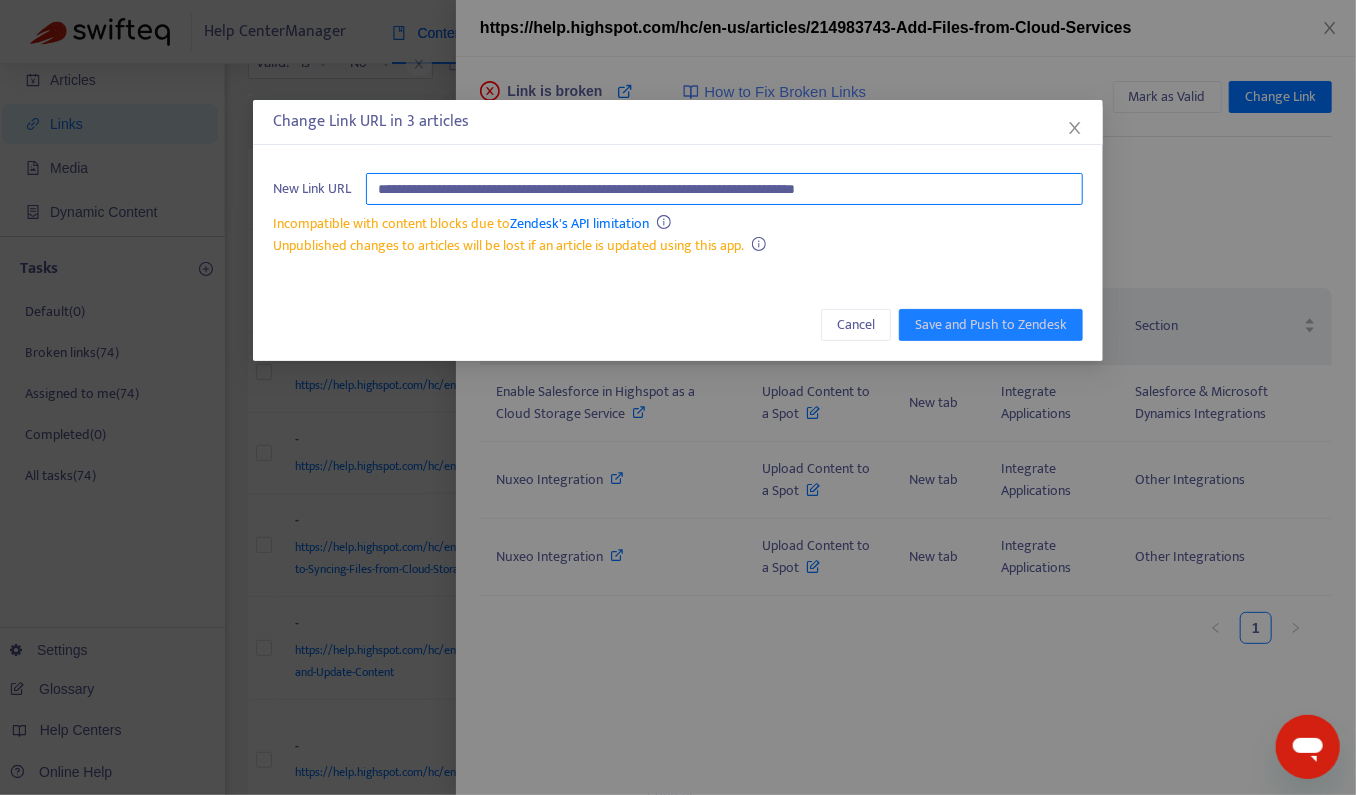 drag, startPoint x: 664, startPoint y: 185, endPoint x: 1144, endPoint y: 188, distance: 480.00937 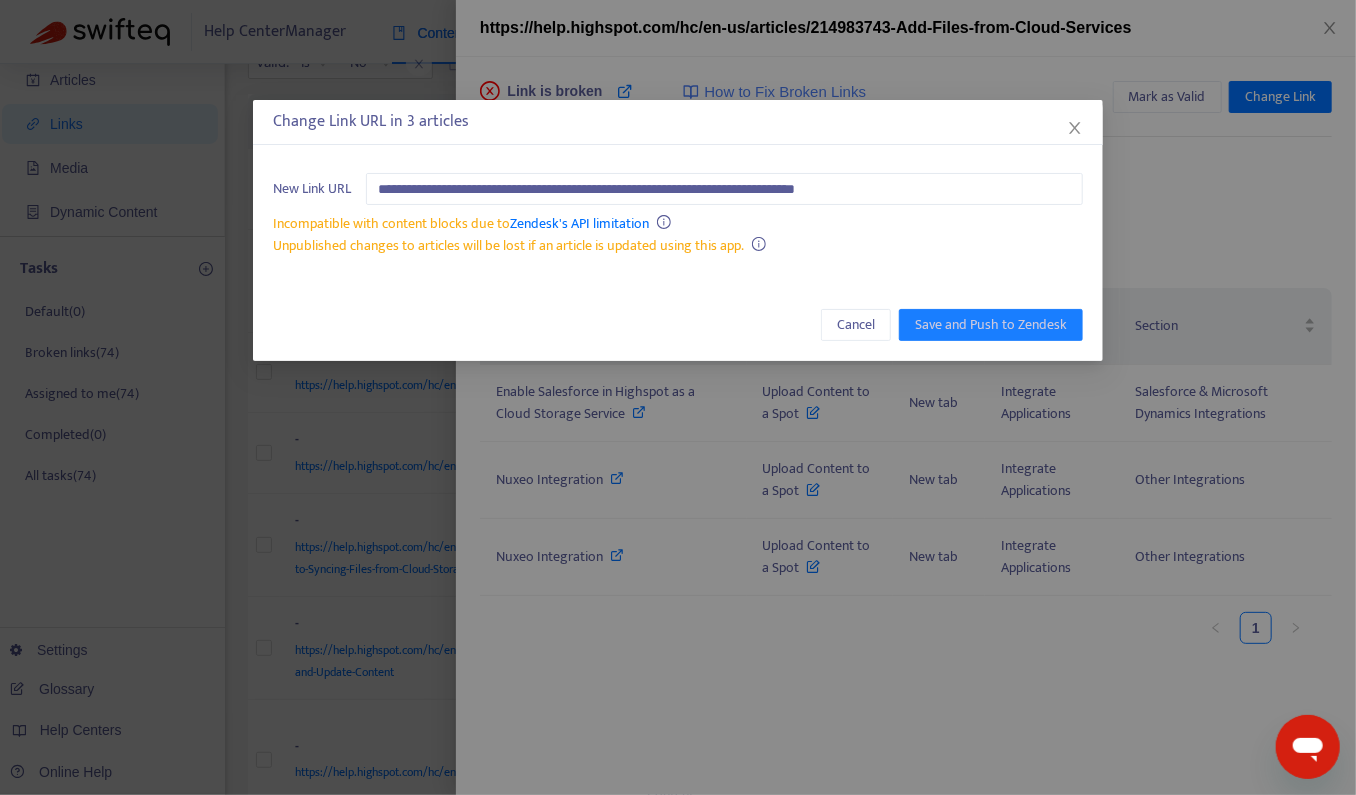 click on "**********" at bounding box center (678, 215) 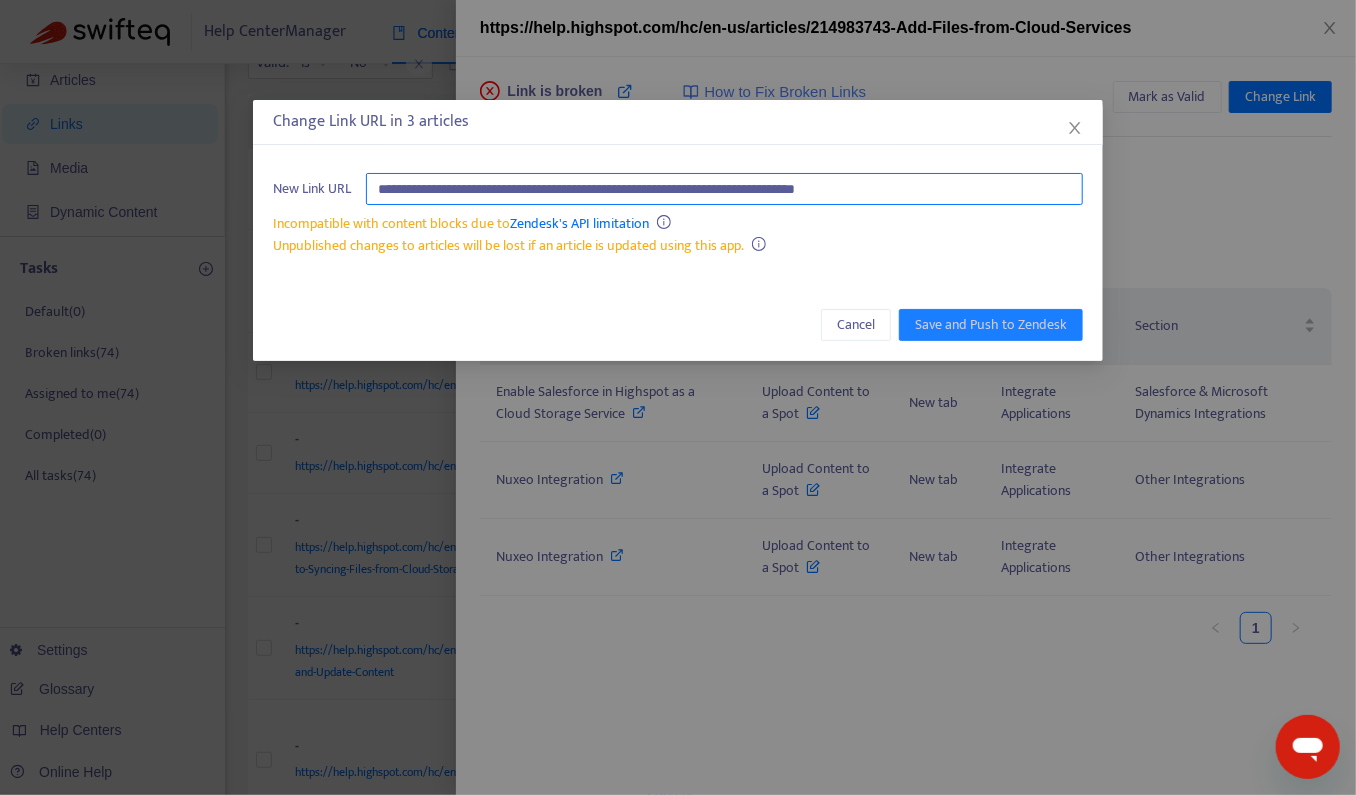 drag, startPoint x: 979, startPoint y: 194, endPoint x: 693, endPoint y: 198, distance: 286.02798 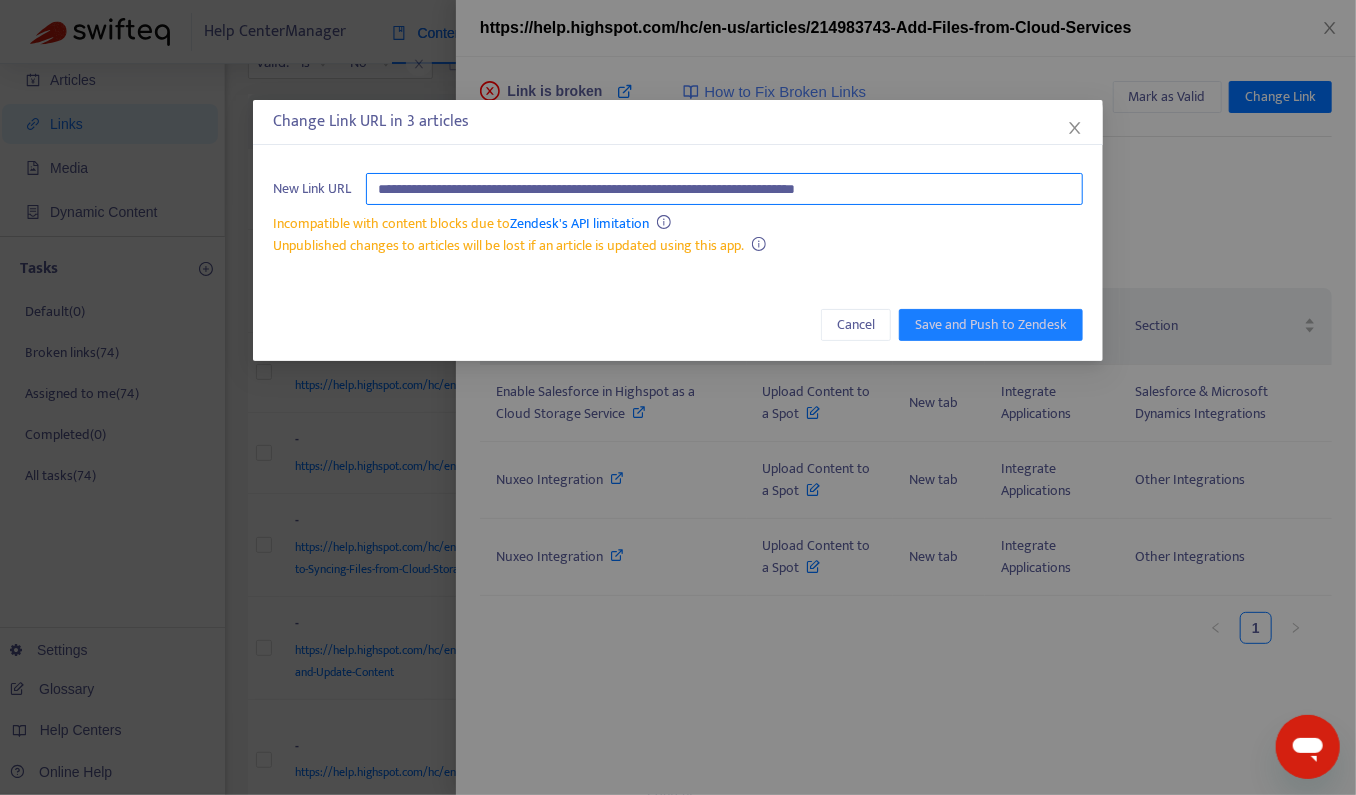 drag, startPoint x: 665, startPoint y: 190, endPoint x: 954, endPoint y: 191, distance: 289.00174 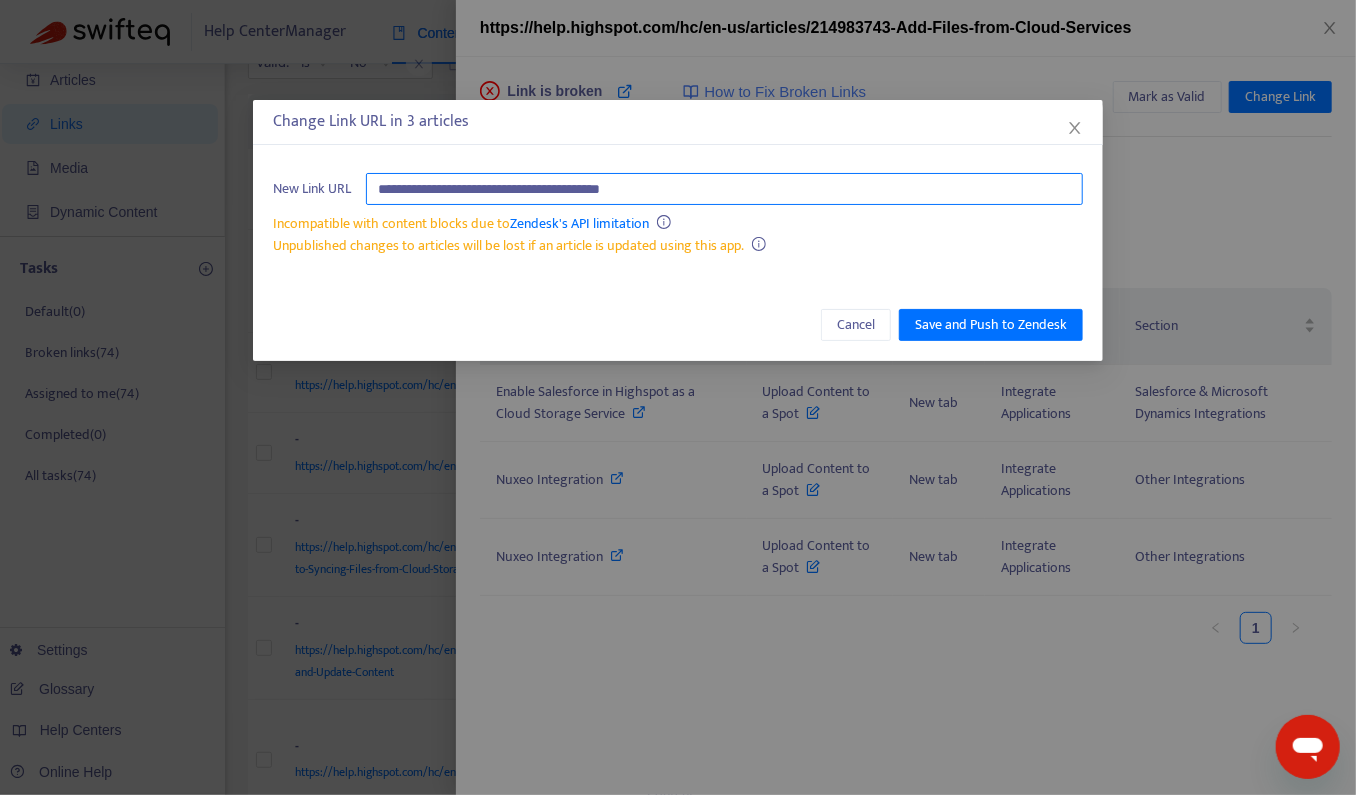 paste on "*********" 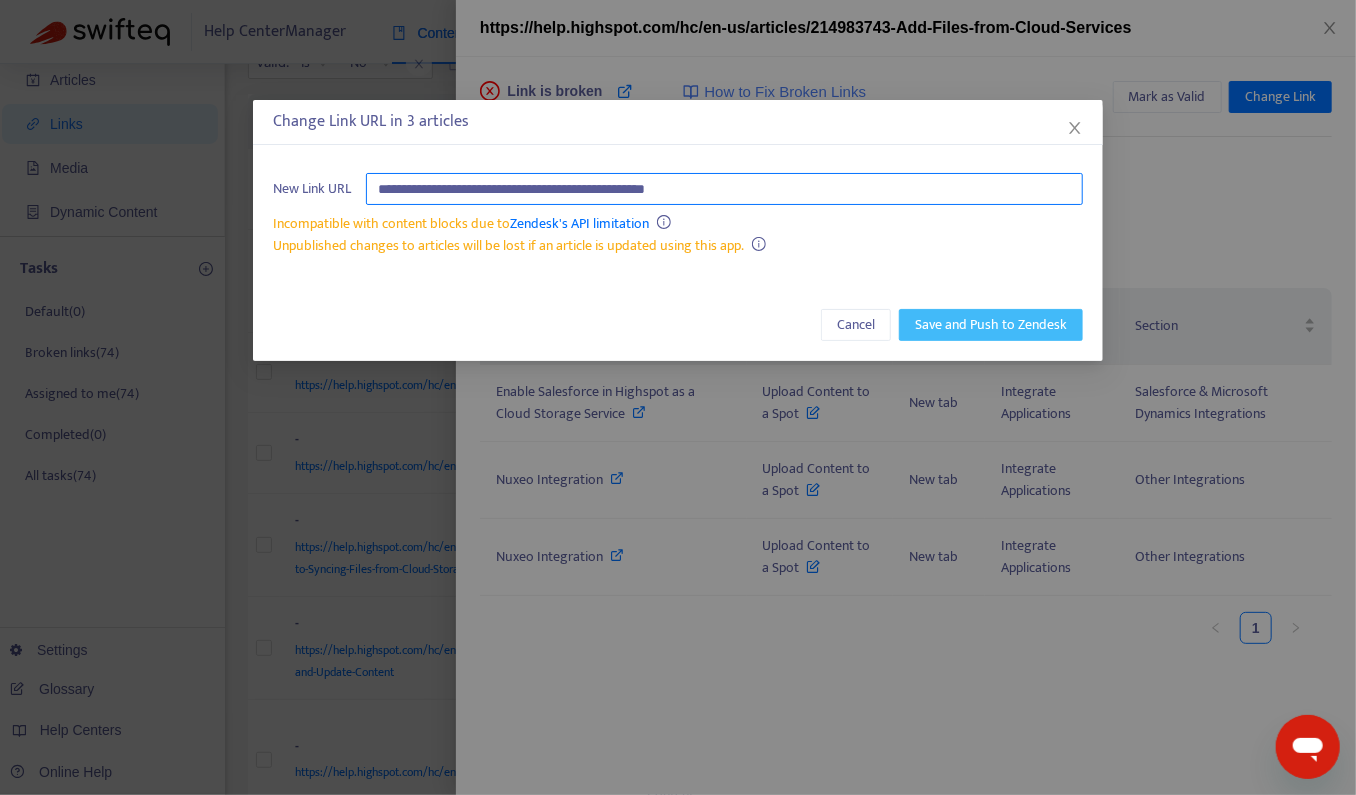 type on "**********" 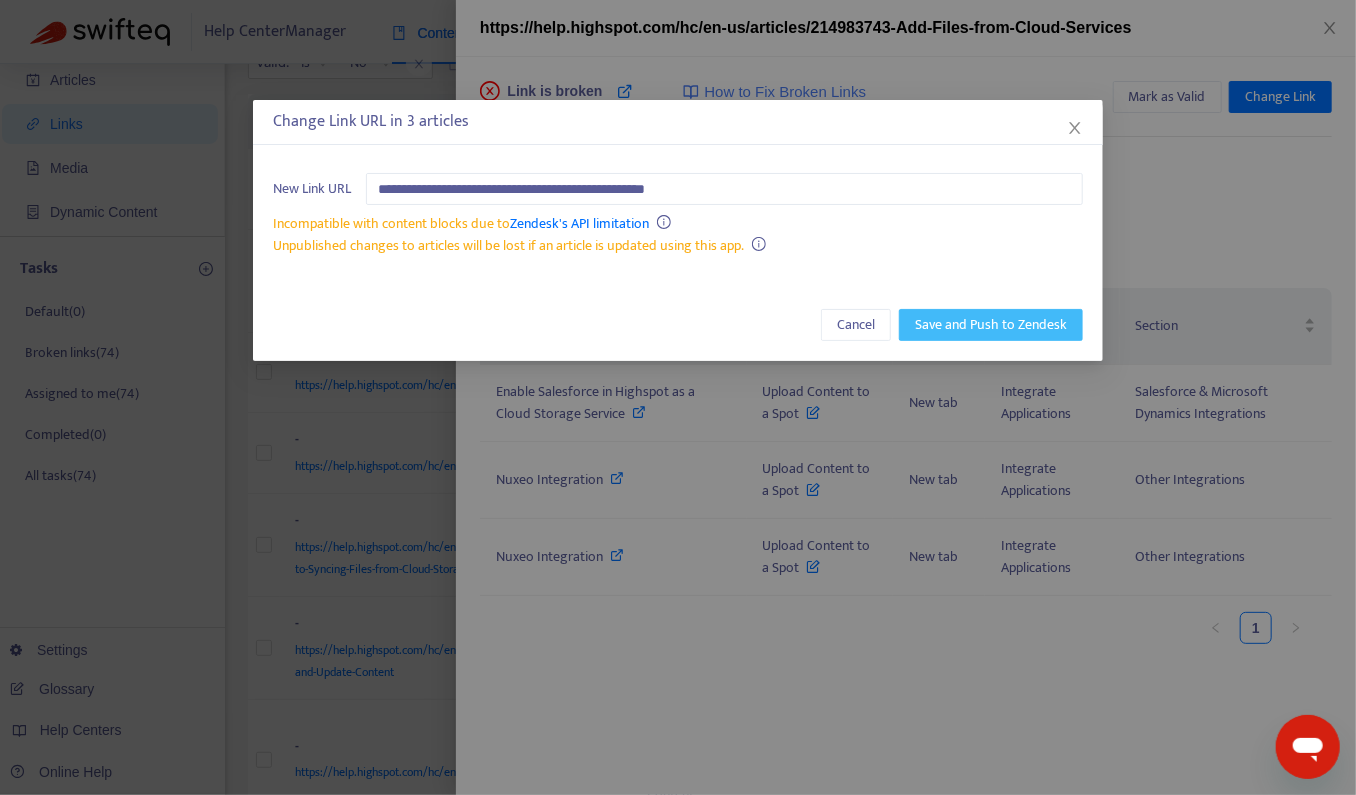 click on "Save and Push to Zendesk" at bounding box center (991, 325) 